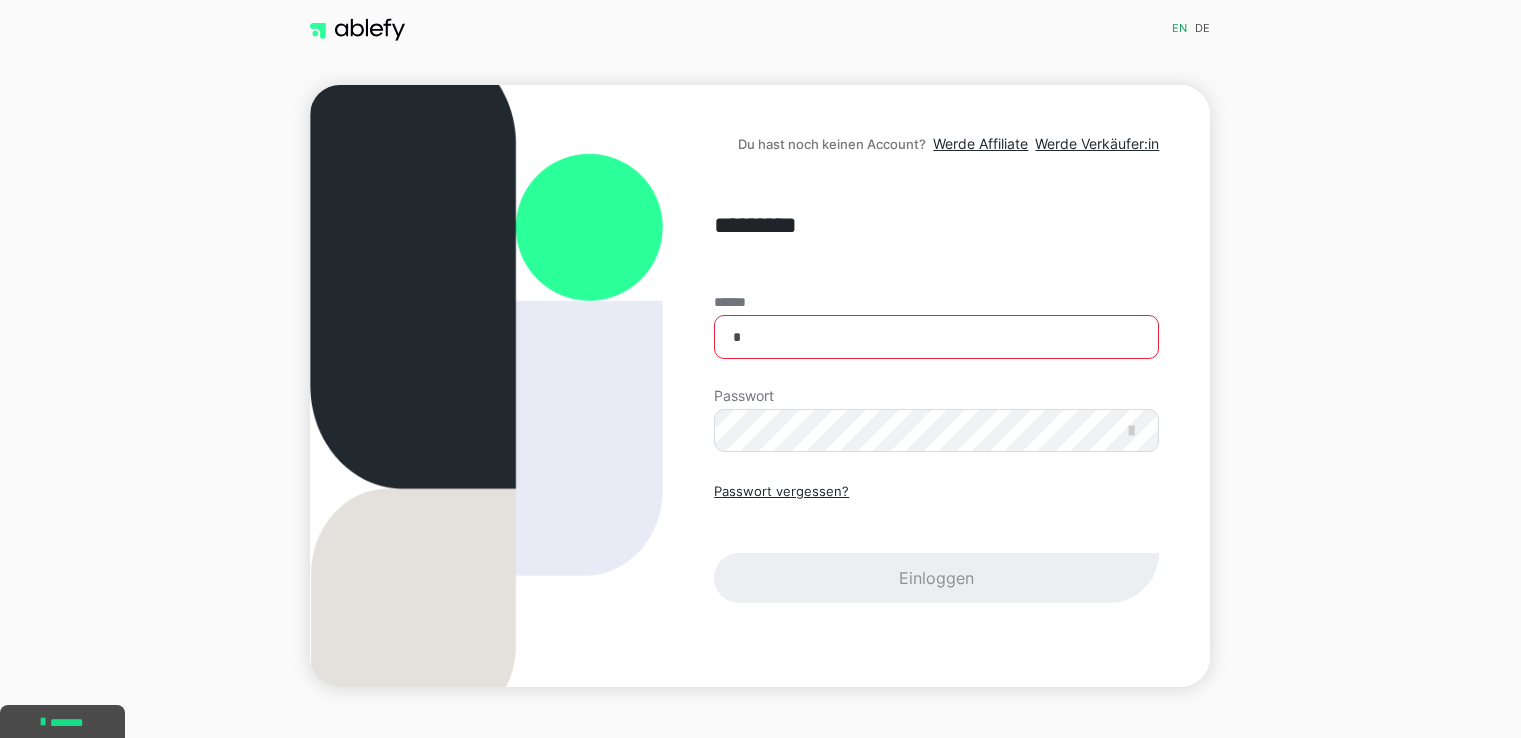 scroll, scrollTop: 0, scrollLeft: 0, axis: both 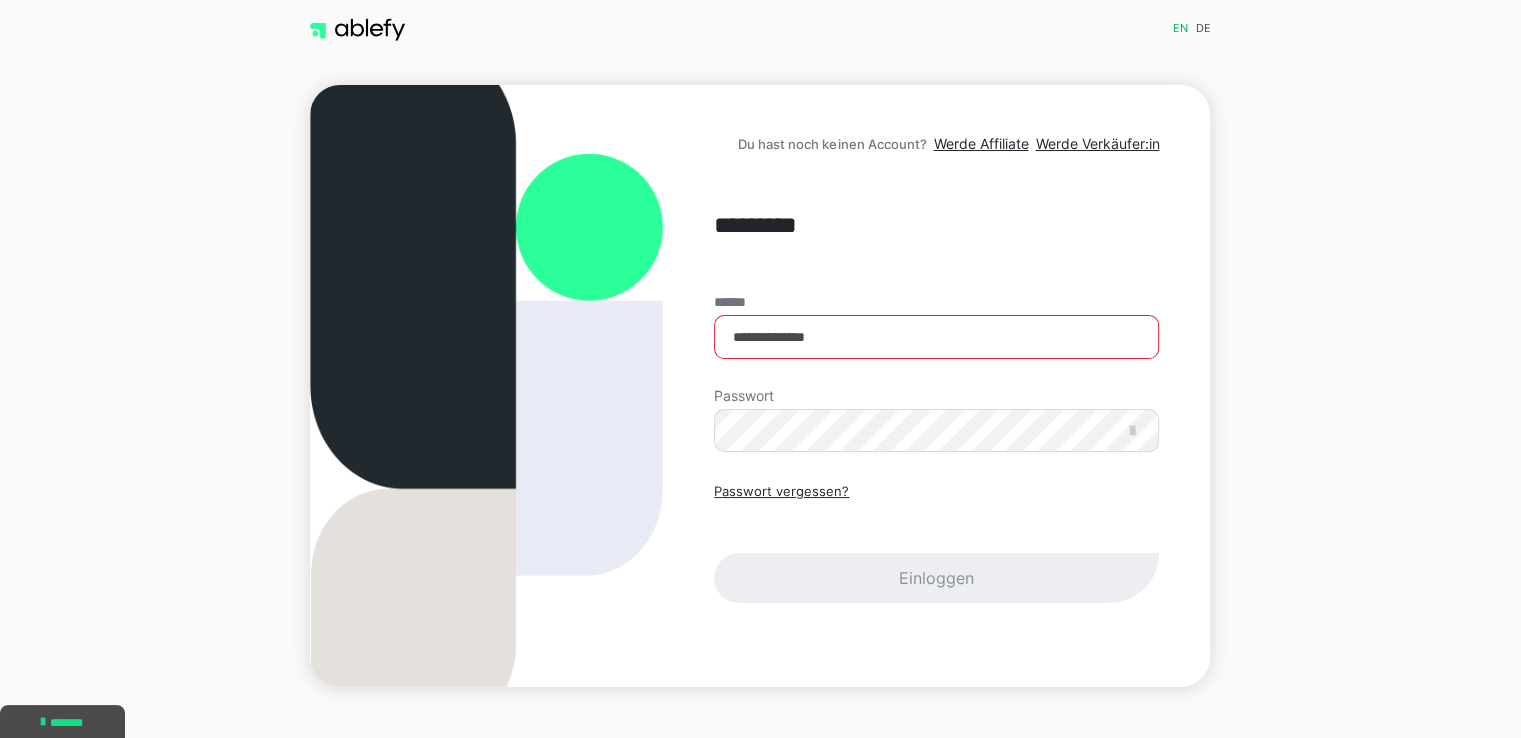 type on "**********" 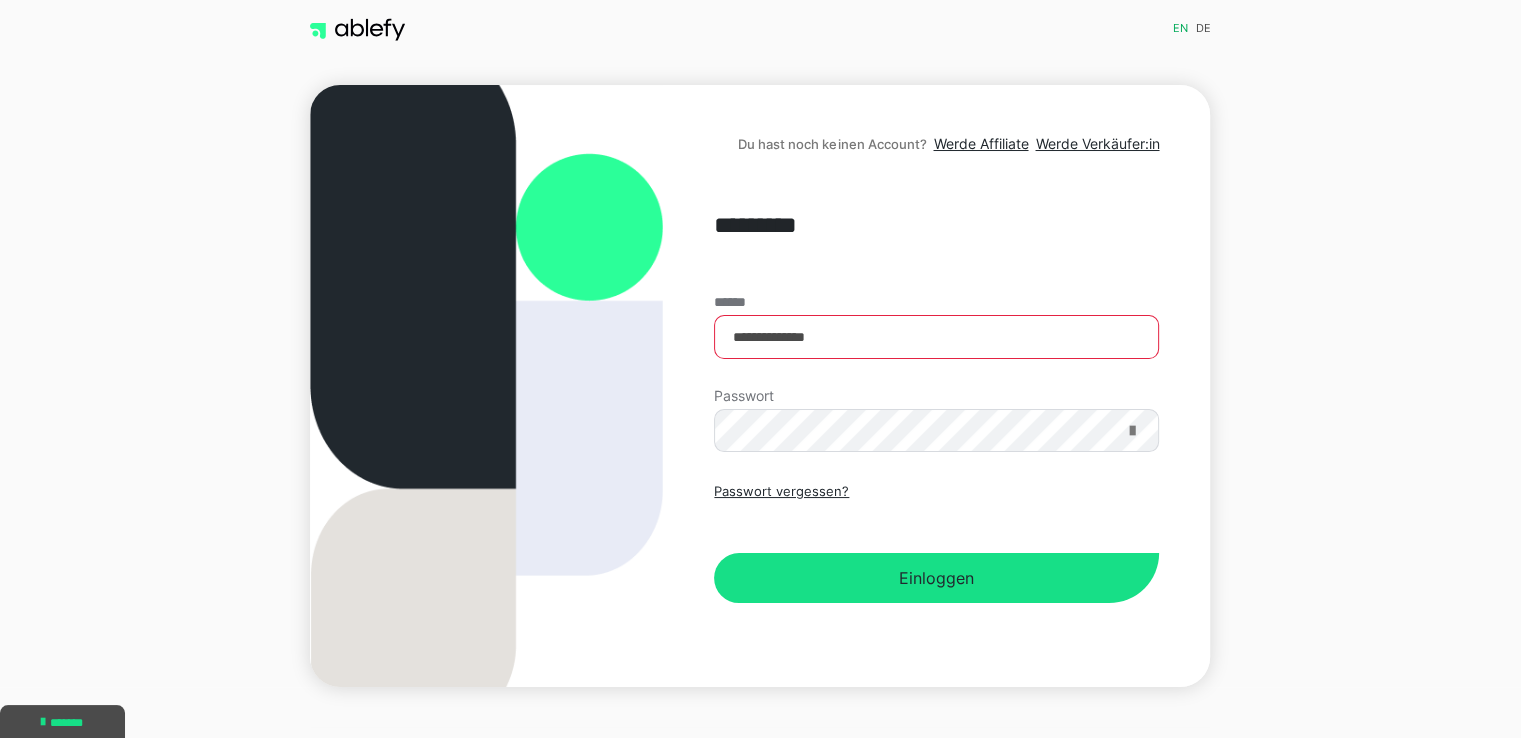 click at bounding box center [1131, 431] 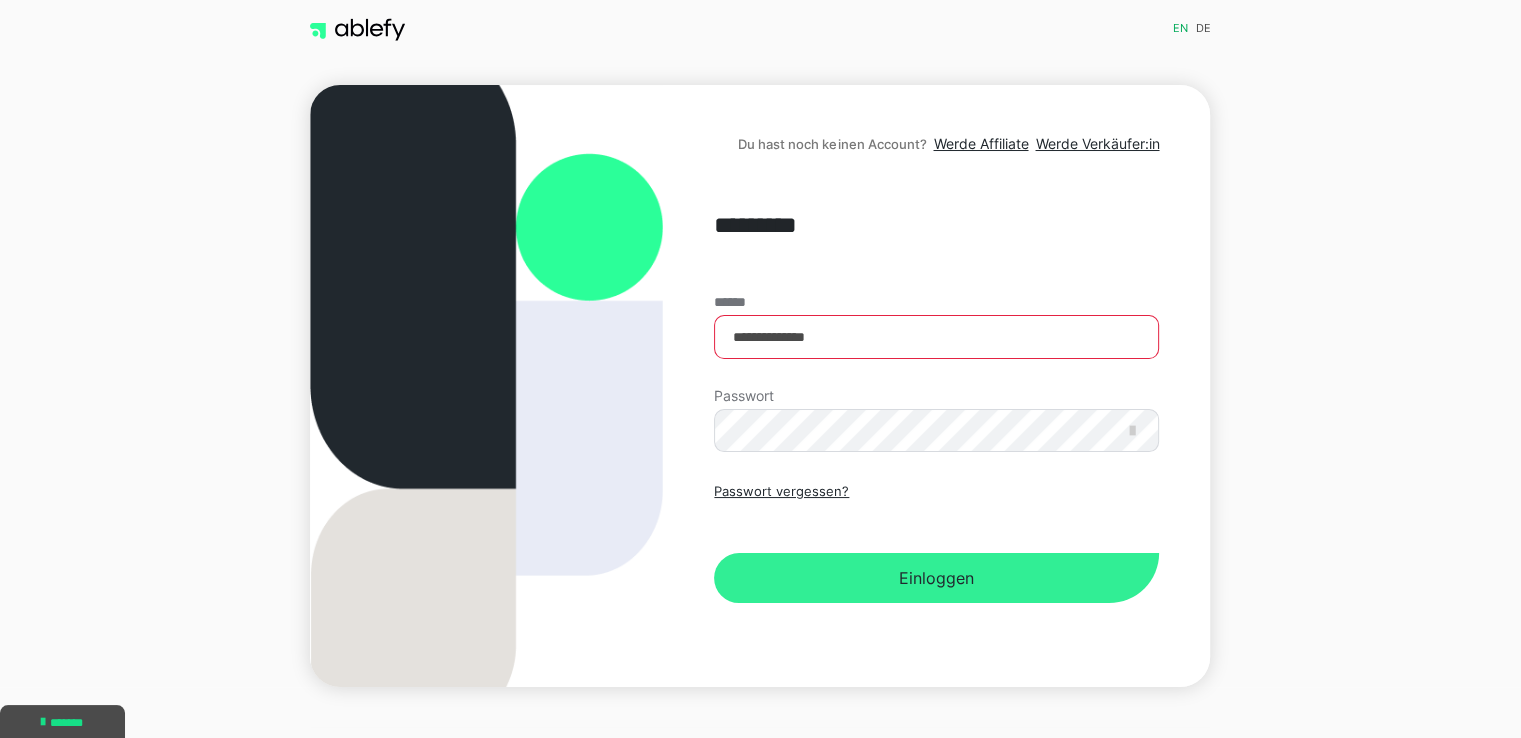 click on "Einloggen" at bounding box center (936, 578) 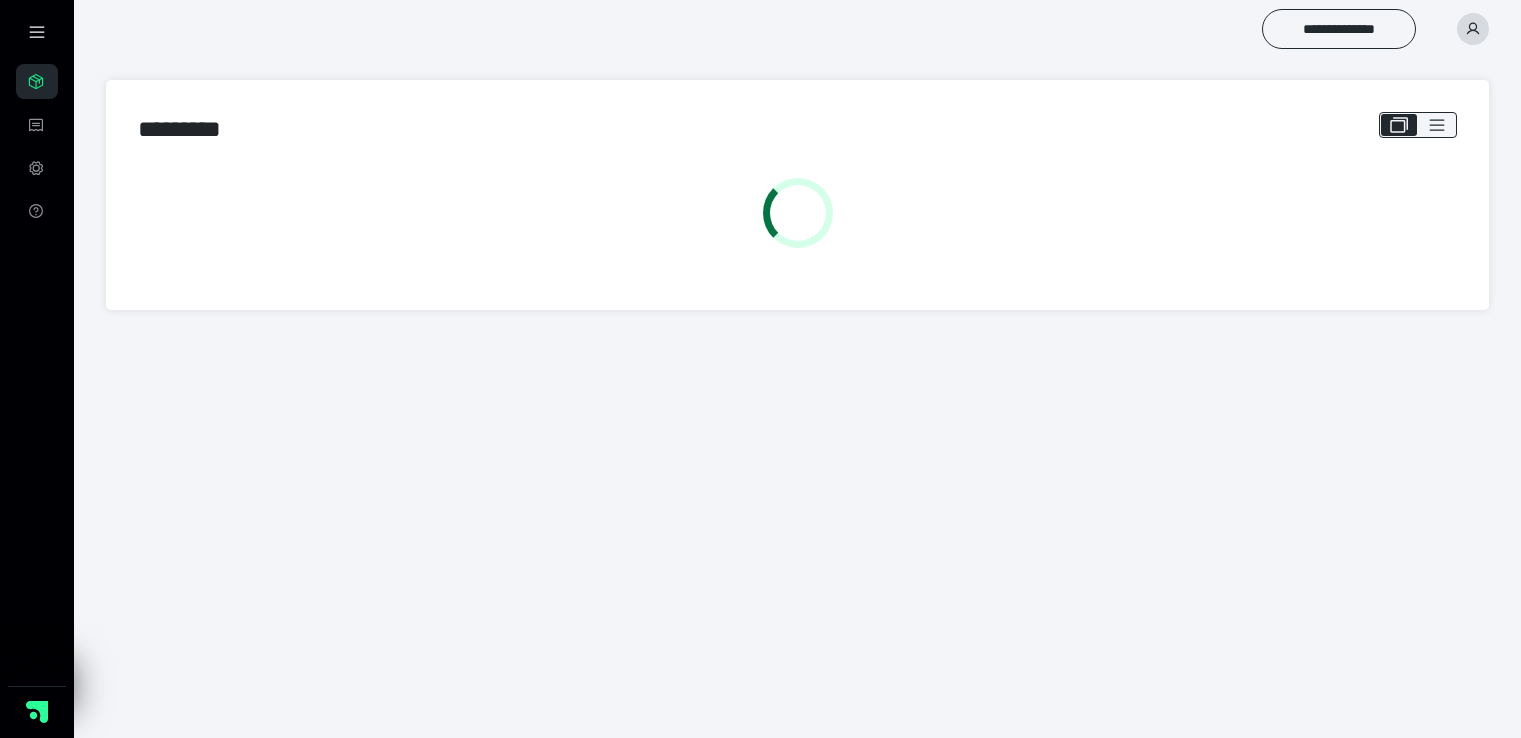 scroll, scrollTop: 0, scrollLeft: 0, axis: both 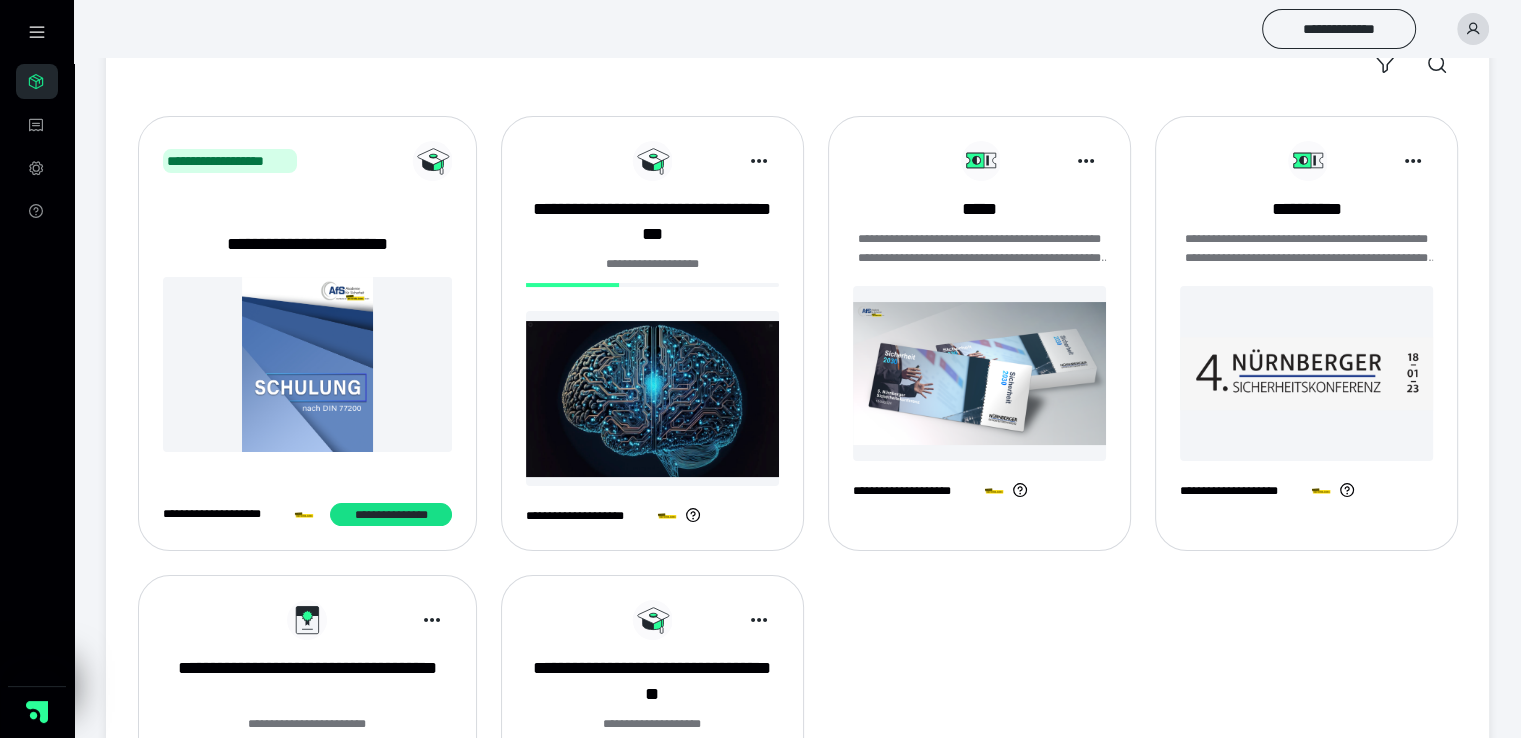 click at bounding box center [652, 398] 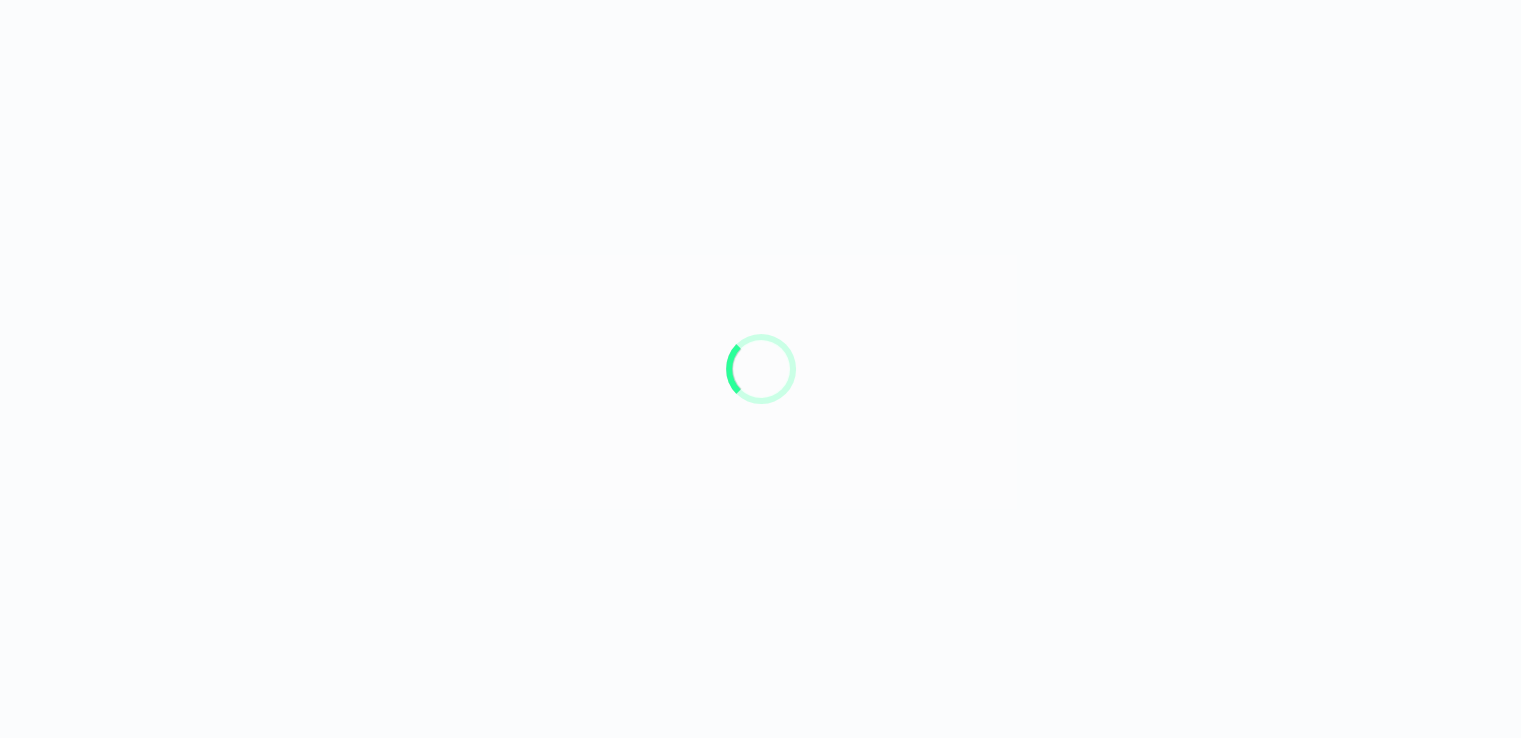 scroll, scrollTop: 0, scrollLeft: 0, axis: both 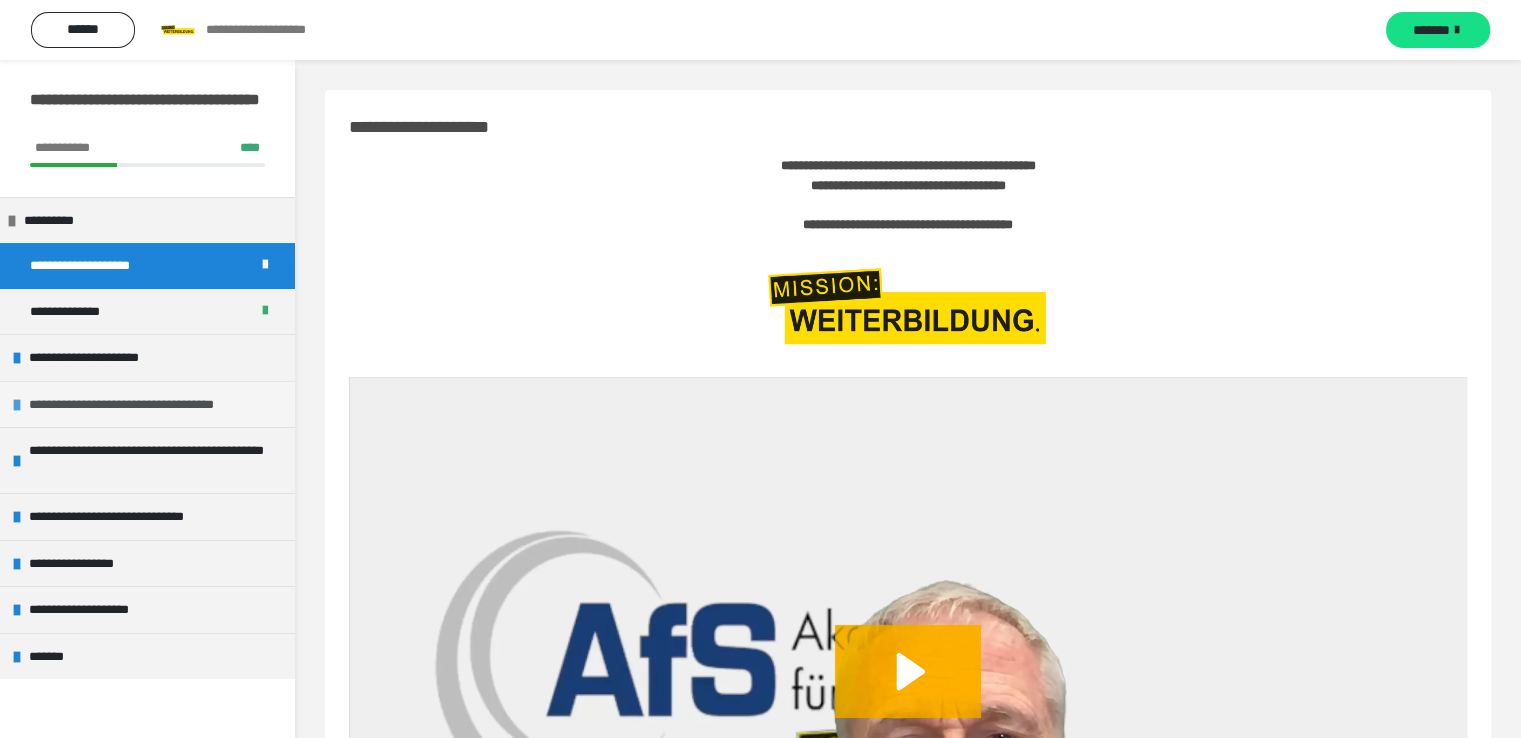 click on "**********" at bounding box center [152, 405] 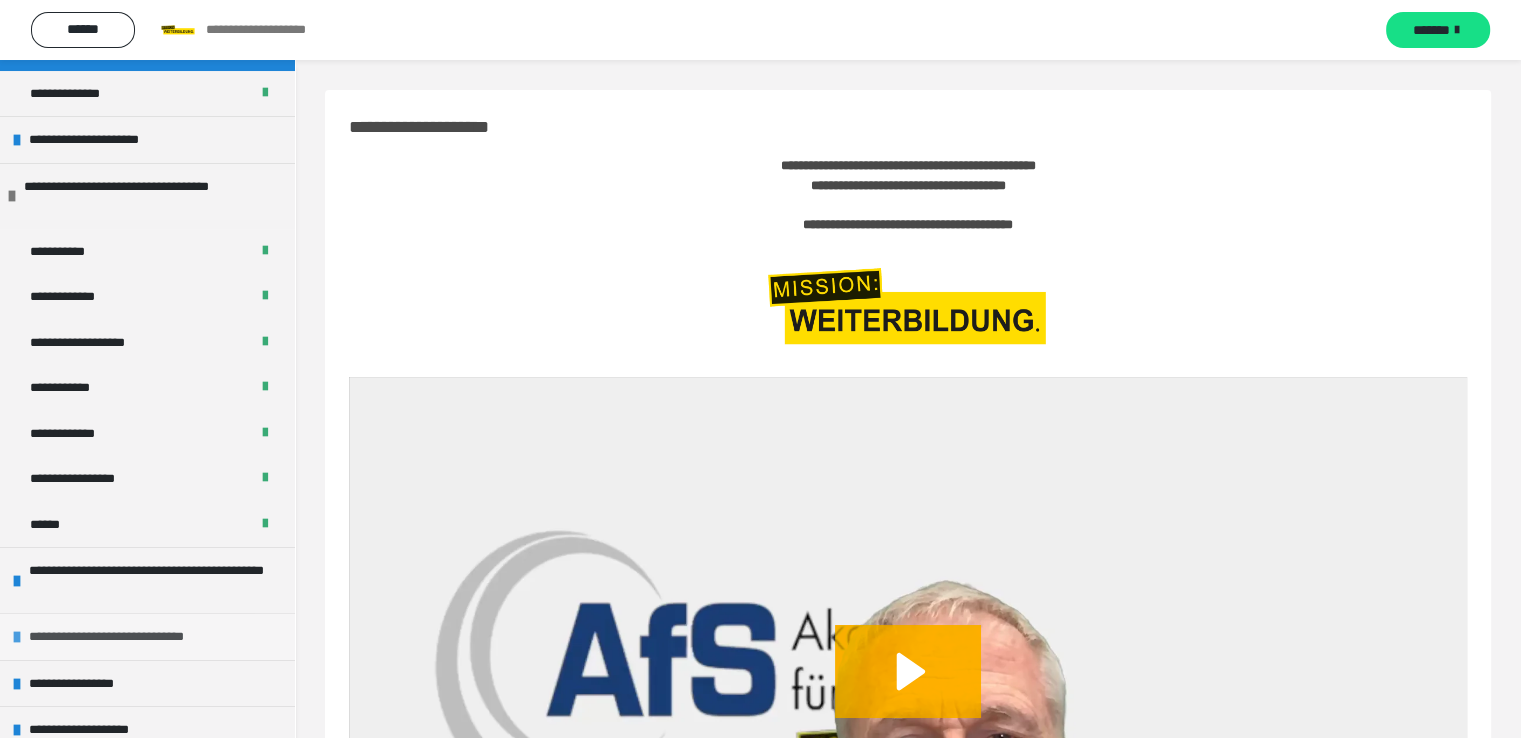 scroll, scrollTop: 283, scrollLeft: 0, axis: vertical 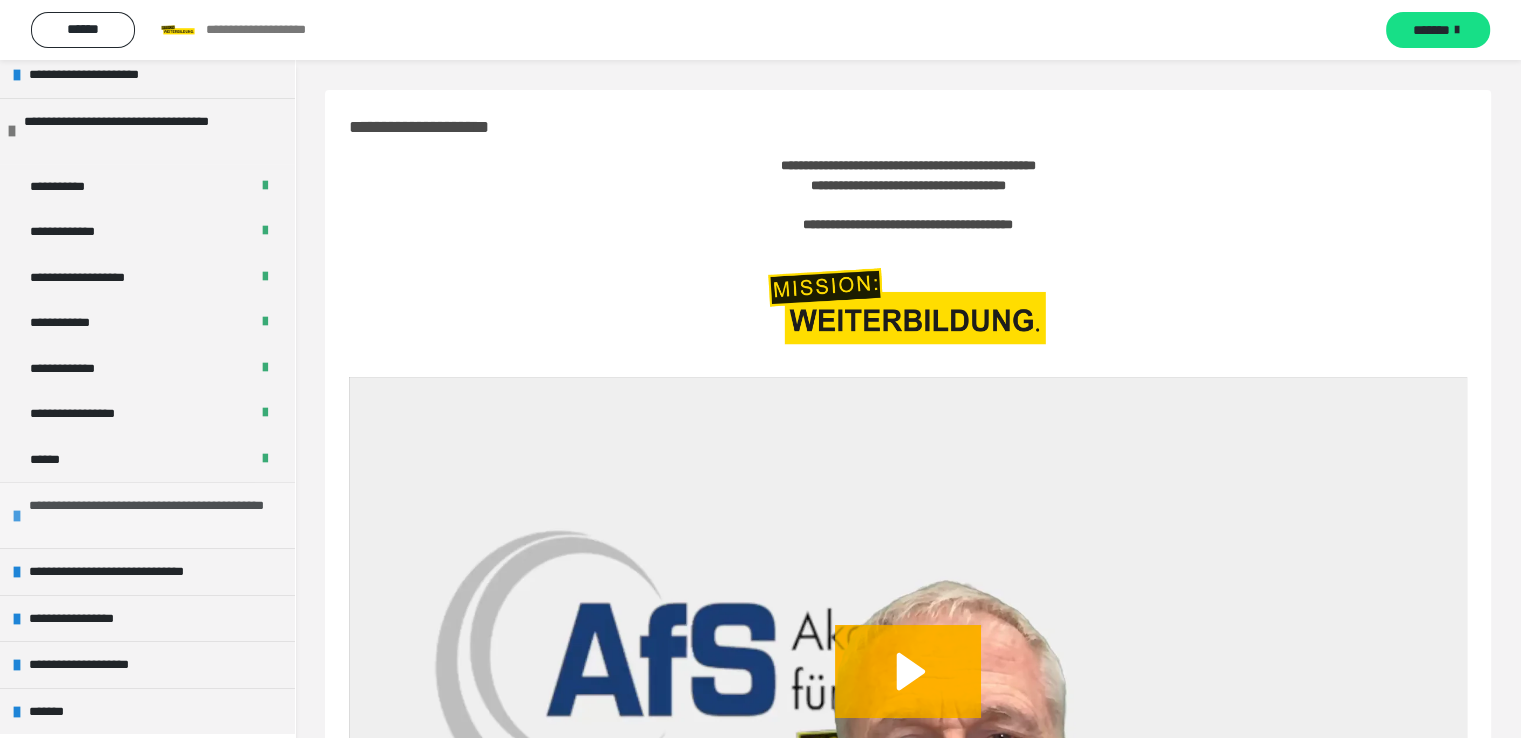click on "**********" at bounding box center [149, 515] 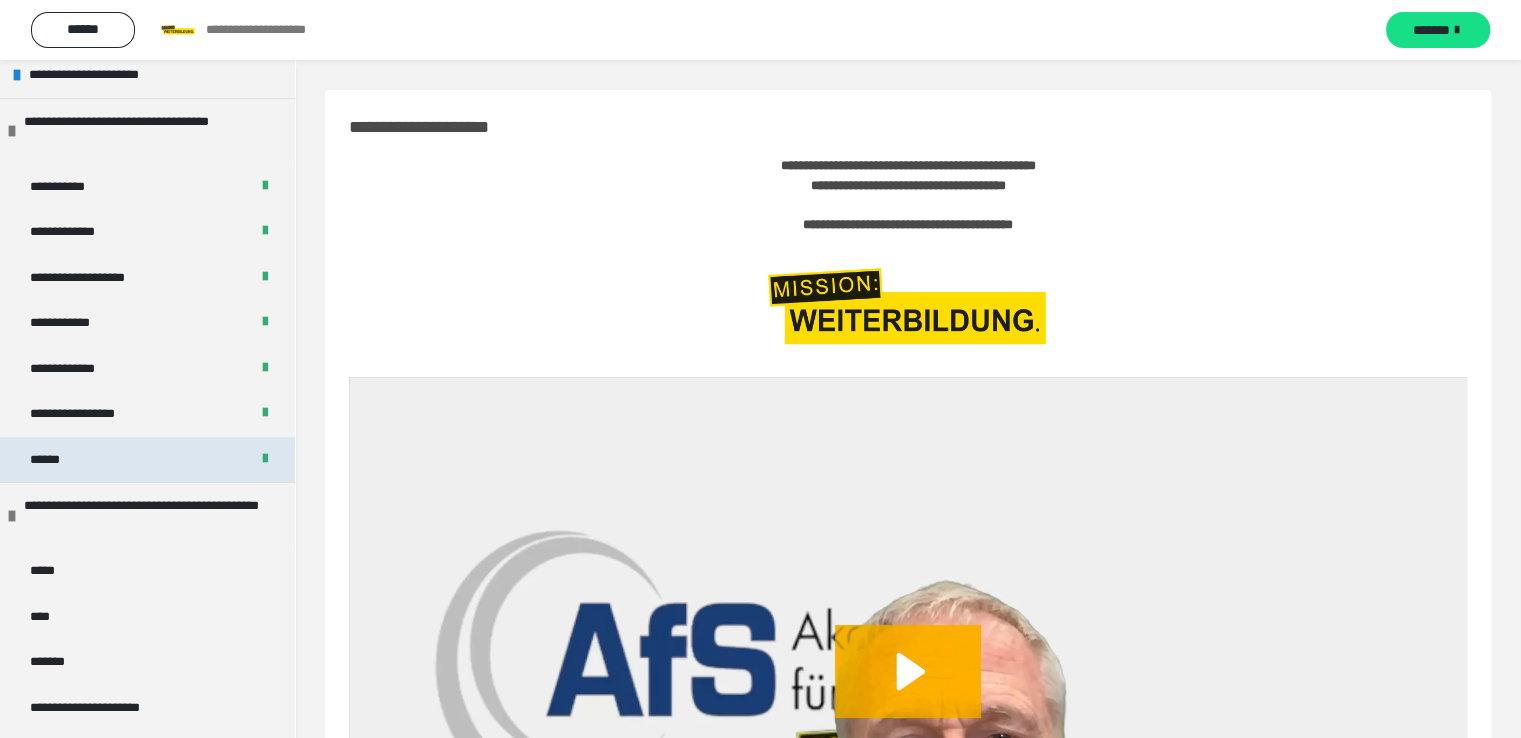 click on "******" at bounding box center (53, 460) 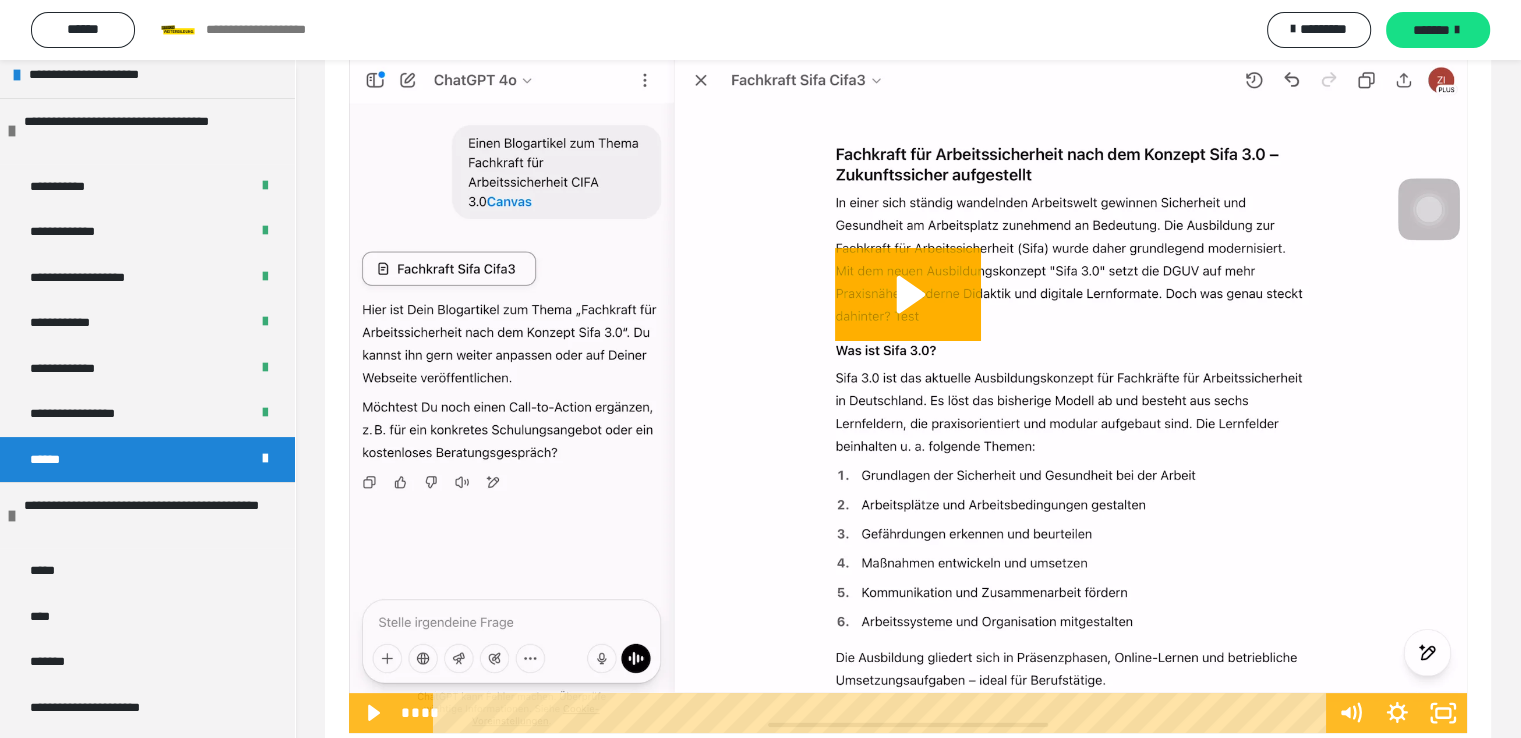 scroll, scrollTop: 296, scrollLeft: 0, axis: vertical 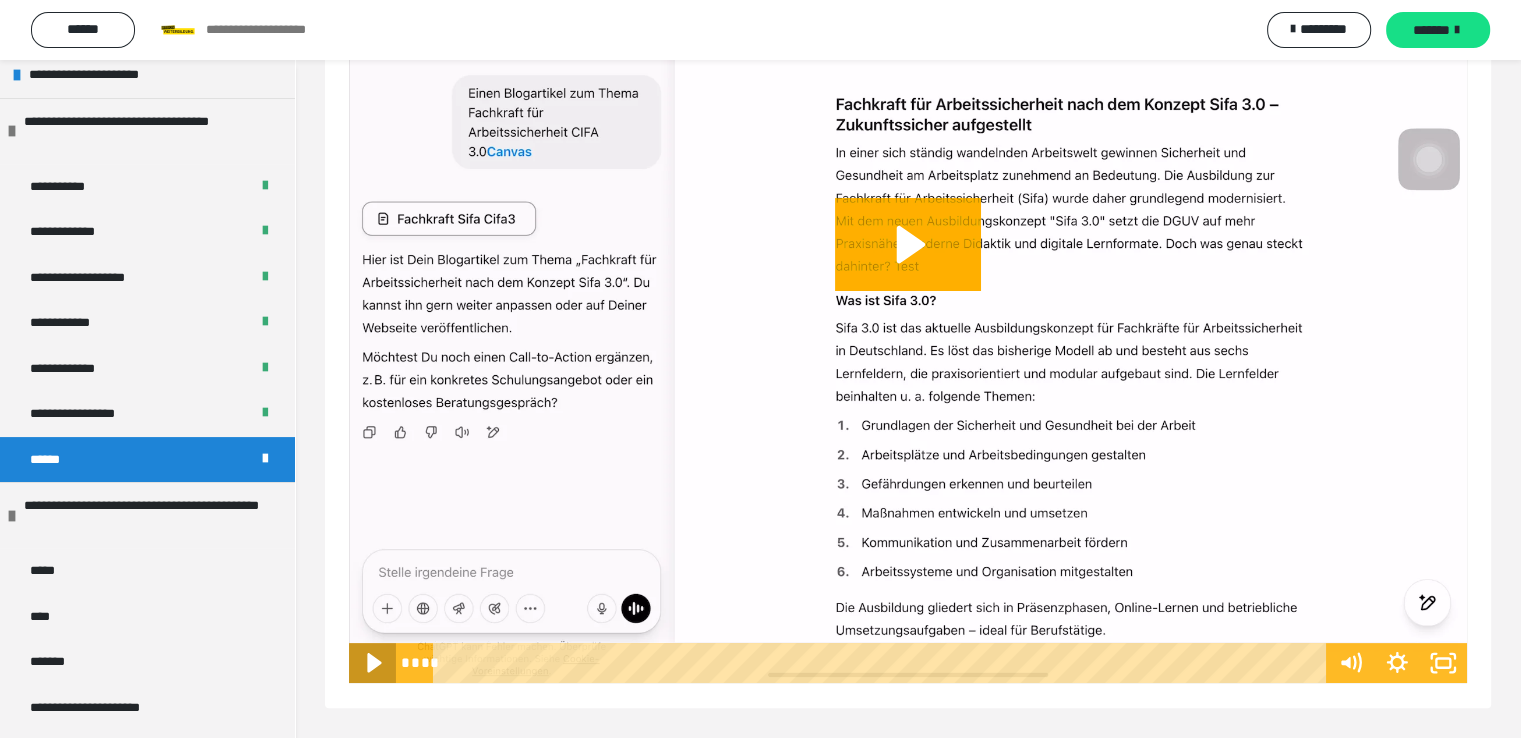 click 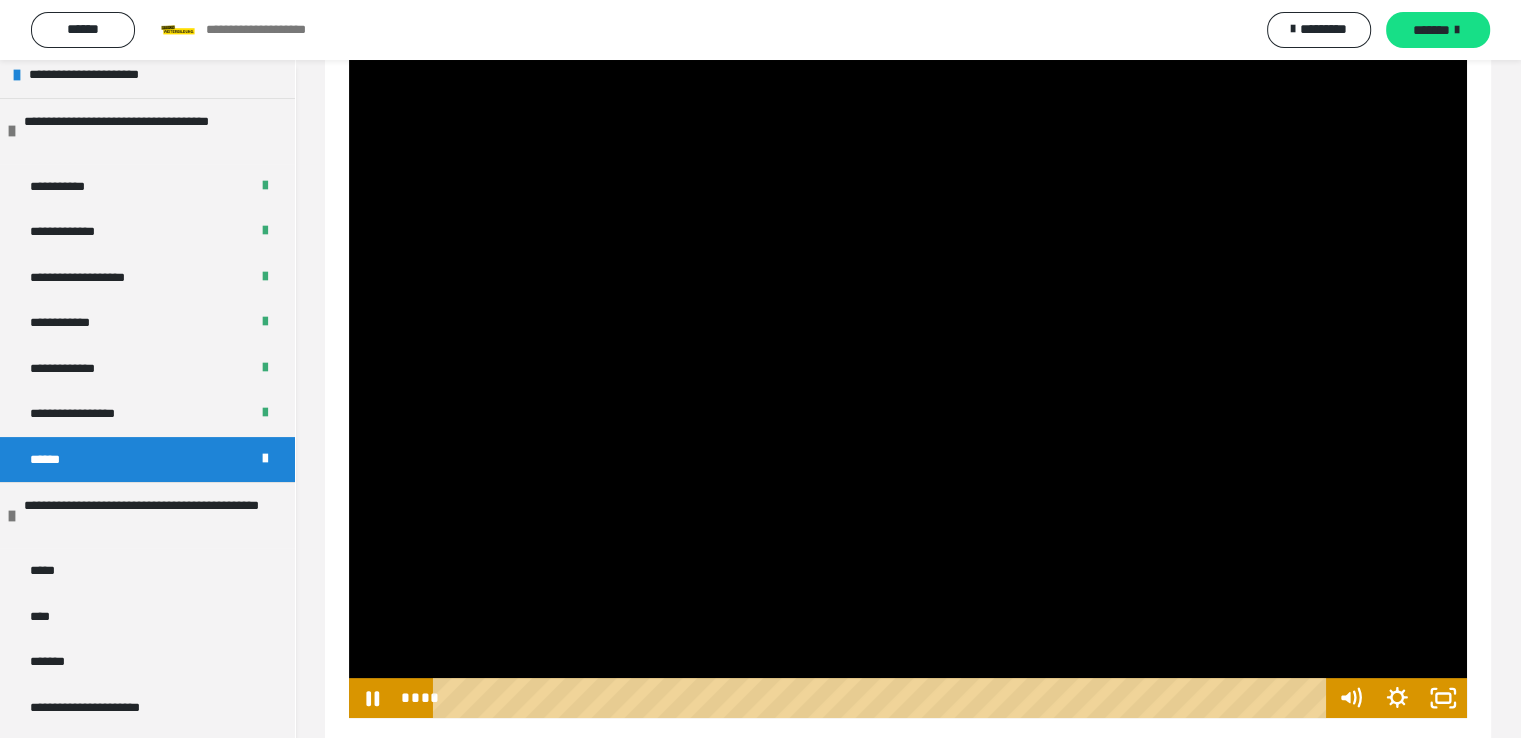 scroll, scrollTop: 296, scrollLeft: 0, axis: vertical 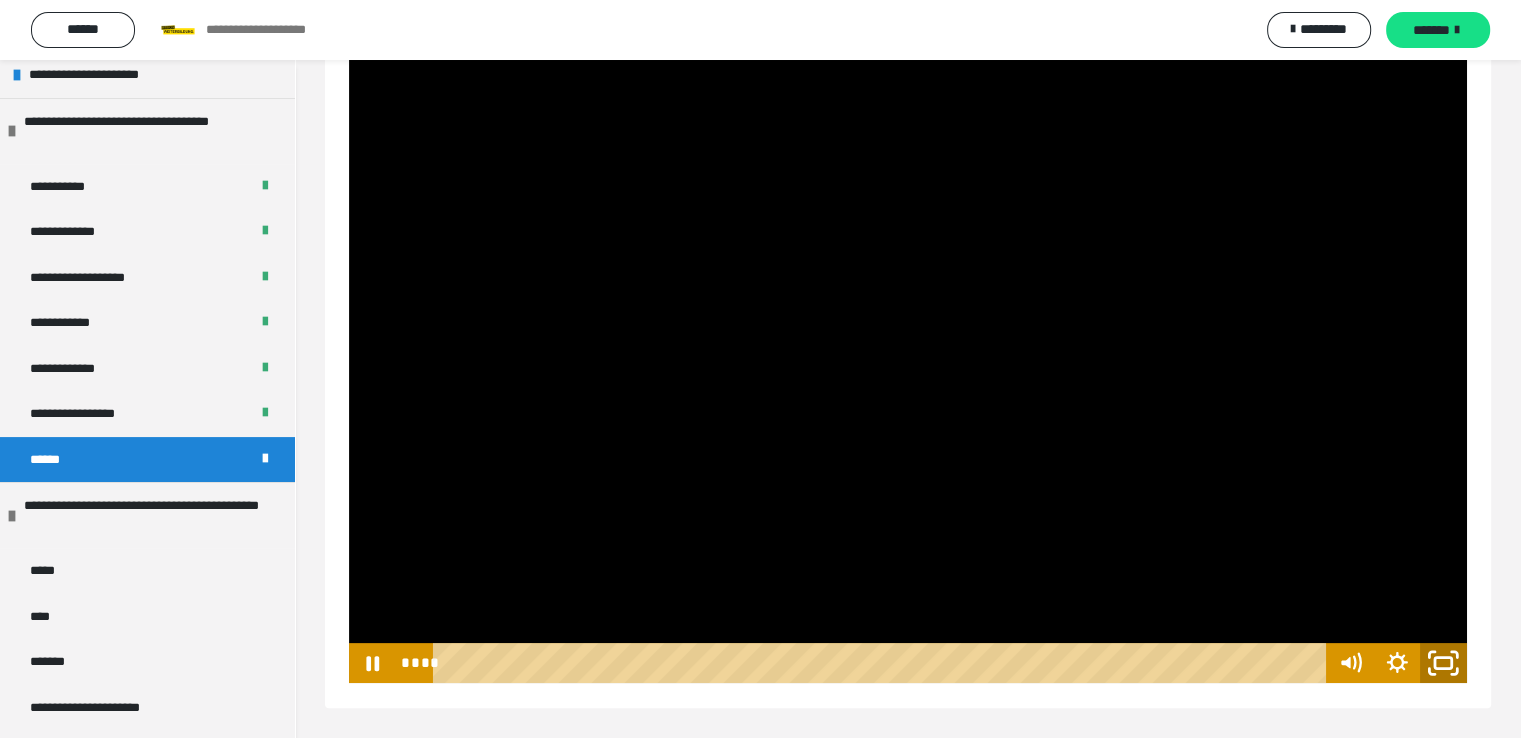 click 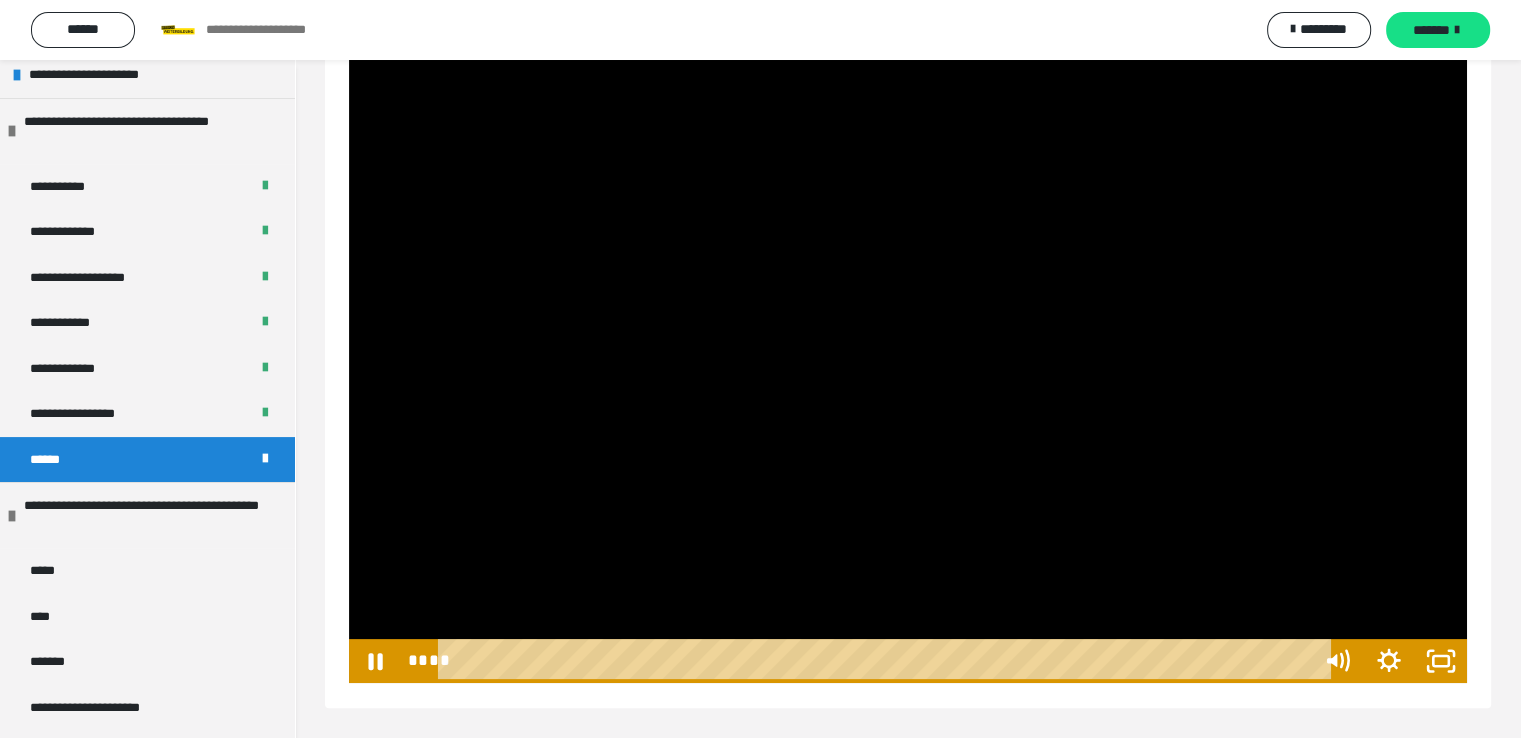 scroll, scrollTop: 180, scrollLeft: 0, axis: vertical 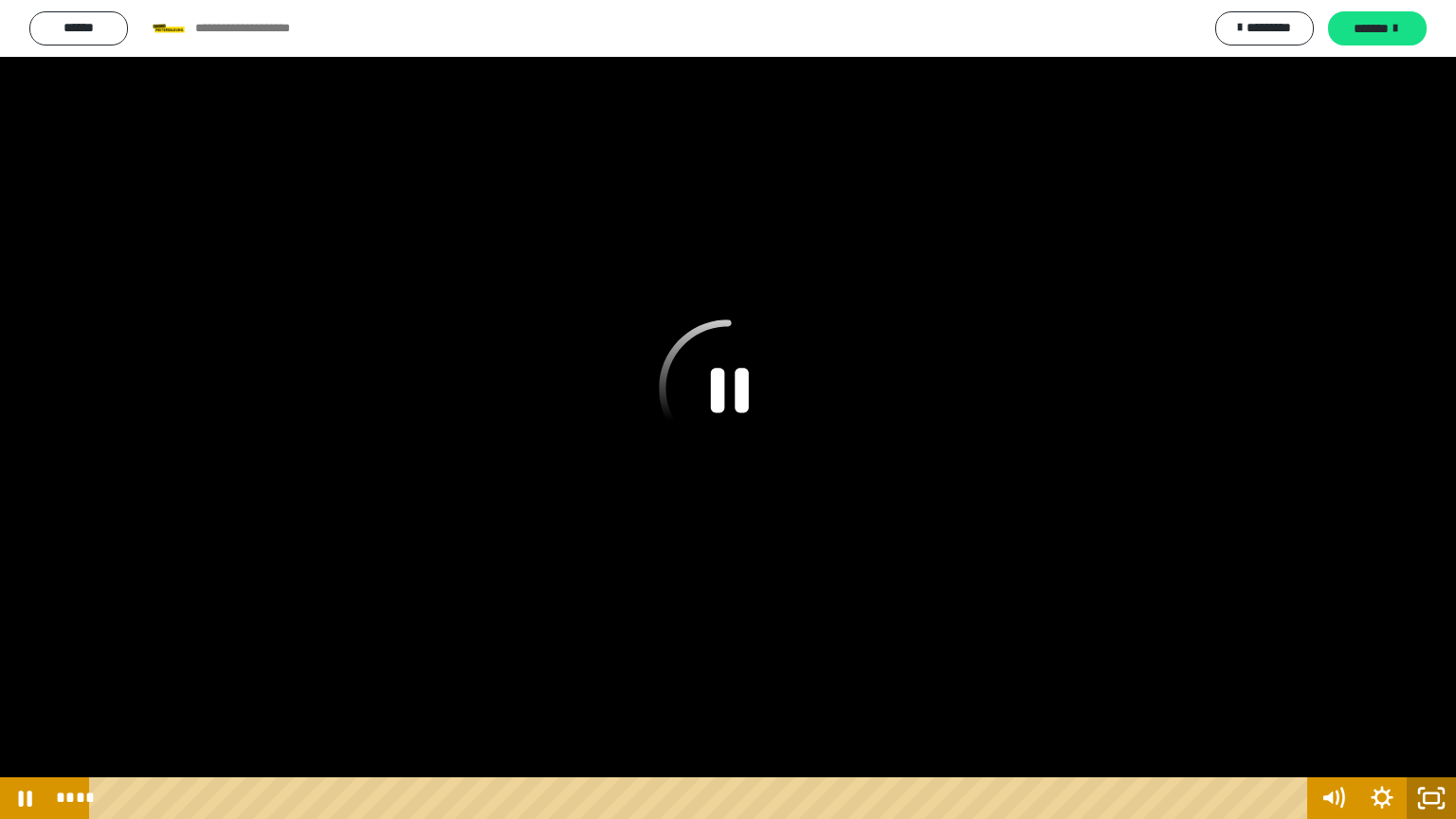 click 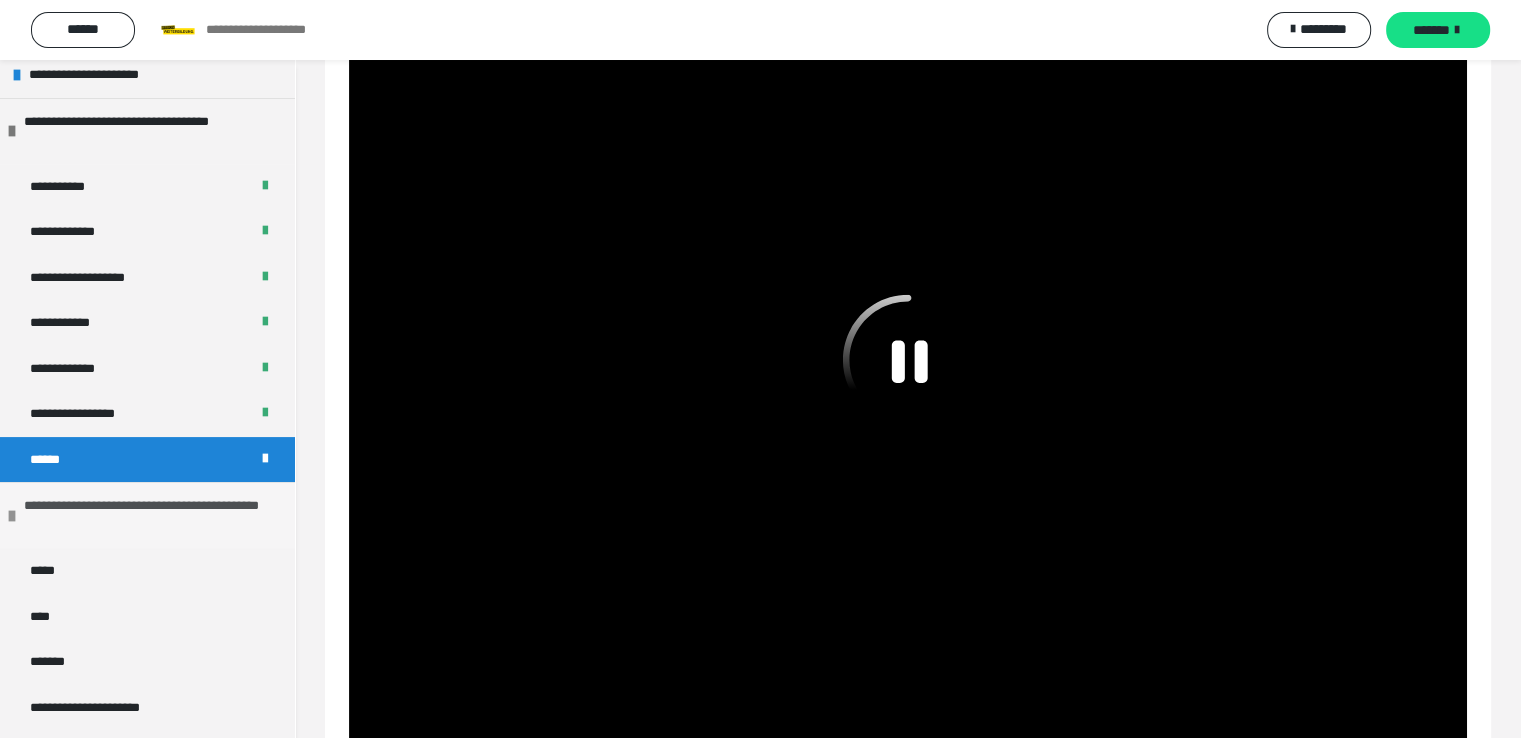 click on "**********" at bounding box center [144, 515] 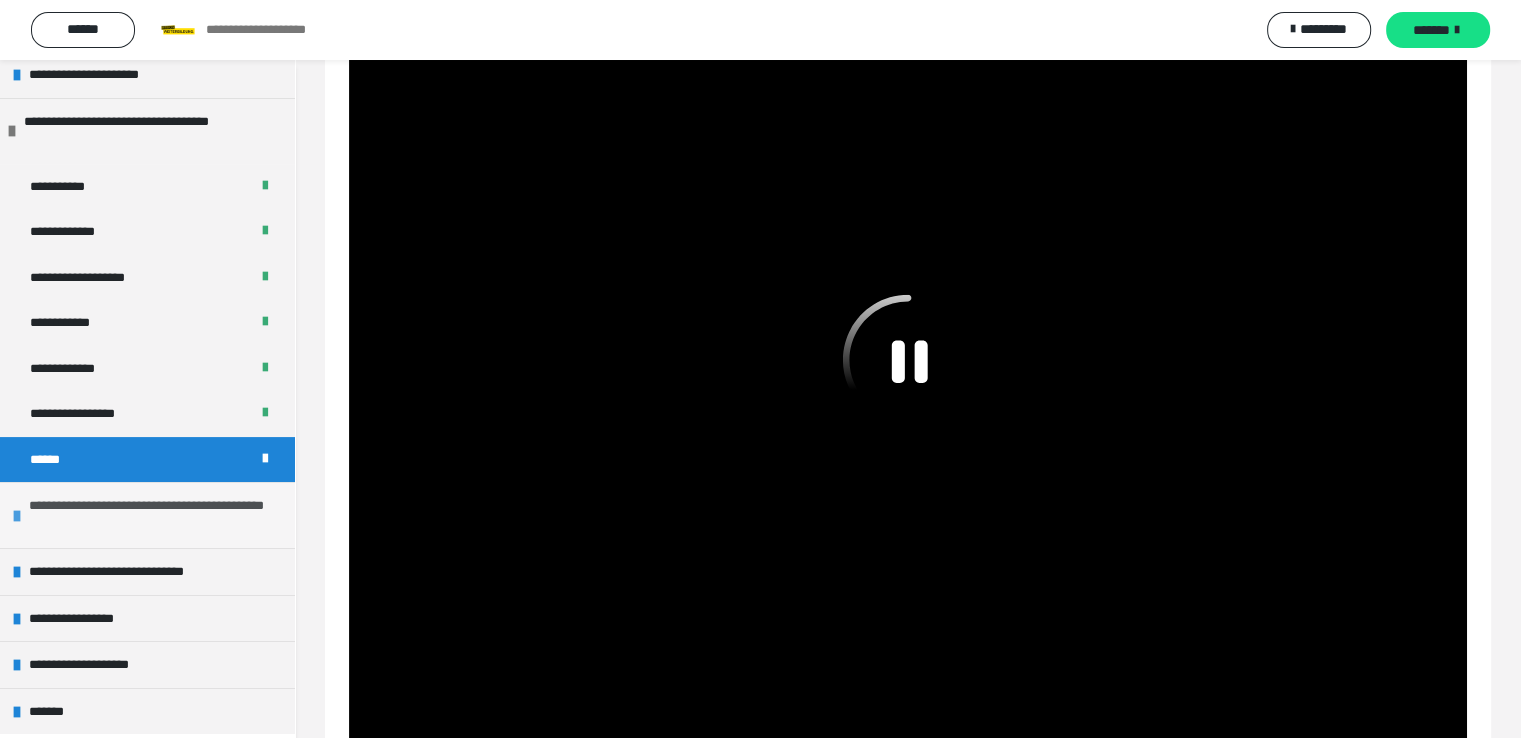 click on "**********" at bounding box center [149, 515] 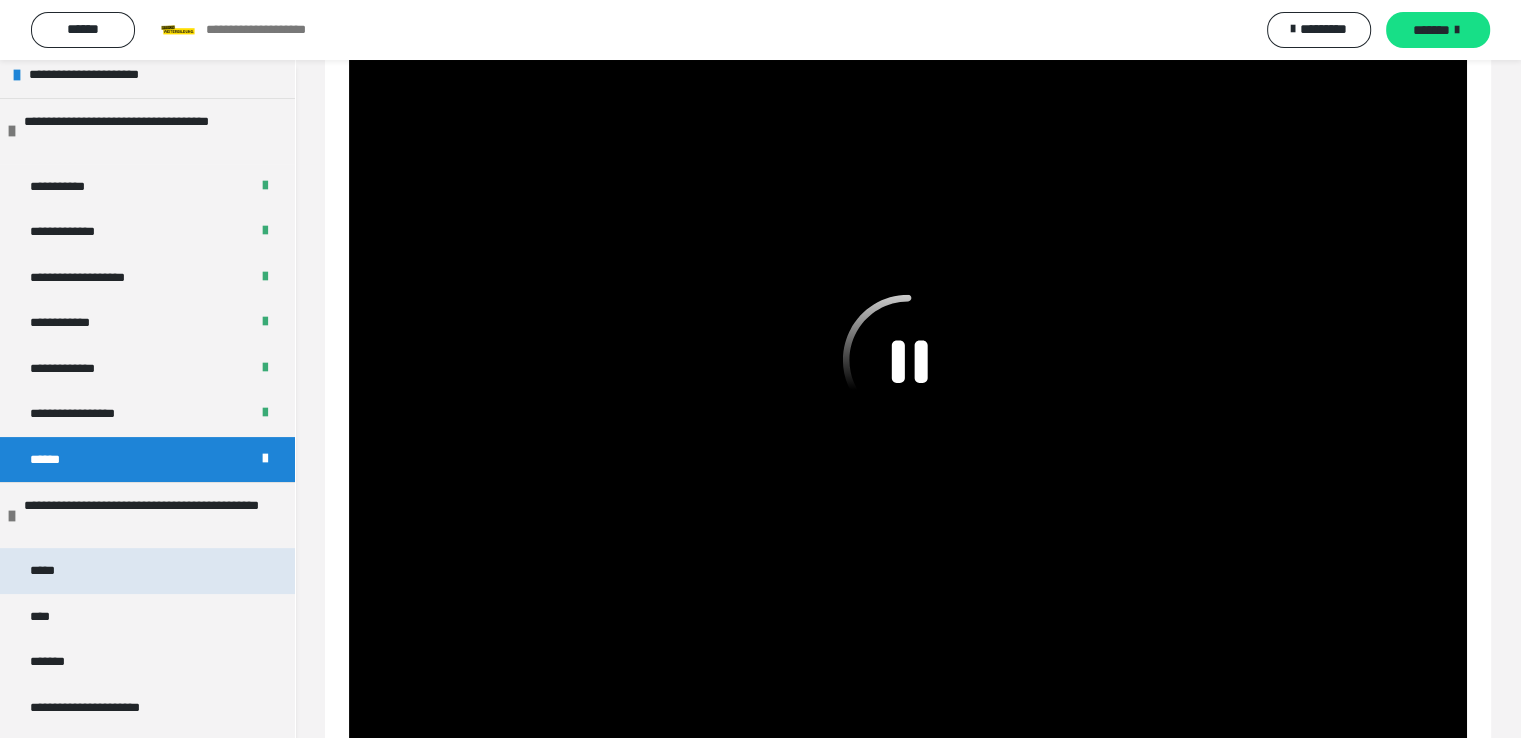 click on "*****" at bounding box center (46, 571) 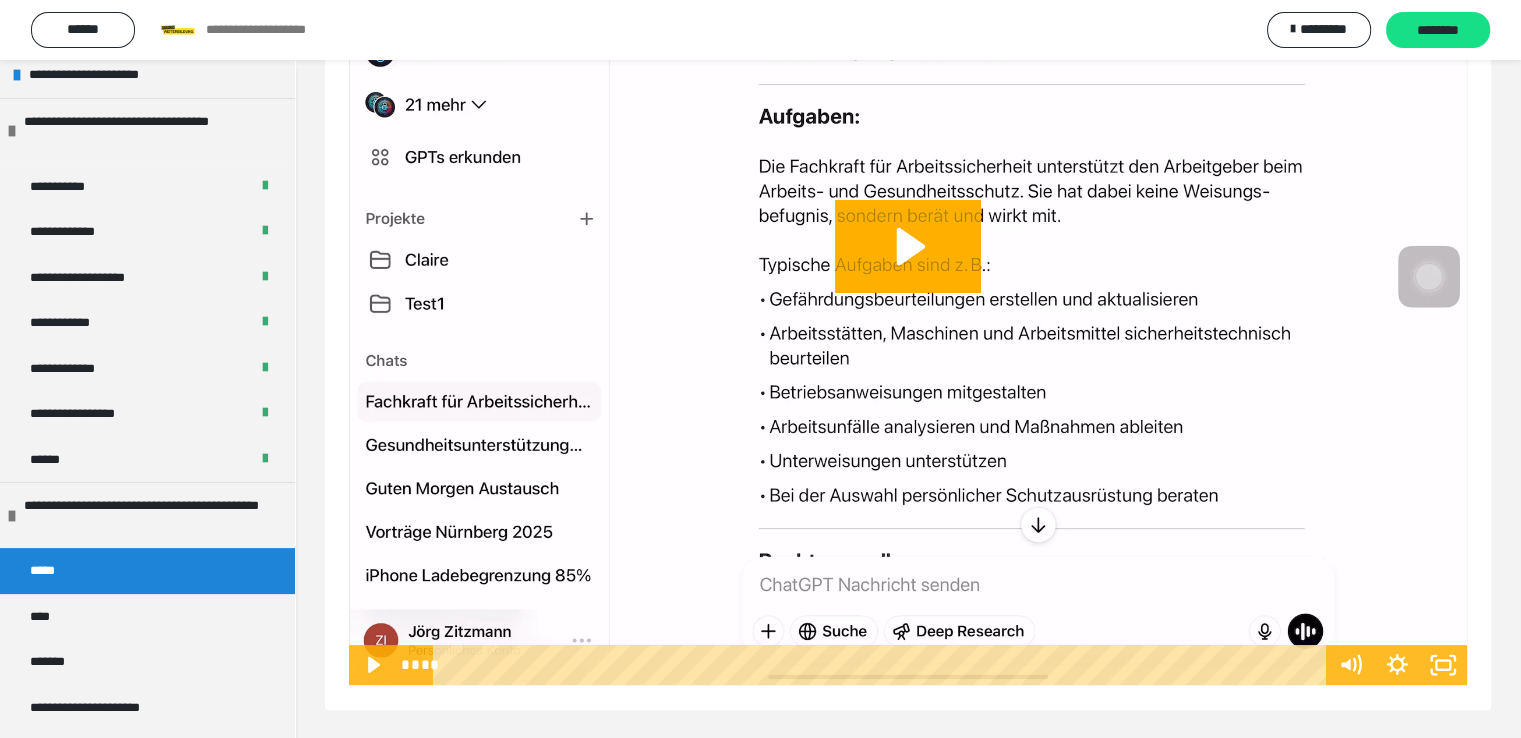 scroll, scrollTop: 296, scrollLeft: 0, axis: vertical 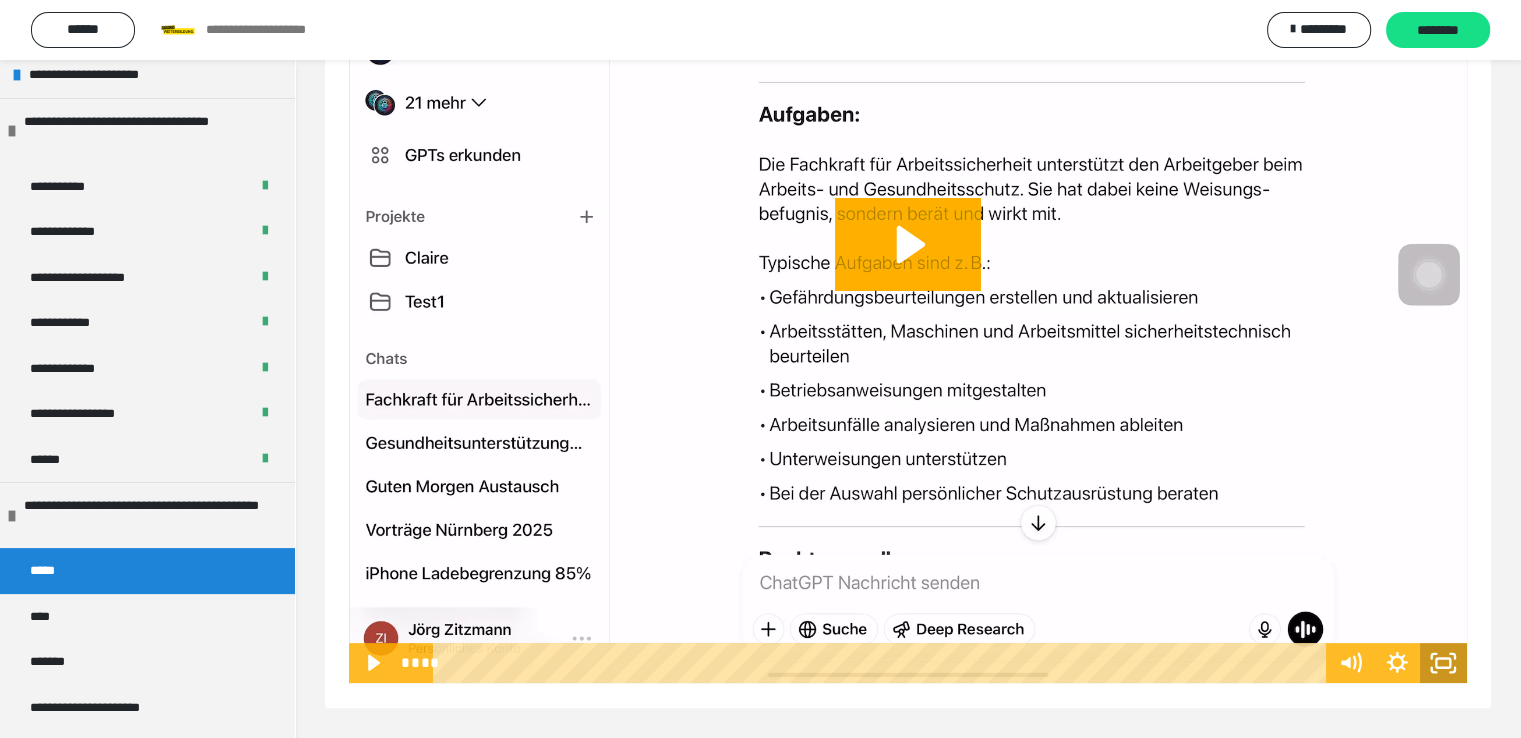 click 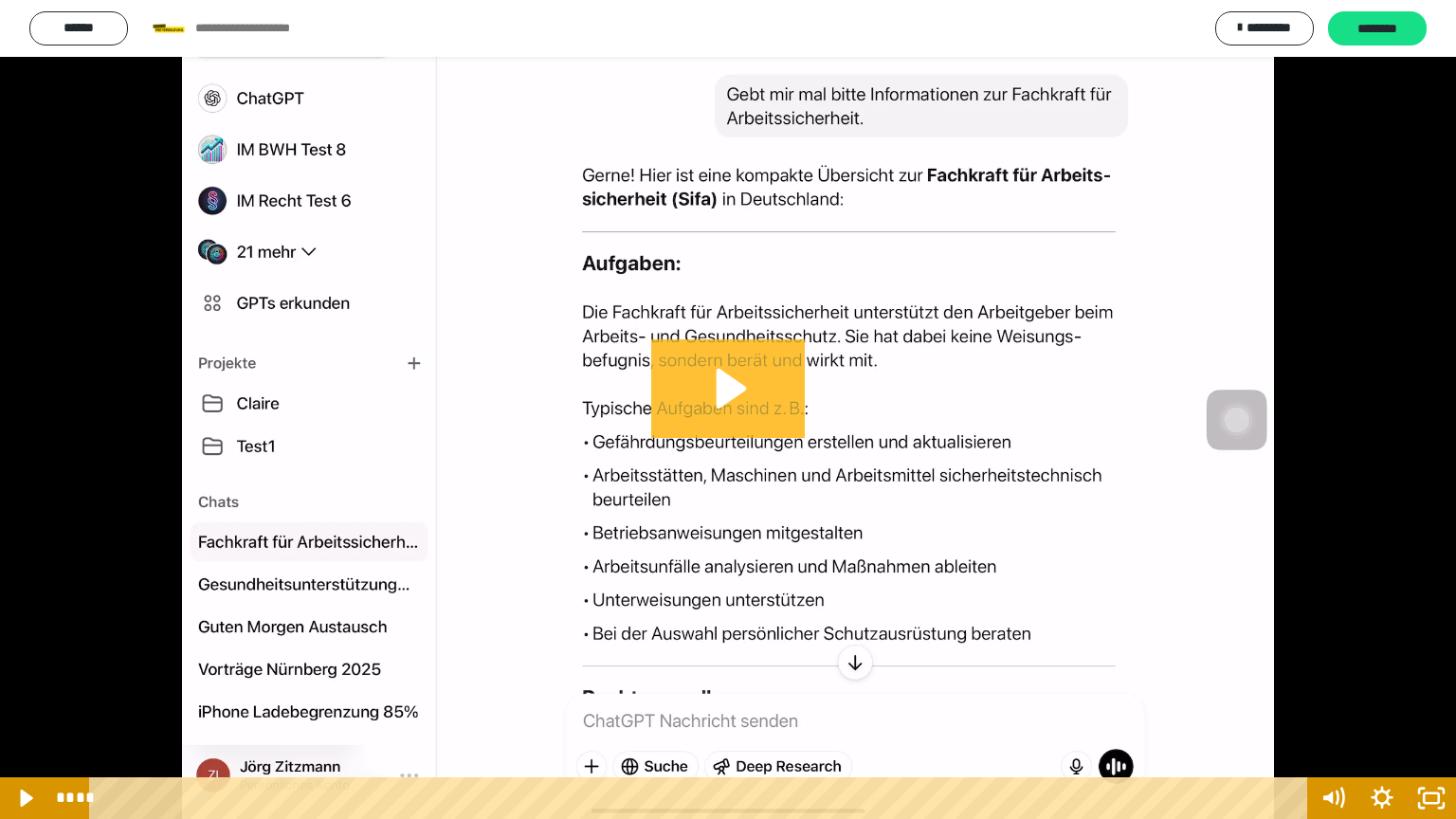 click 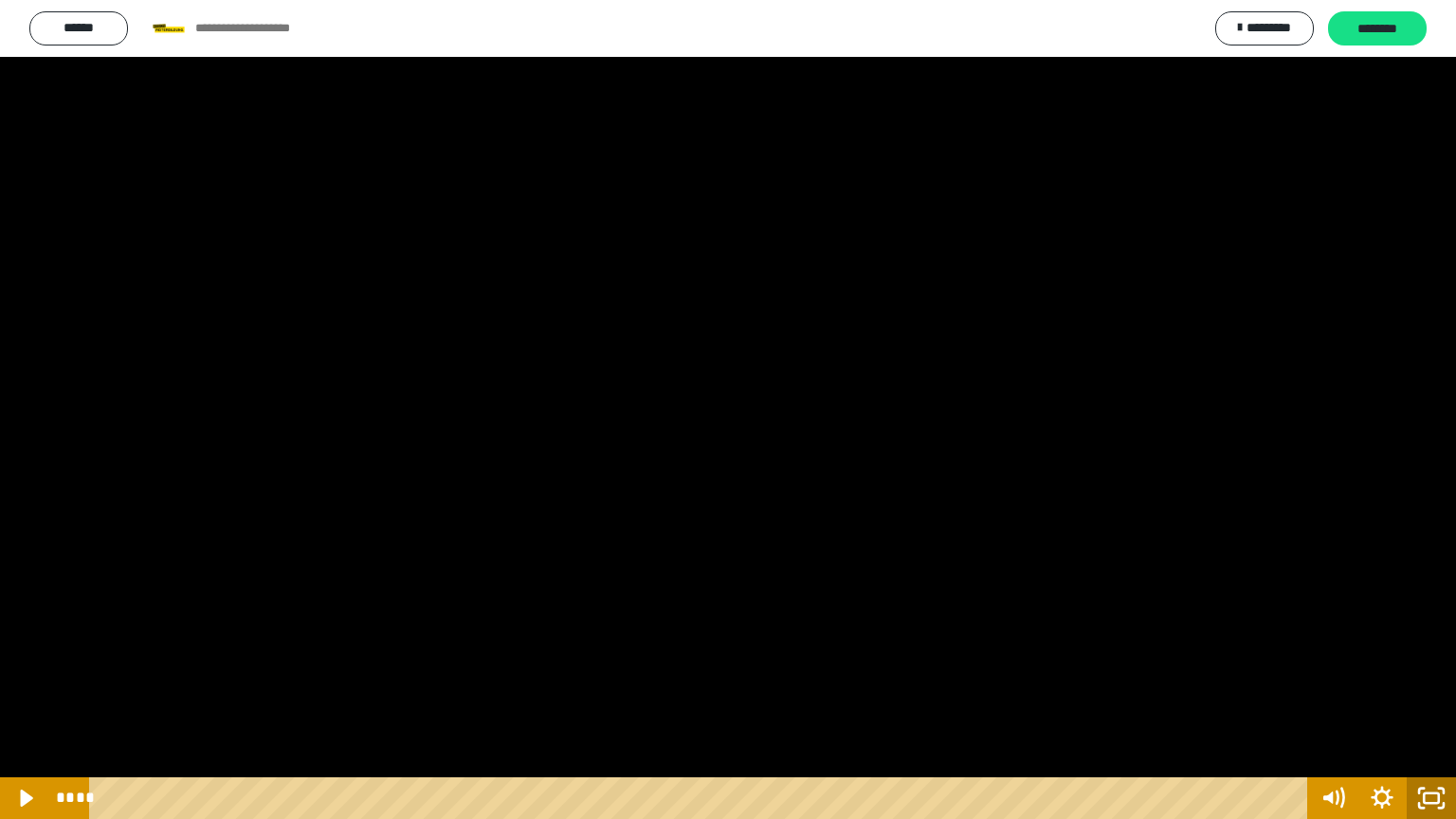 click 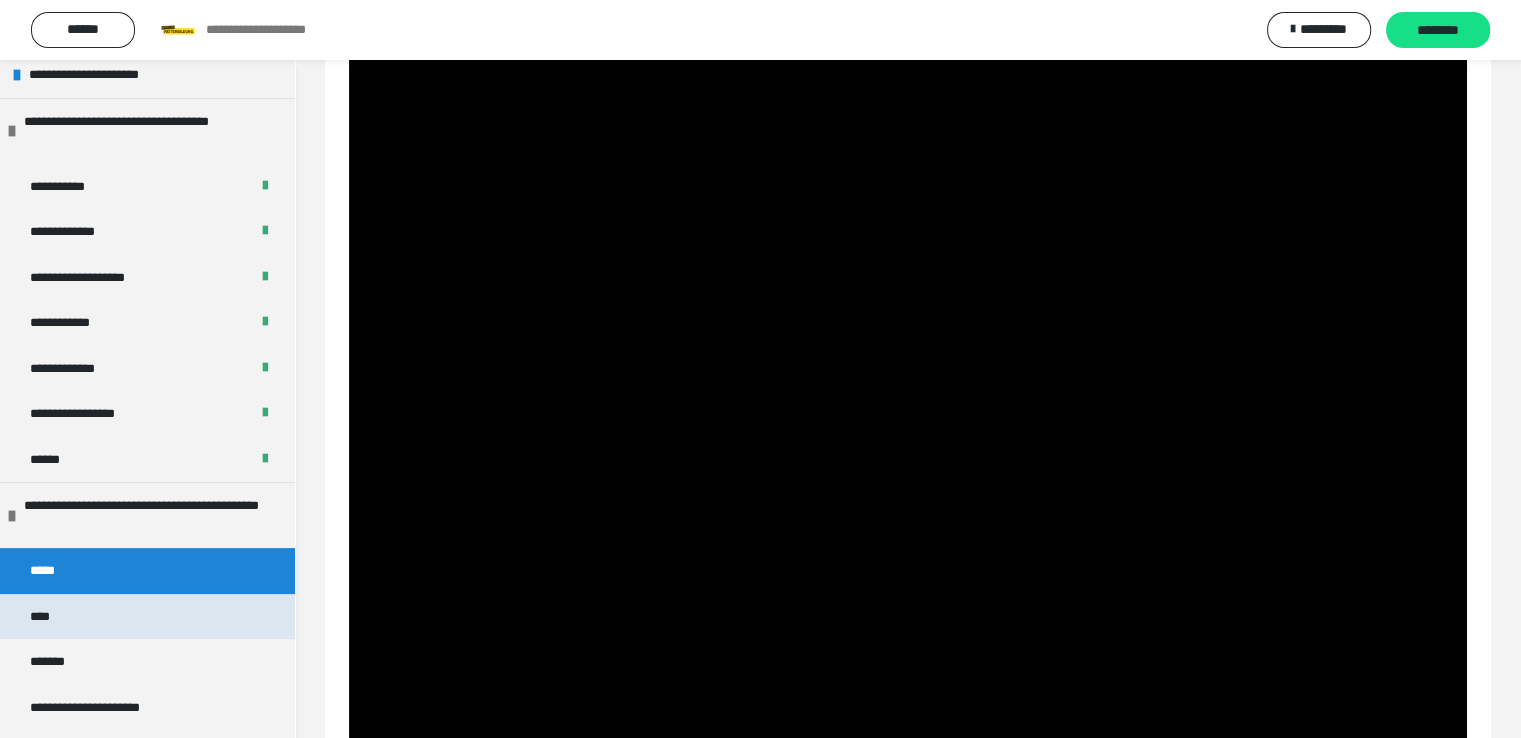 click on "****" at bounding box center (147, 617) 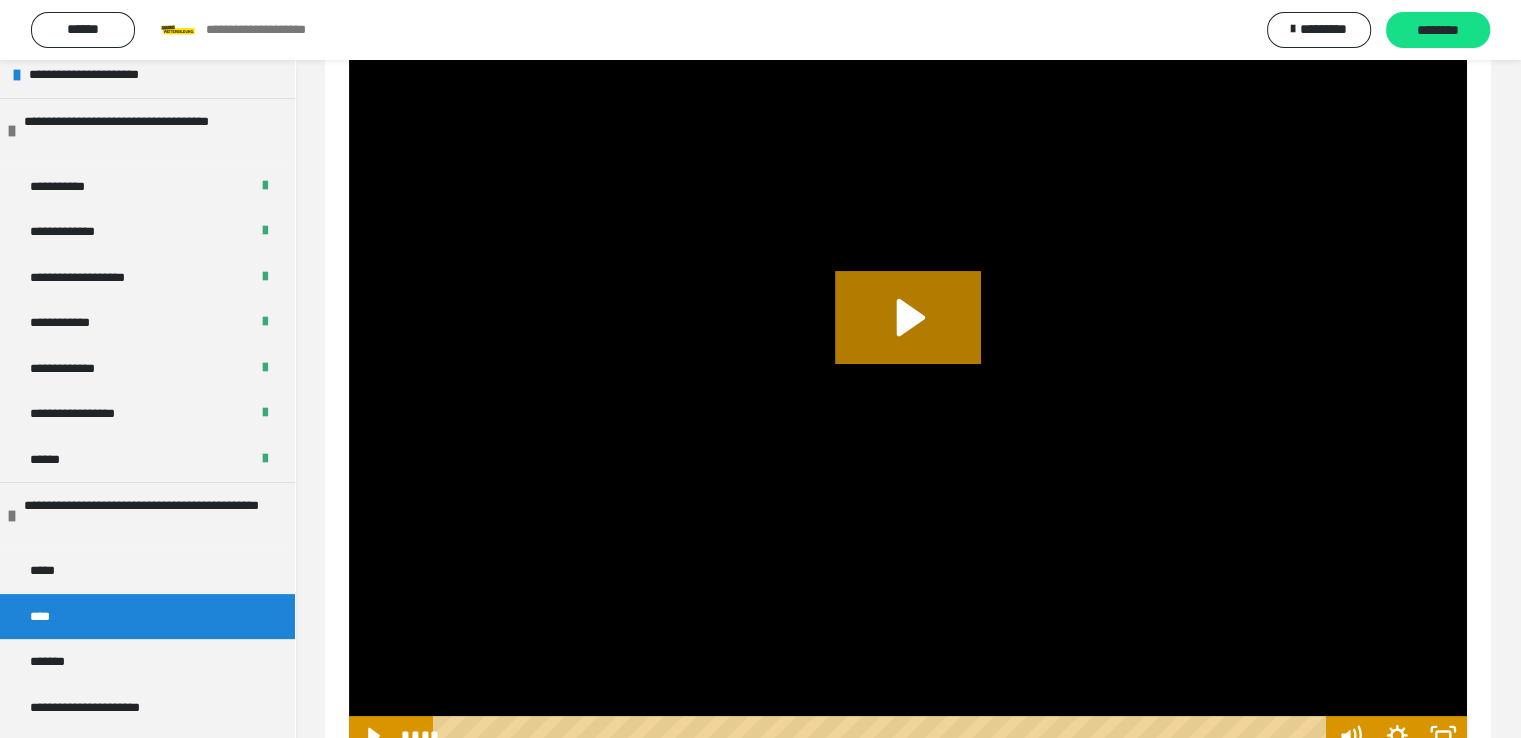 scroll, scrollTop: 296, scrollLeft: 0, axis: vertical 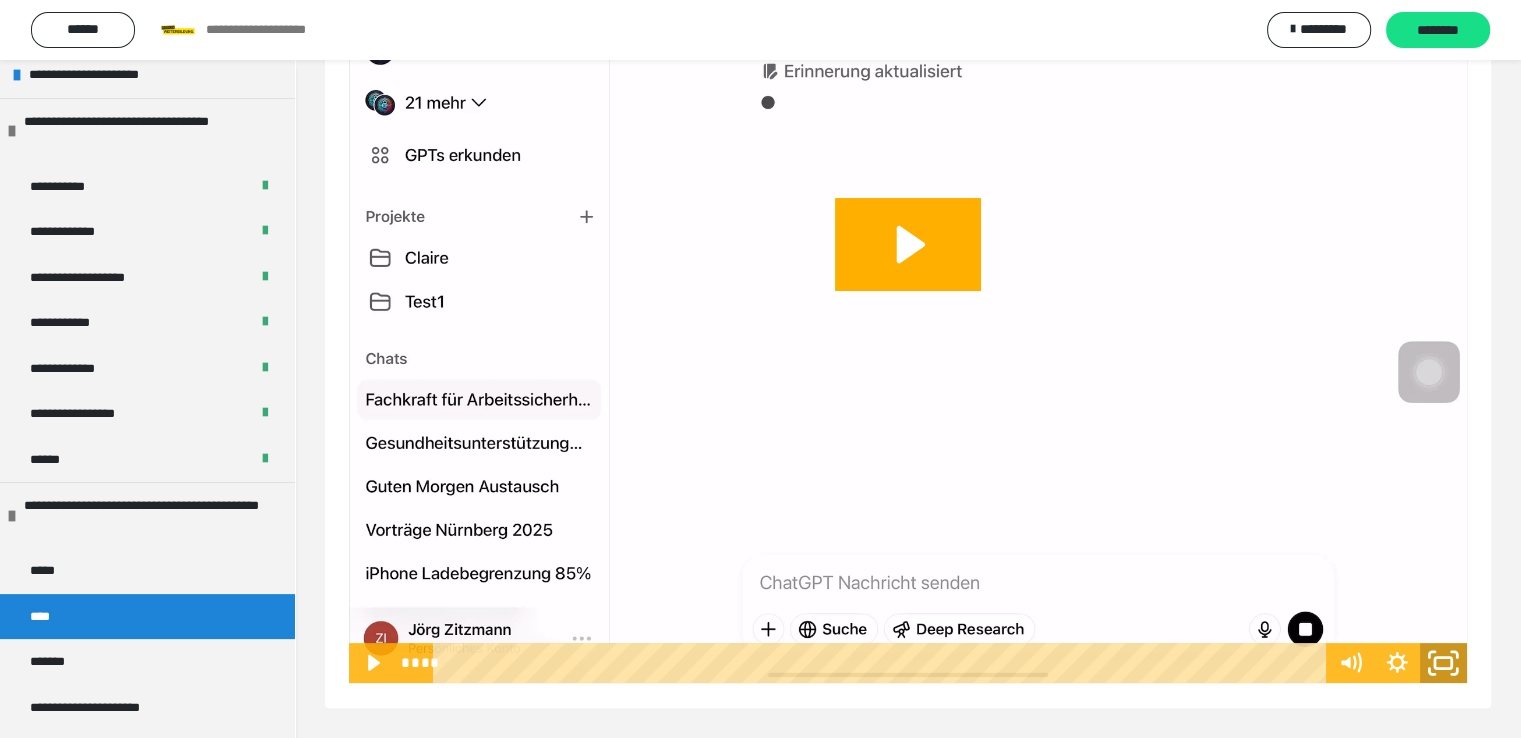 drag, startPoint x: 1443, startPoint y: 650, endPoint x: 1386, endPoint y: 700, distance: 75.82216 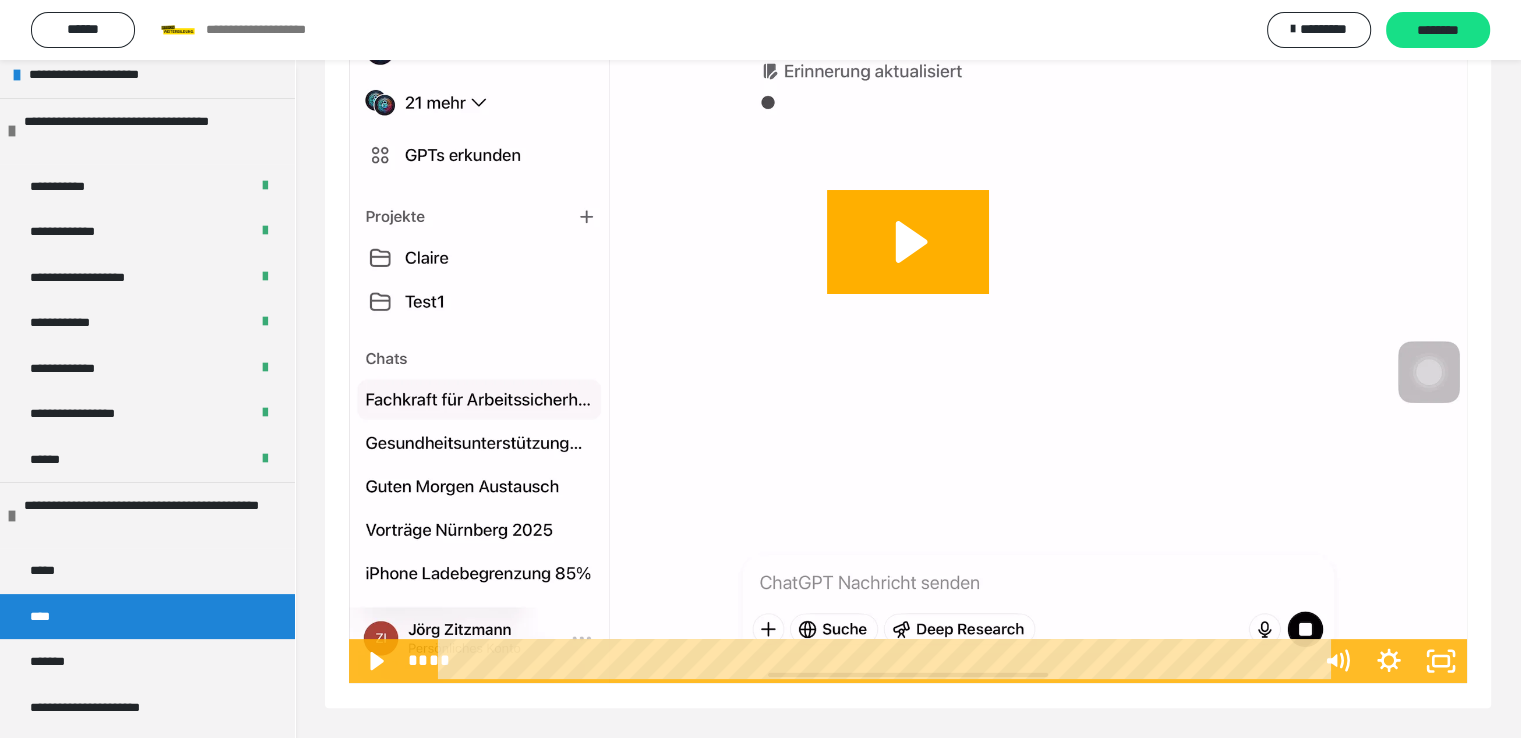 scroll, scrollTop: 180, scrollLeft: 0, axis: vertical 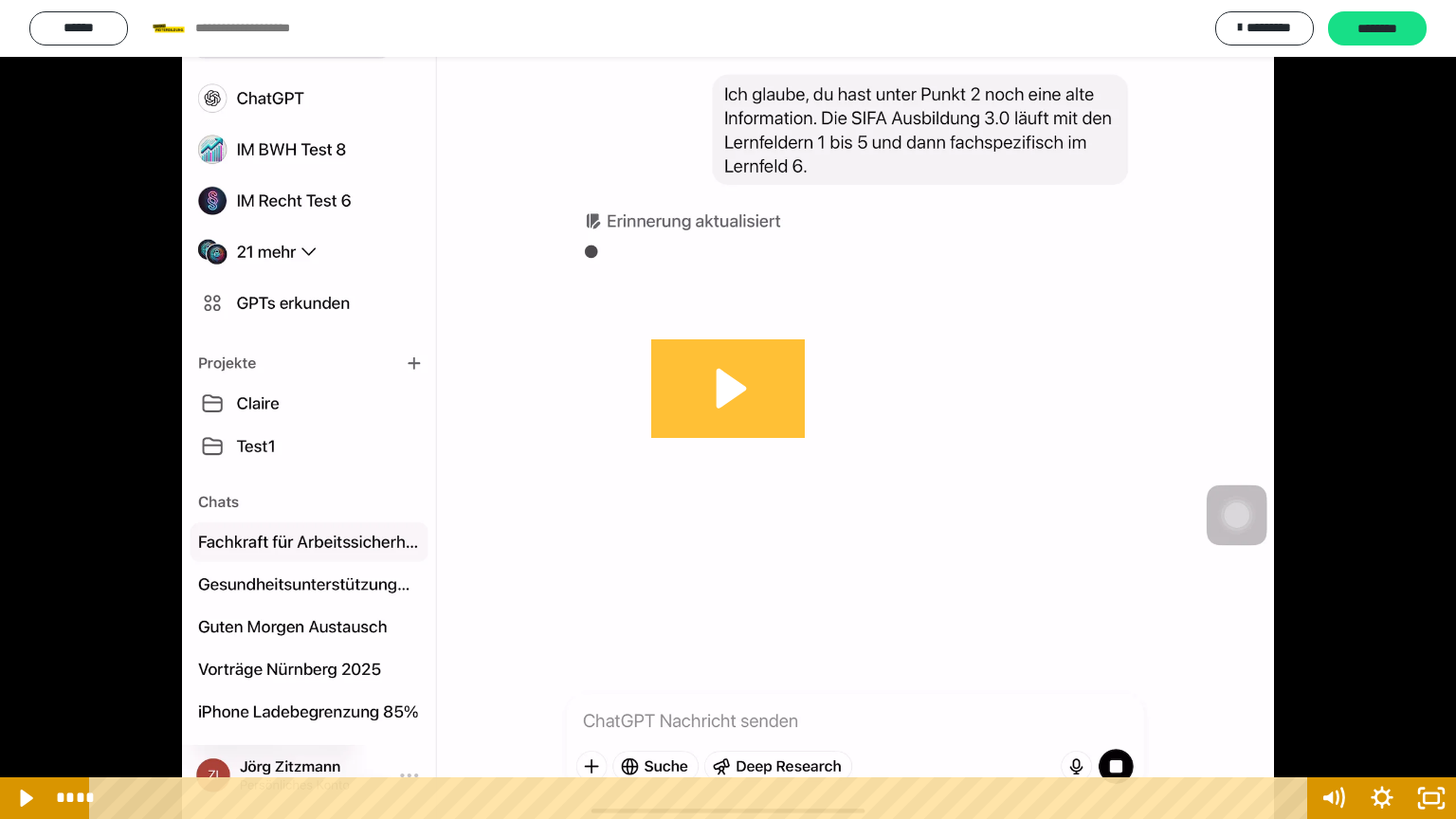 click 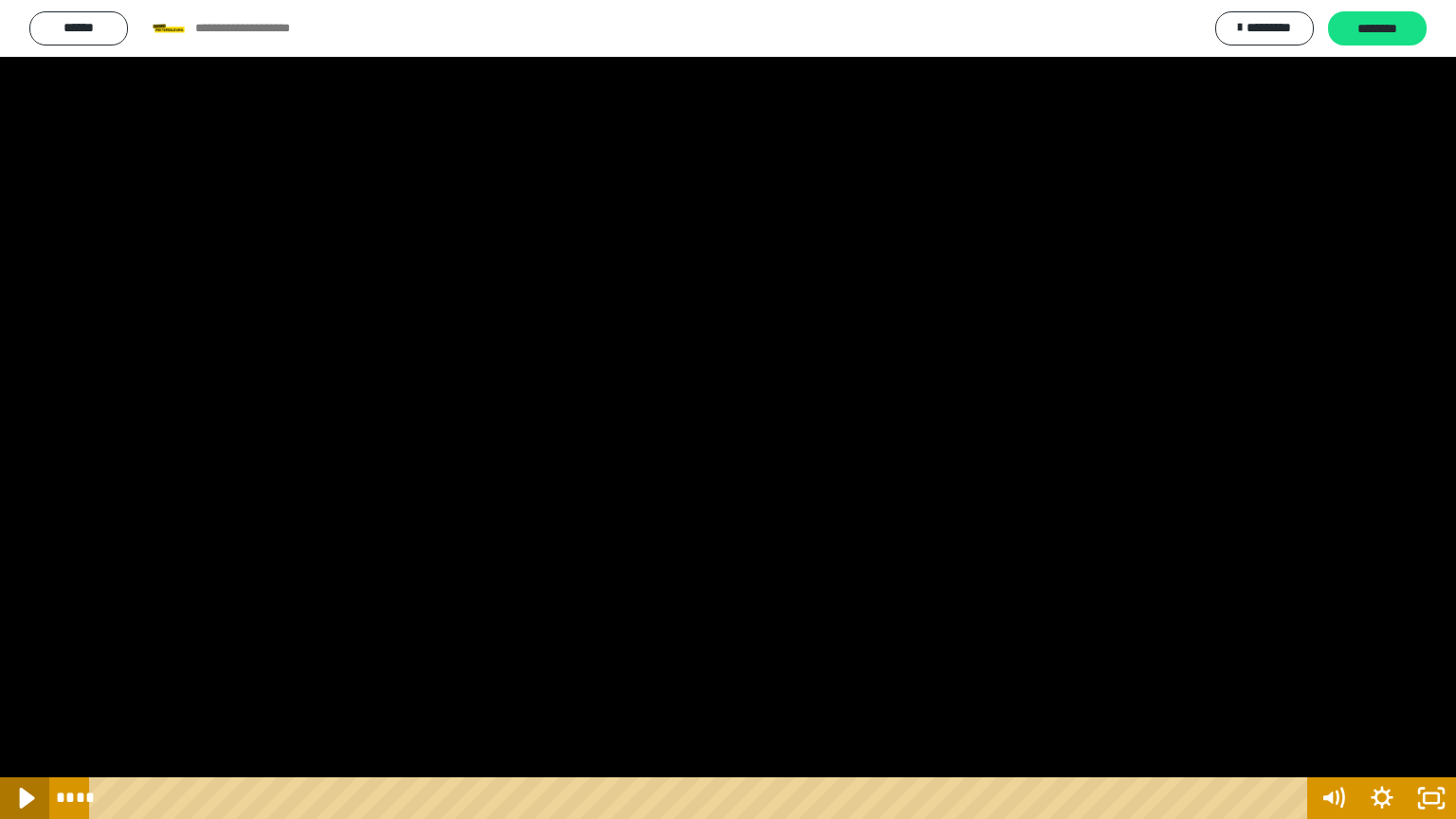 click 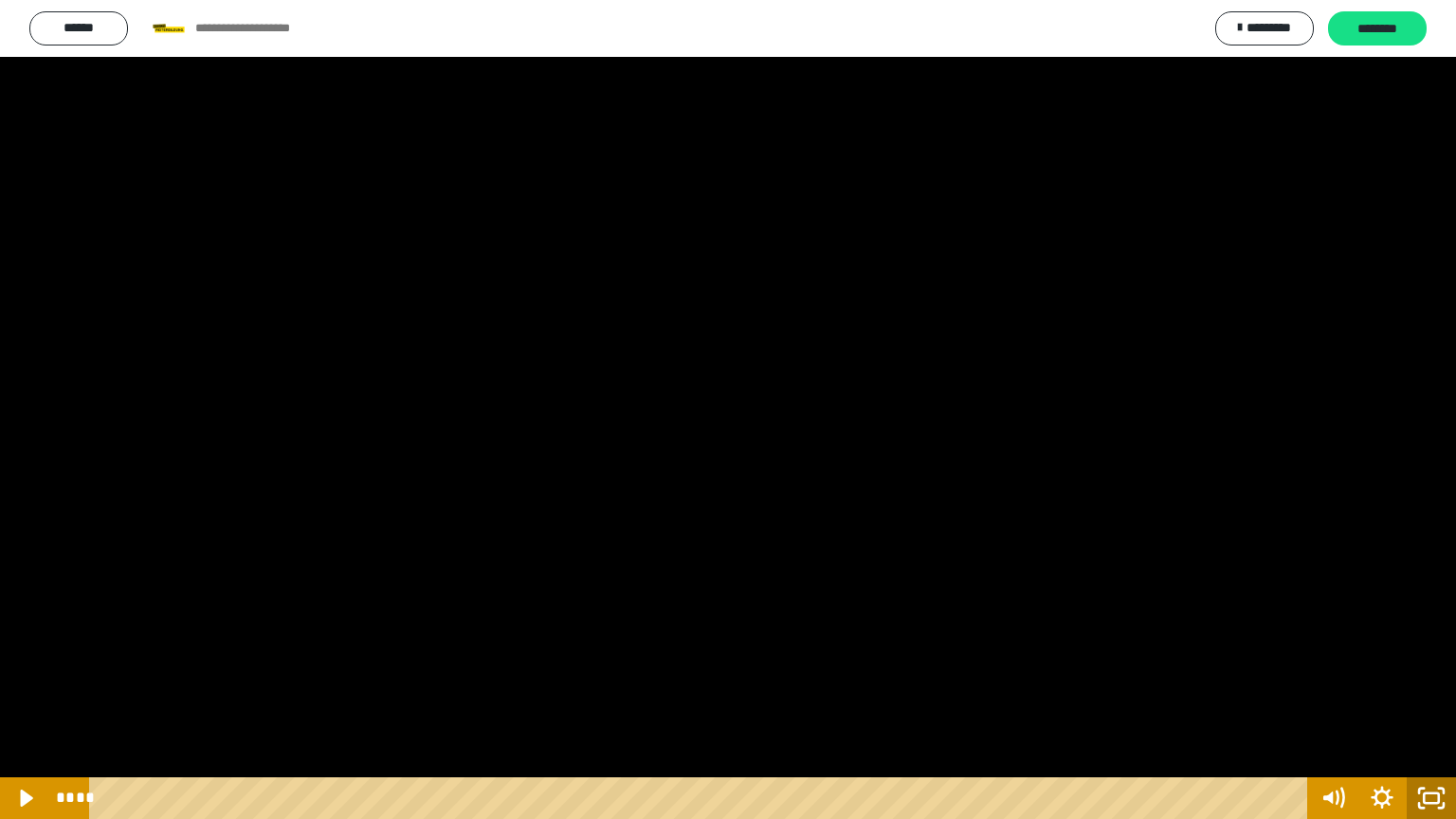 click 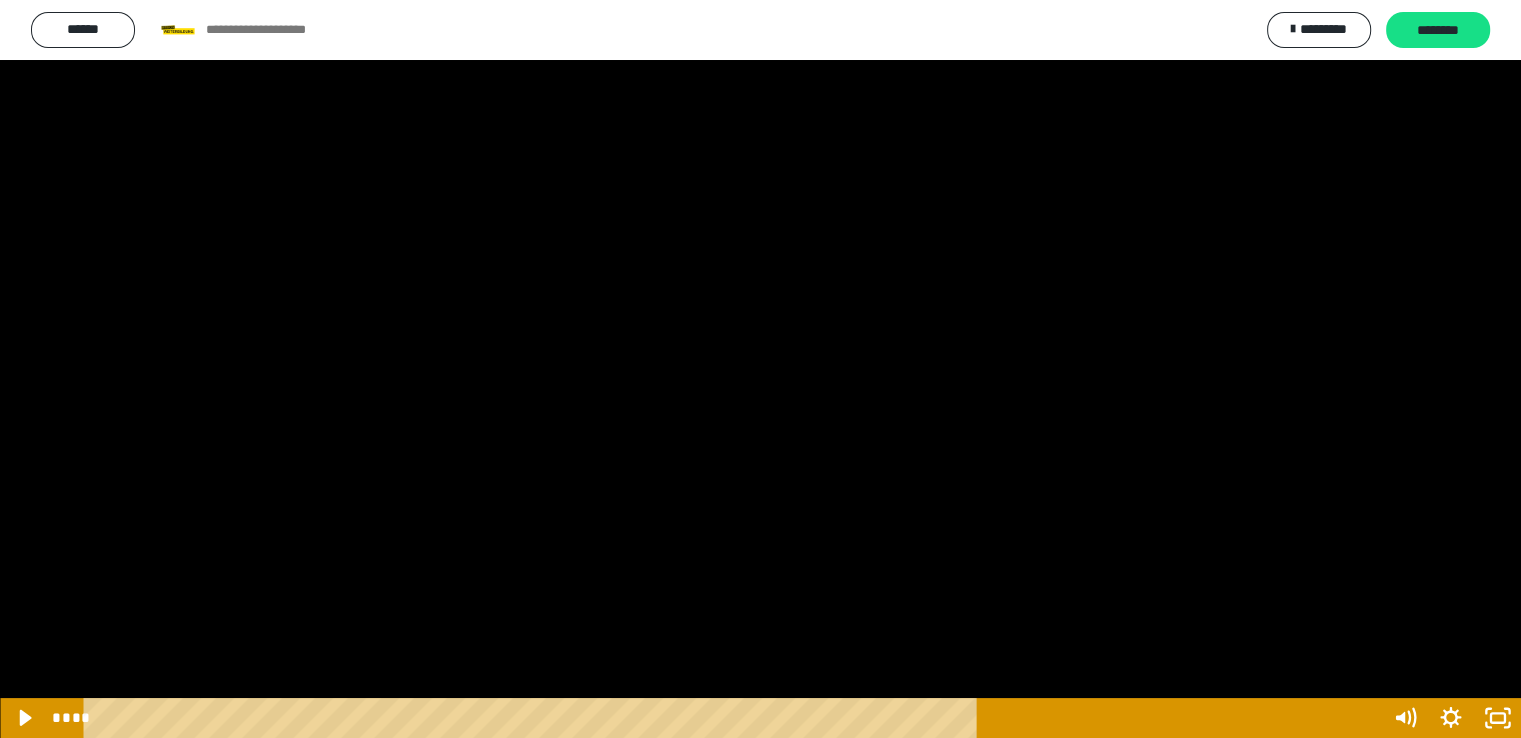 scroll, scrollTop: 296, scrollLeft: 0, axis: vertical 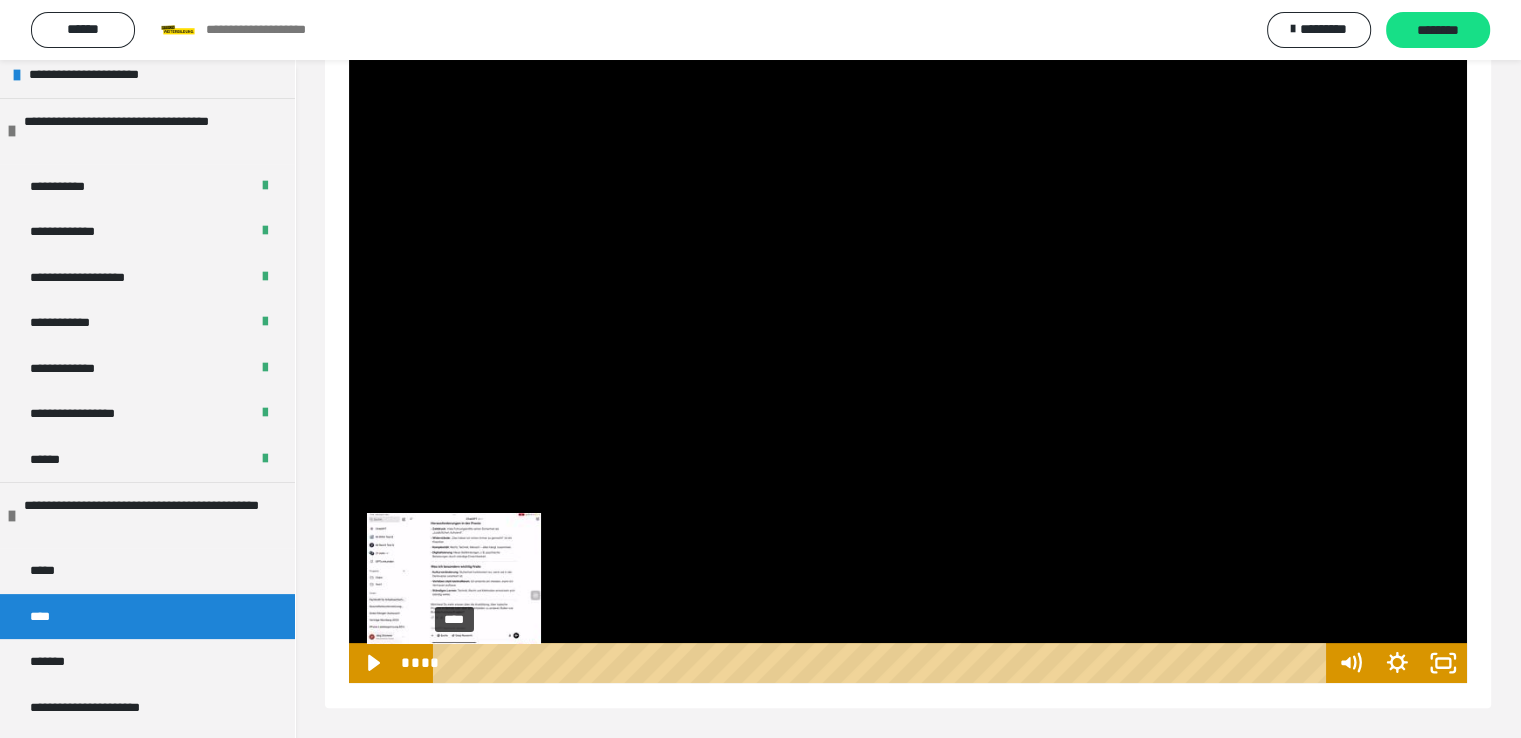 click at bounding box center [453, 663] 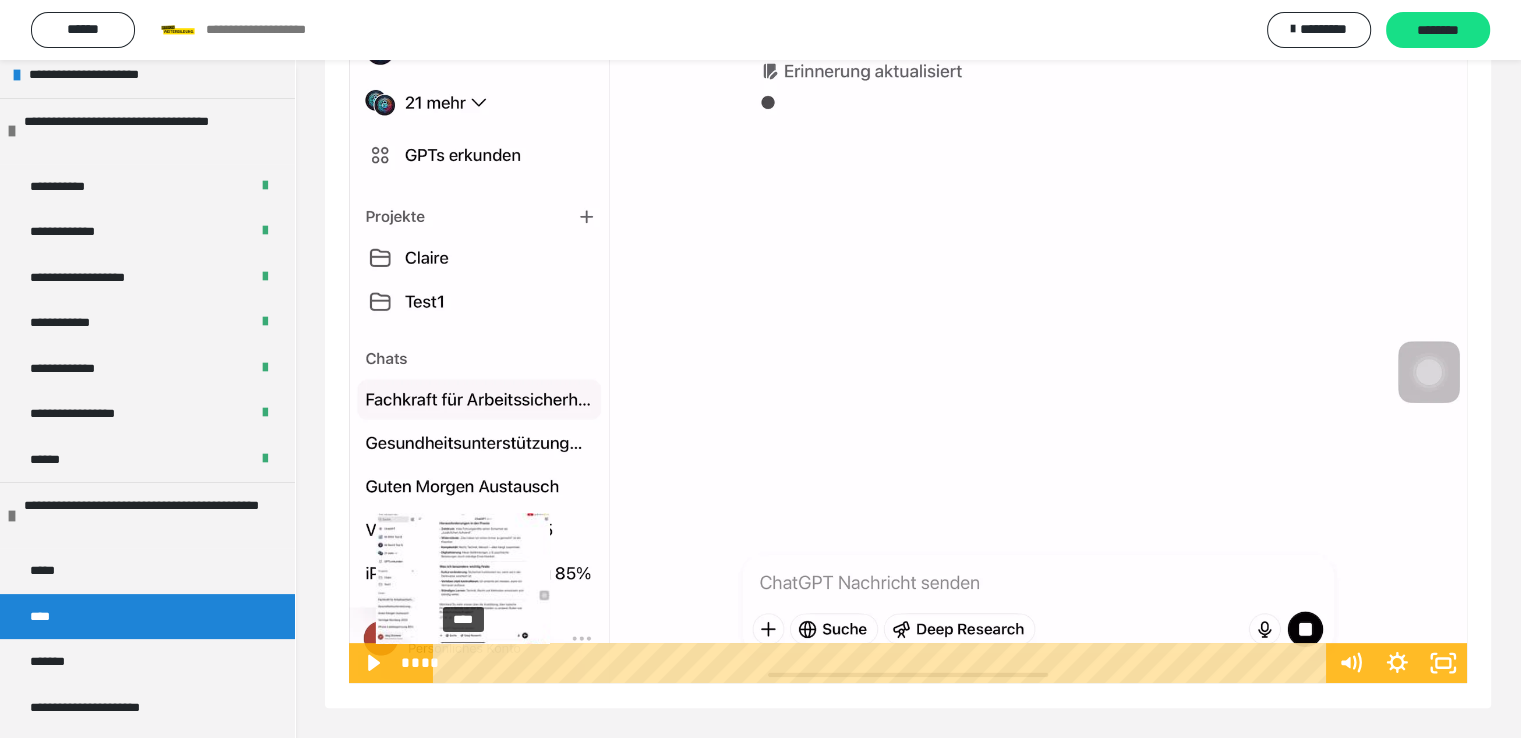 click on "****" at bounding box center [882, 663] 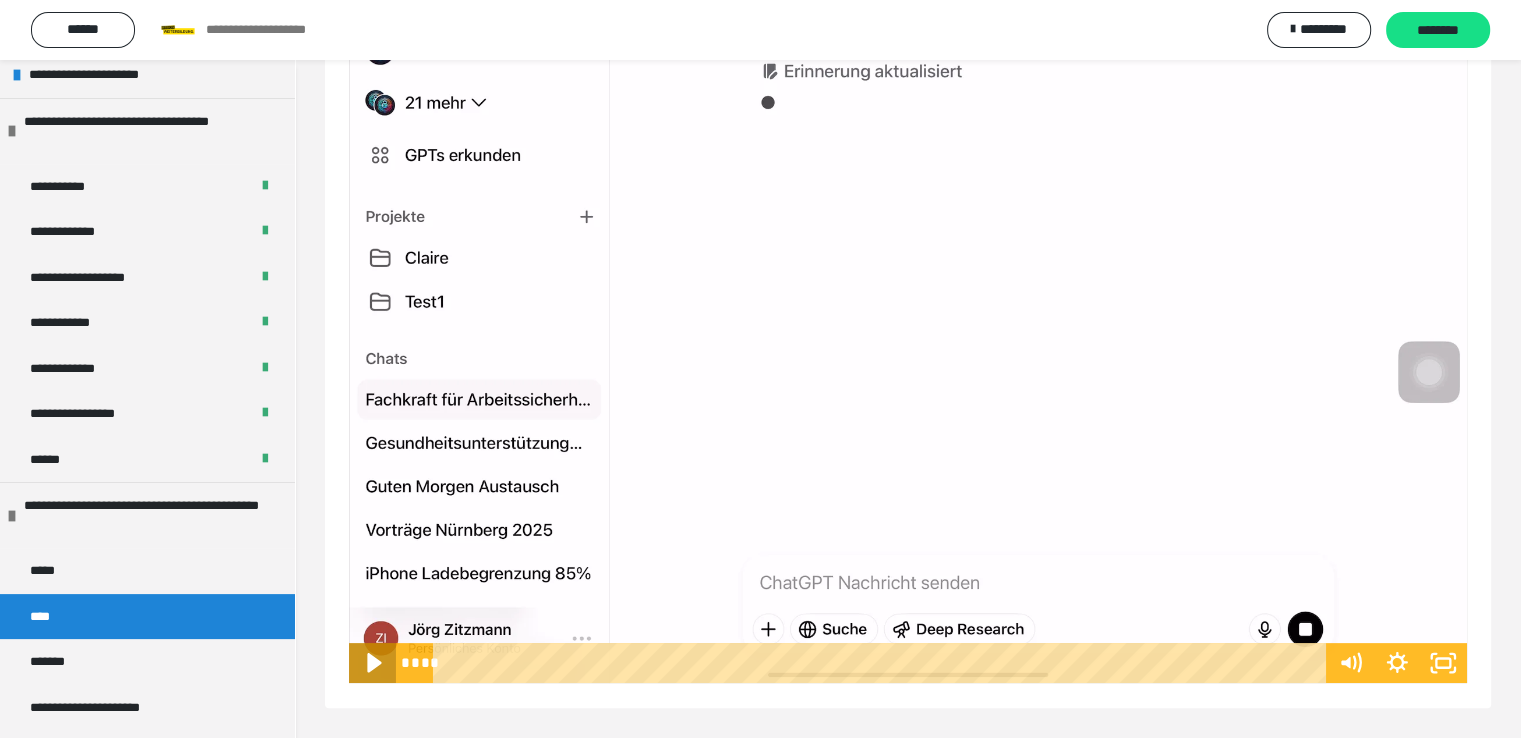 click 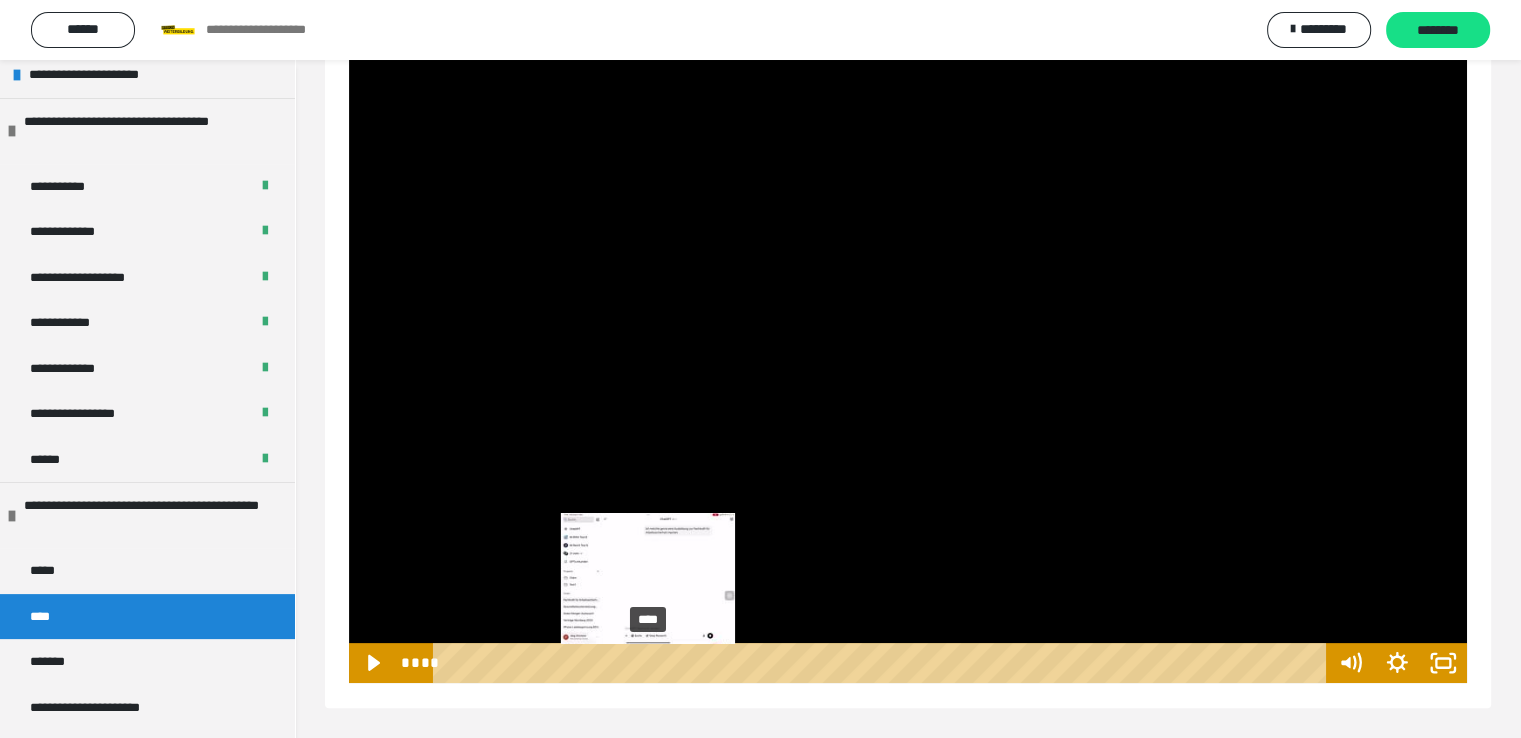 click on "****" at bounding box center [882, 663] 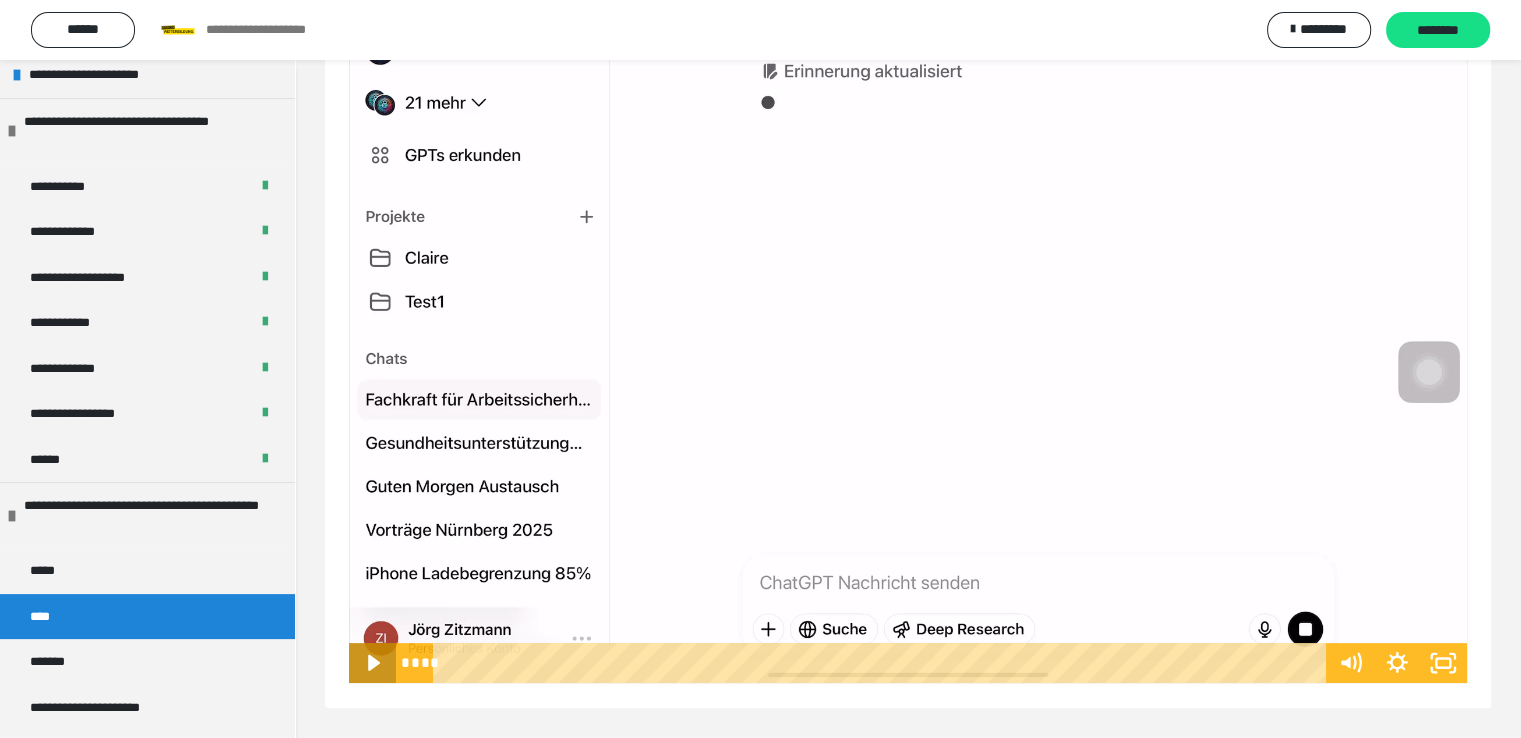 click 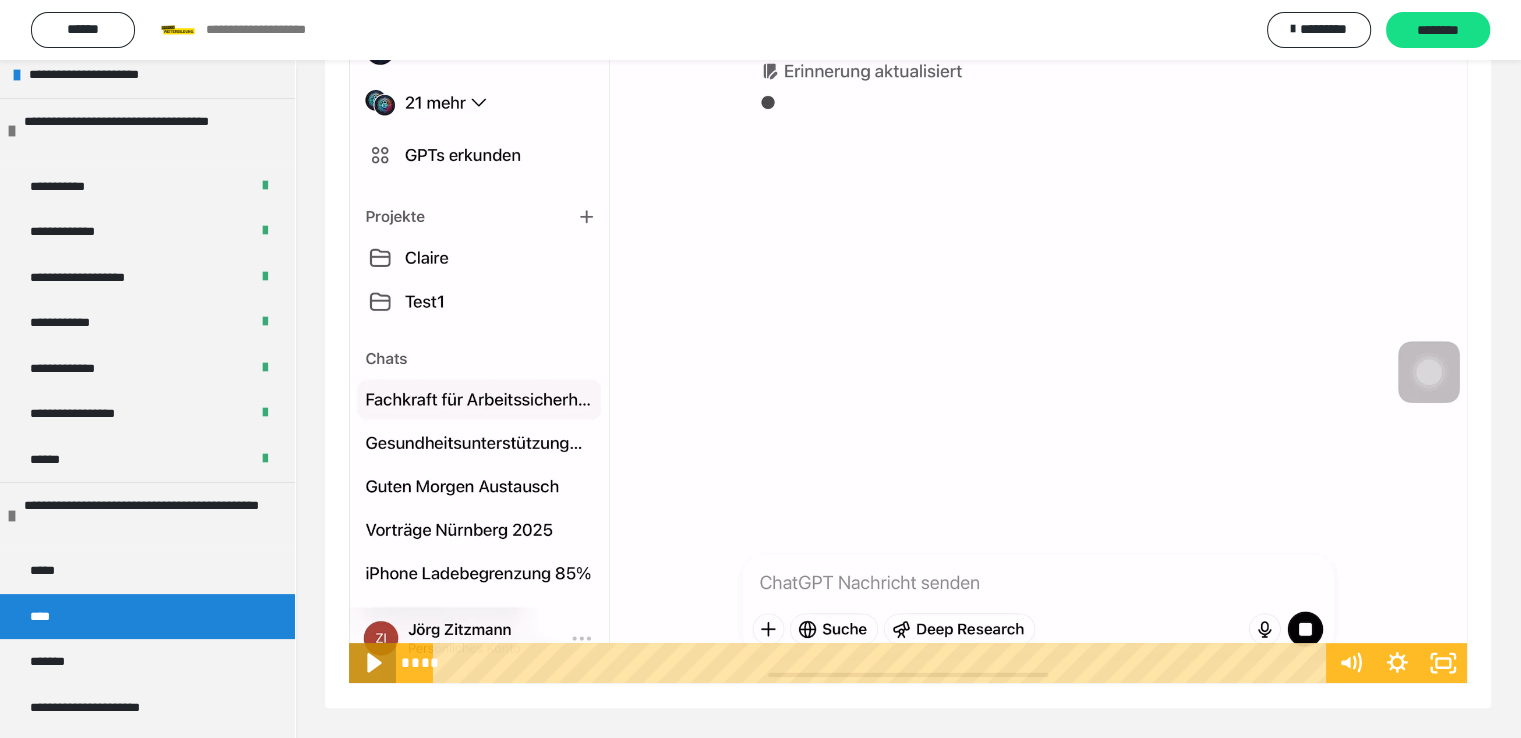 click 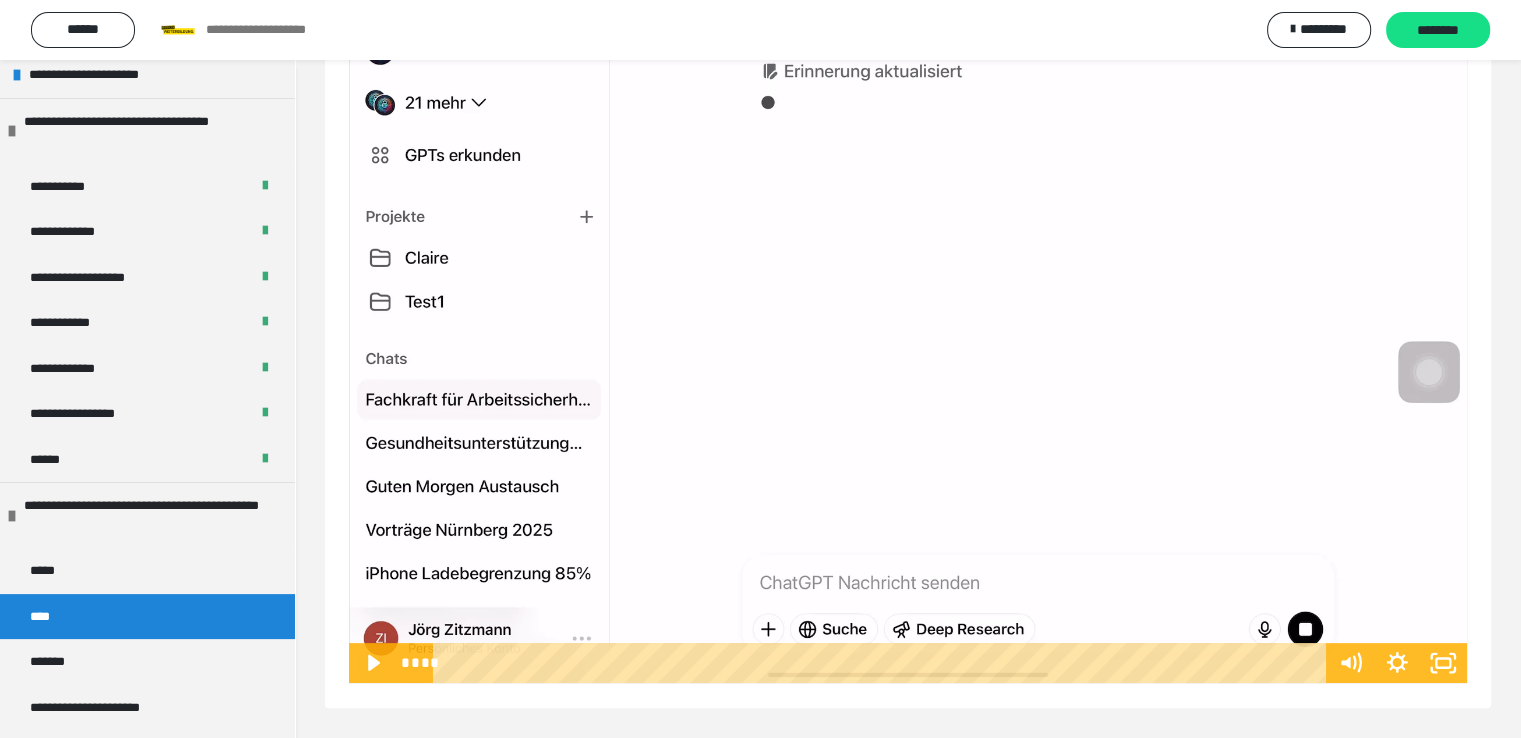 click at bounding box center (908, 264) 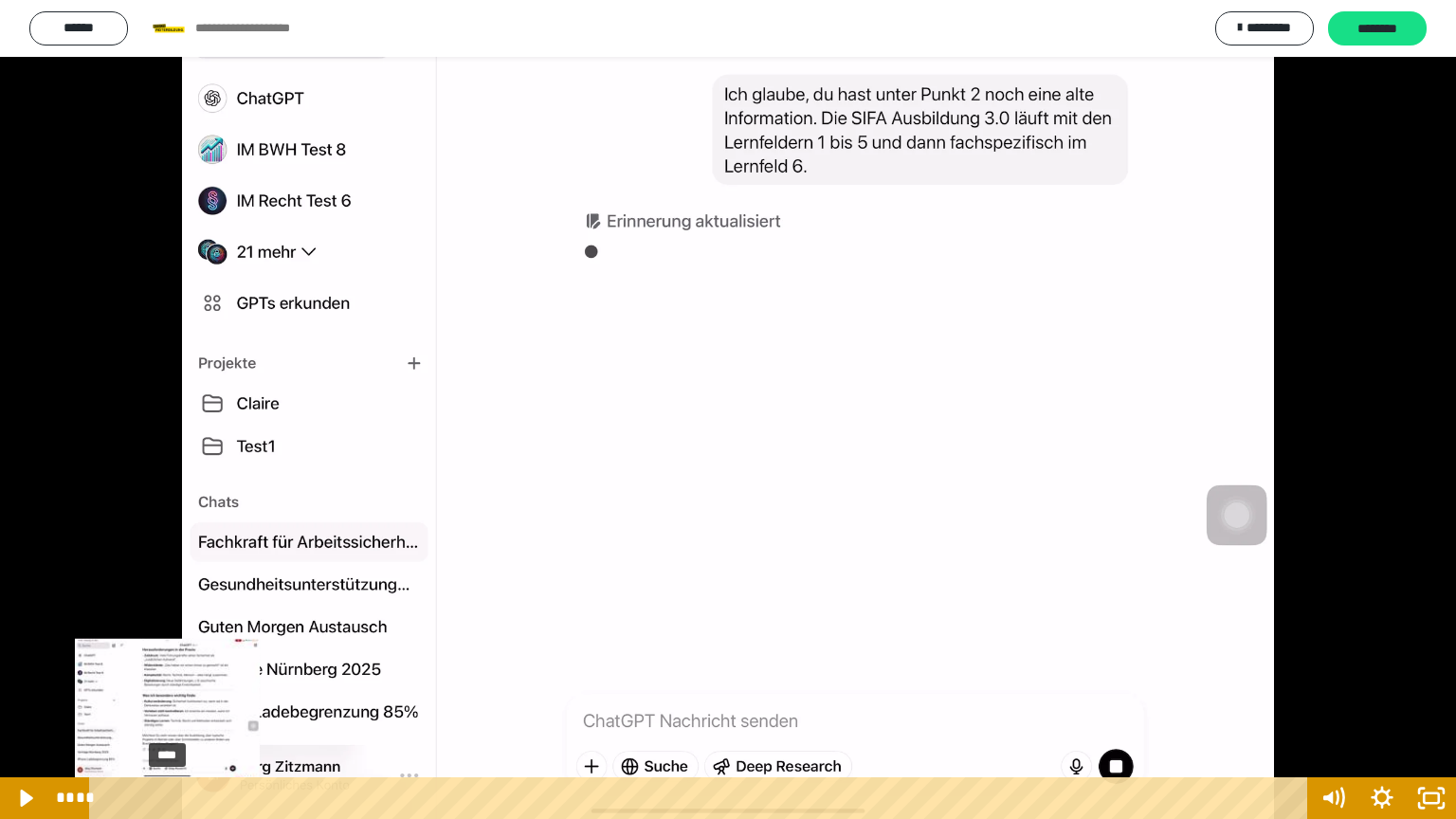 click on "****" at bounding box center [701, 798] 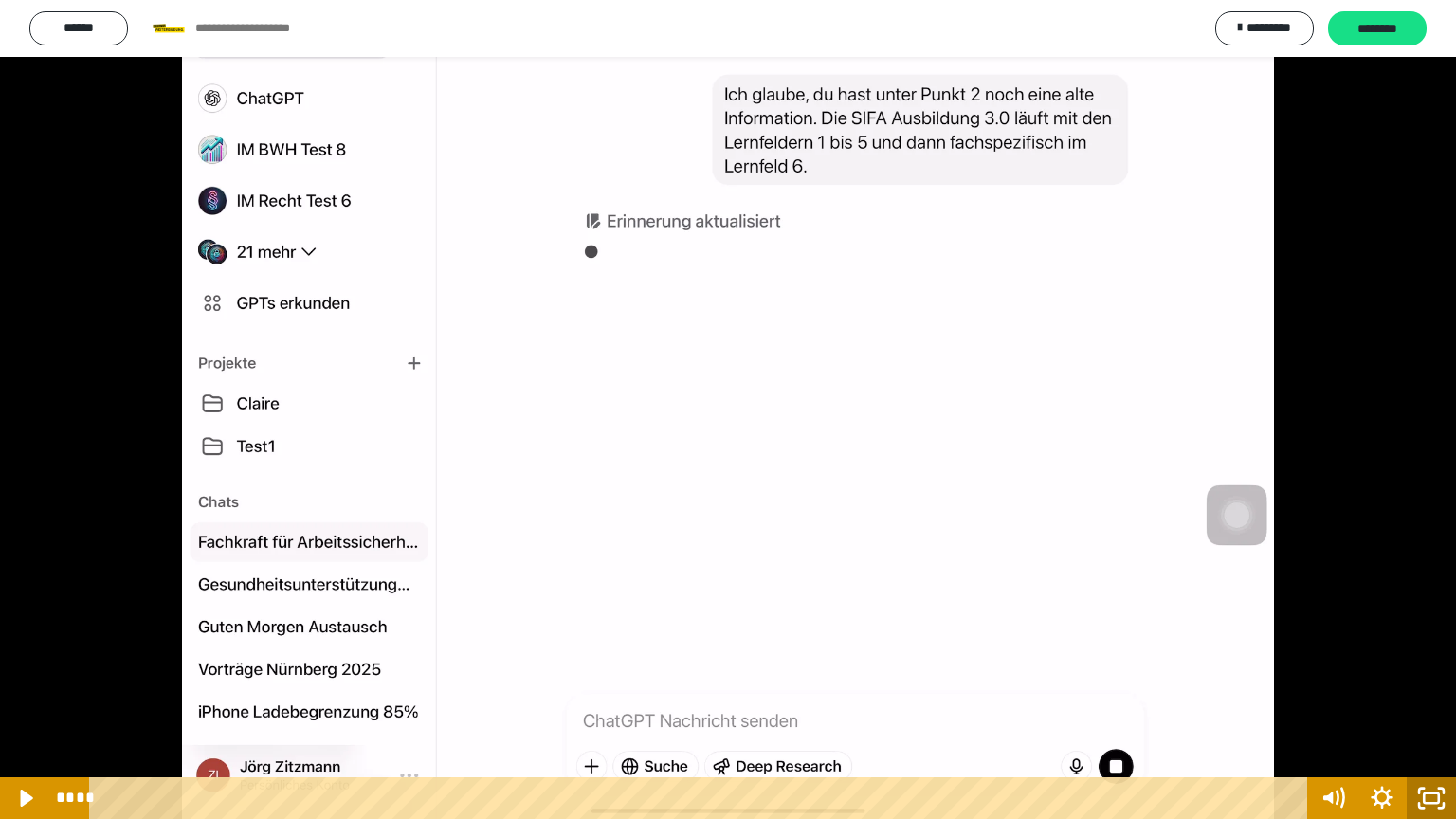click 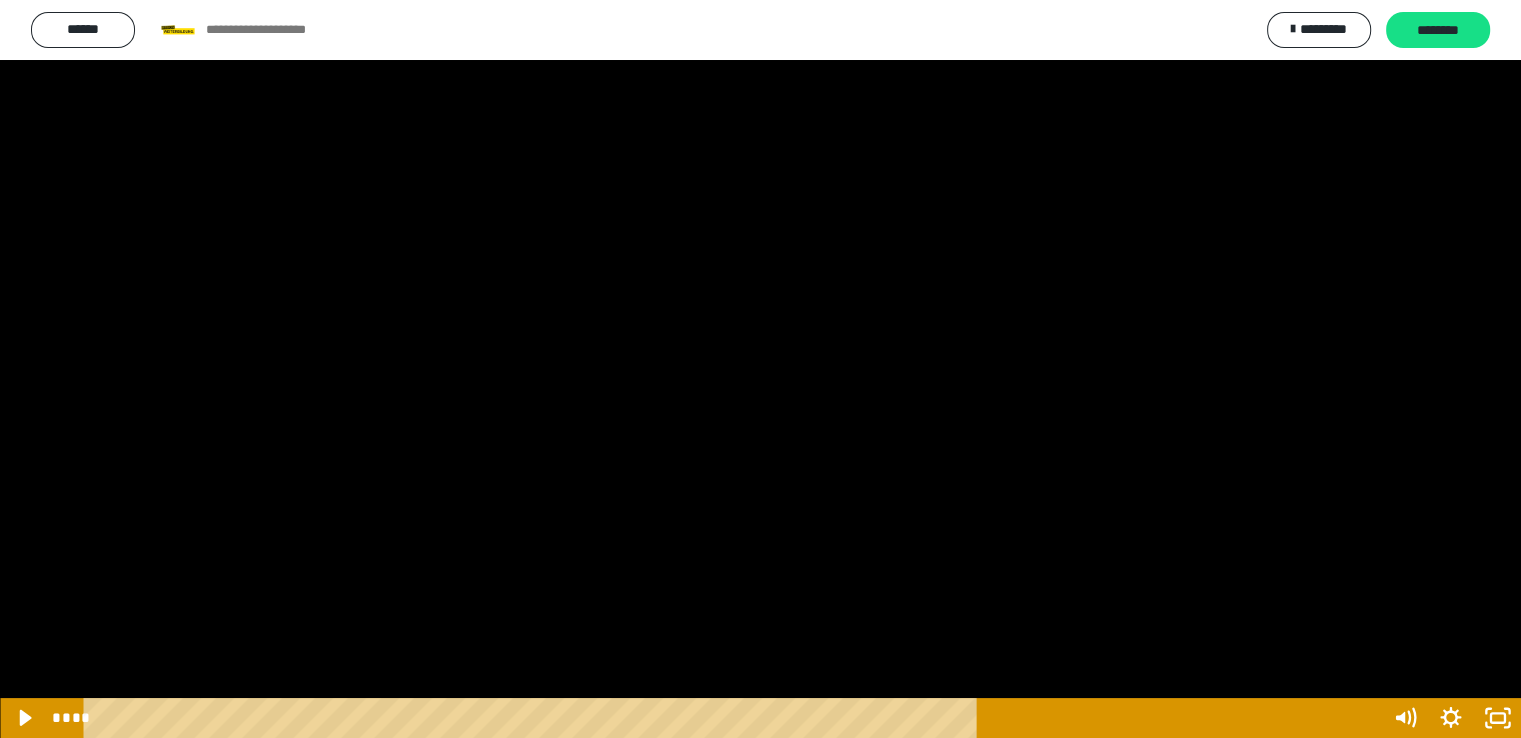 scroll, scrollTop: 296, scrollLeft: 0, axis: vertical 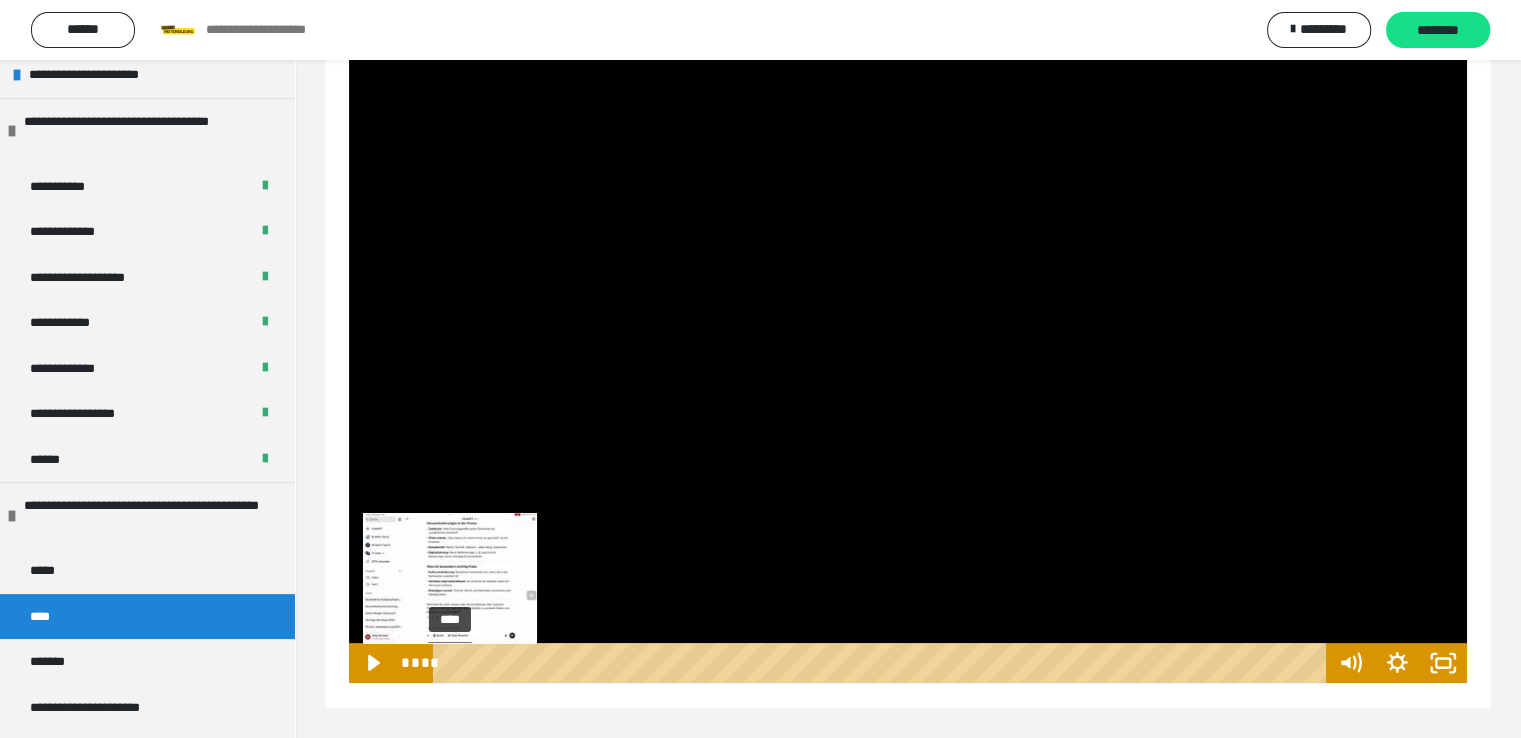 click on "****" at bounding box center (882, 663) 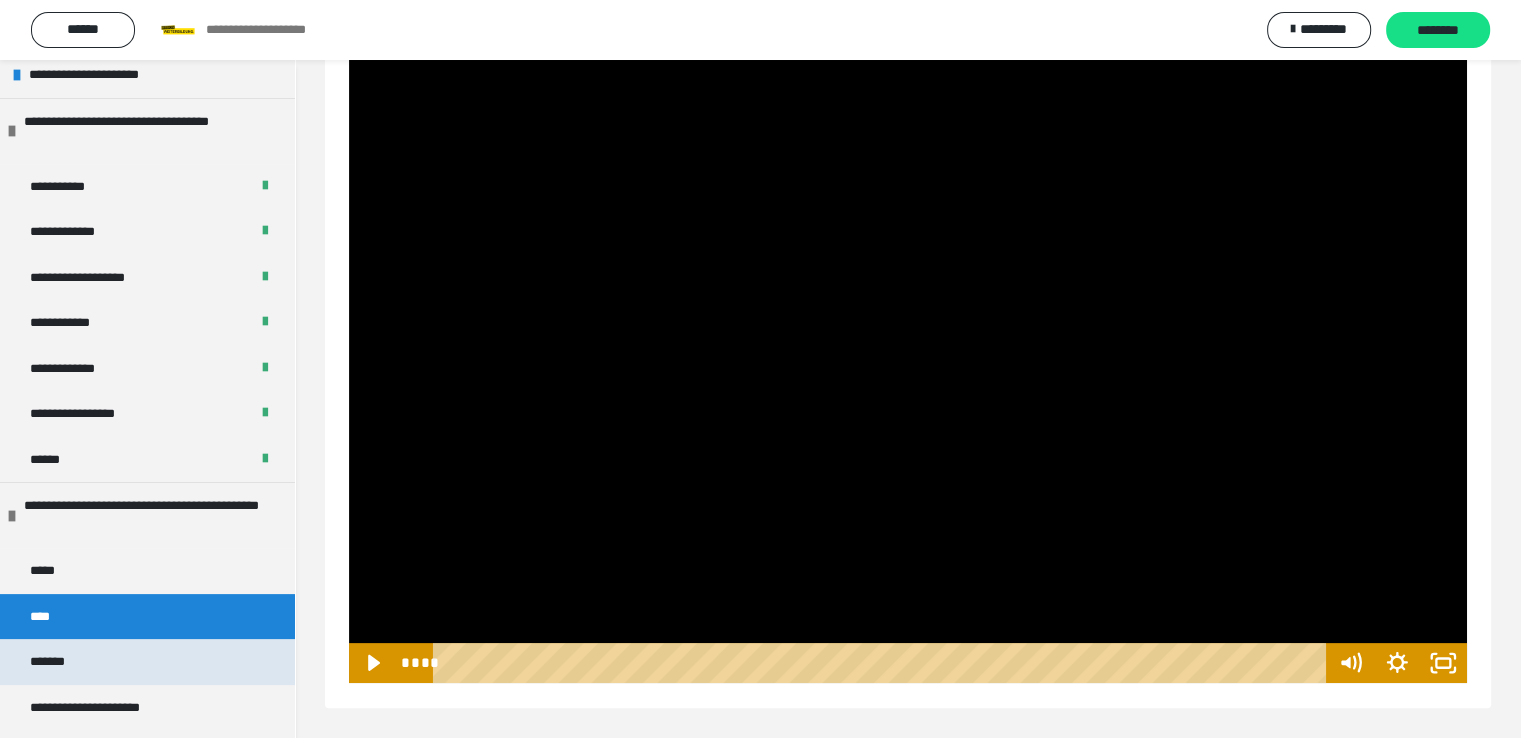 click on "*******" at bounding box center (57, 662) 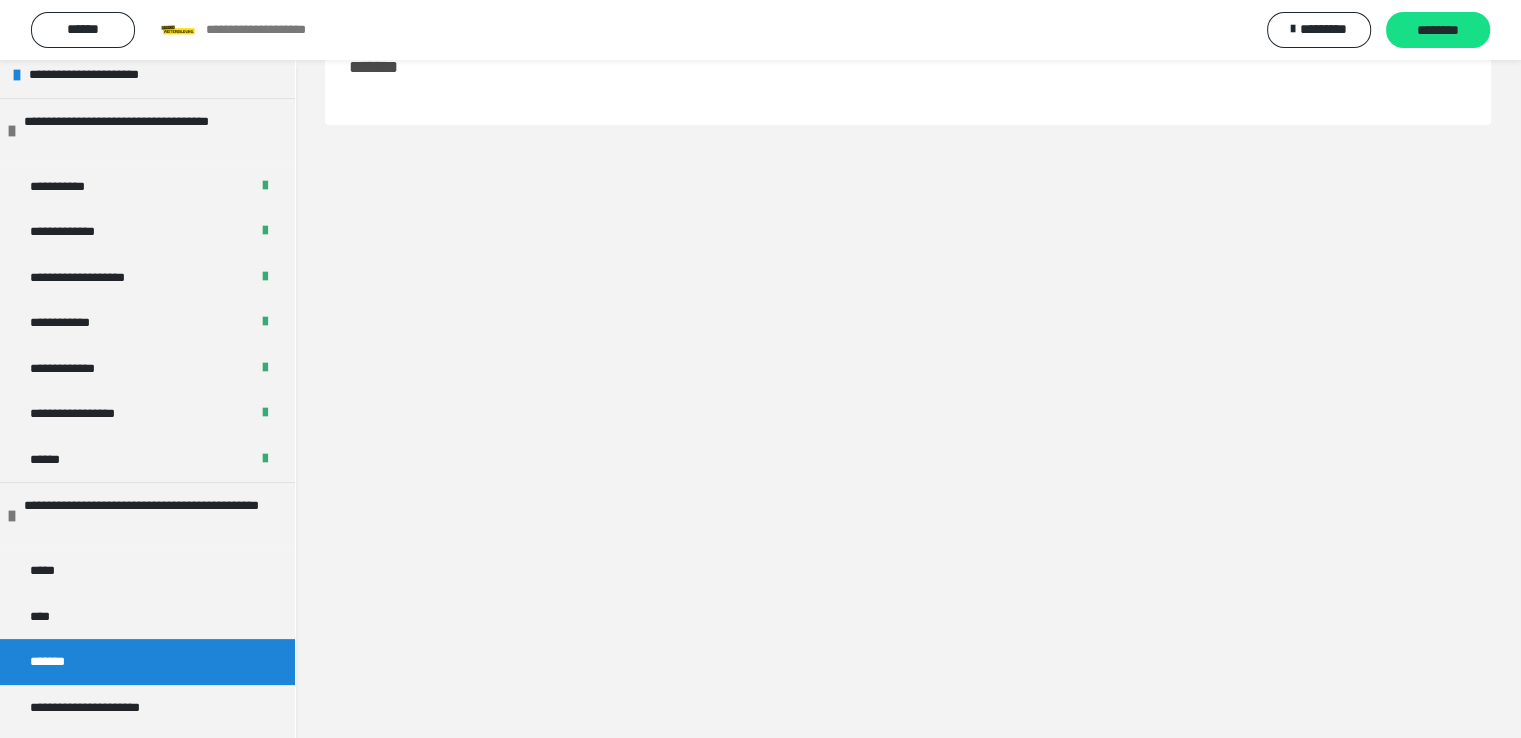 scroll, scrollTop: 60, scrollLeft: 0, axis: vertical 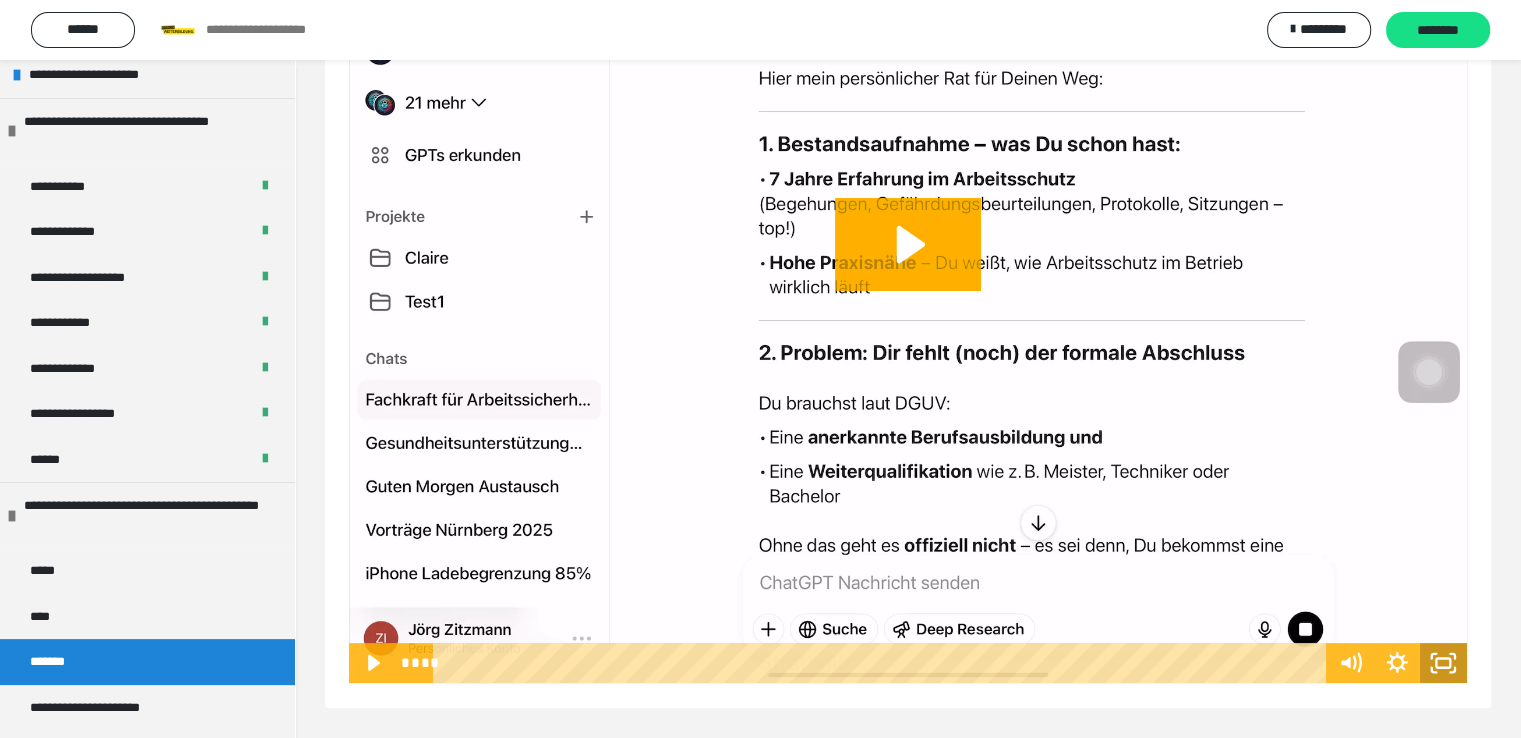 click 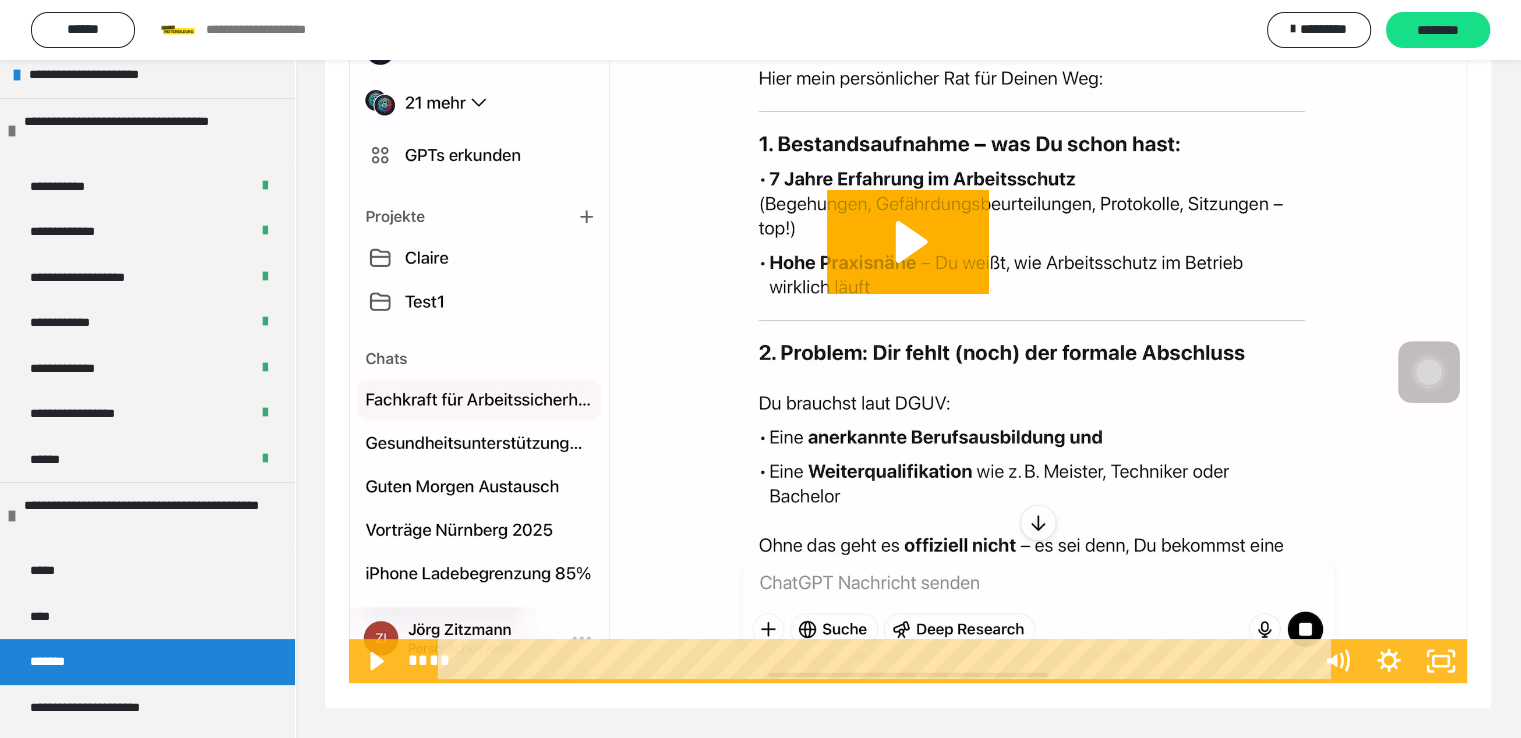 scroll, scrollTop: 180, scrollLeft: 0, axis: vertical 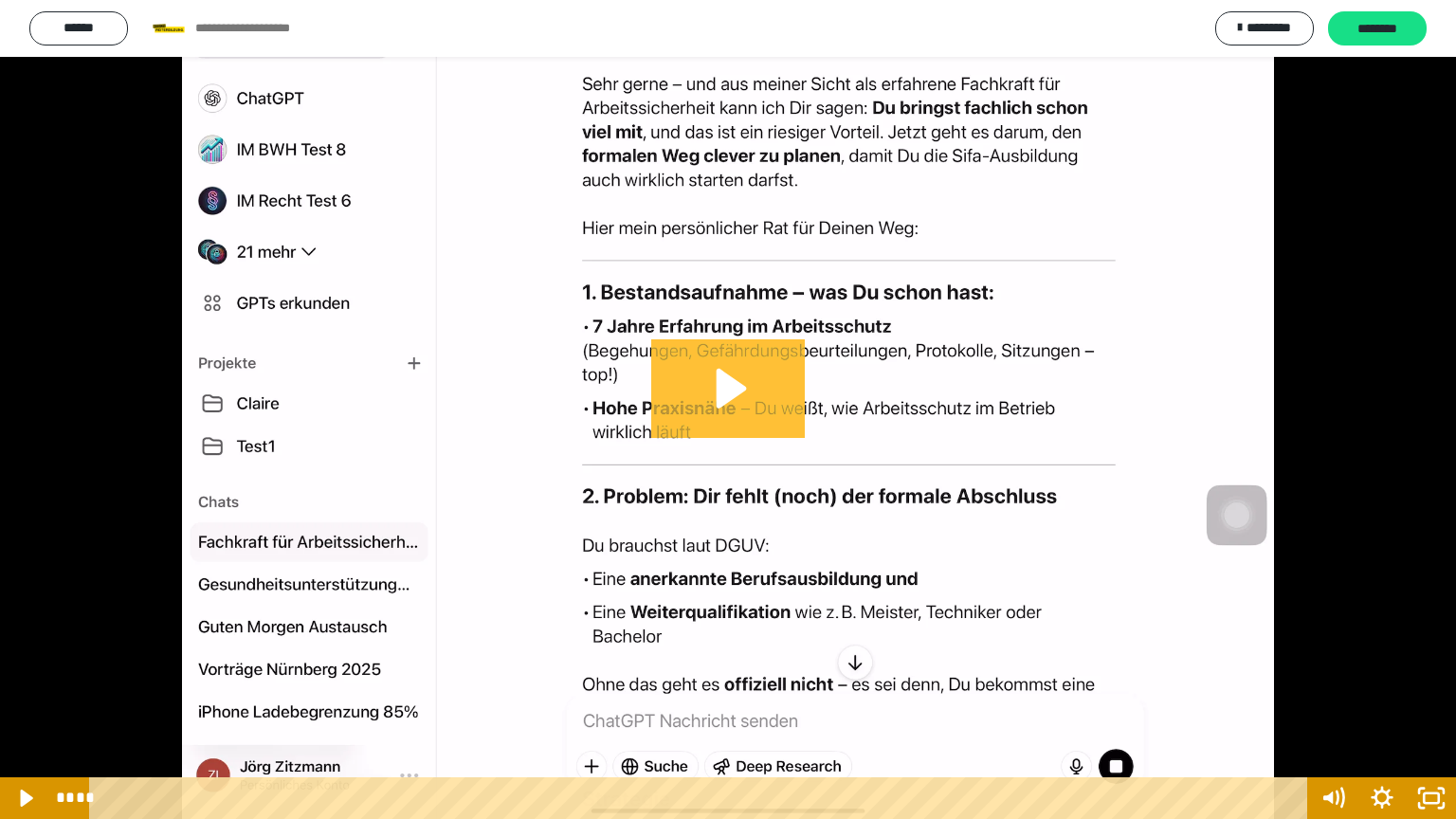 click 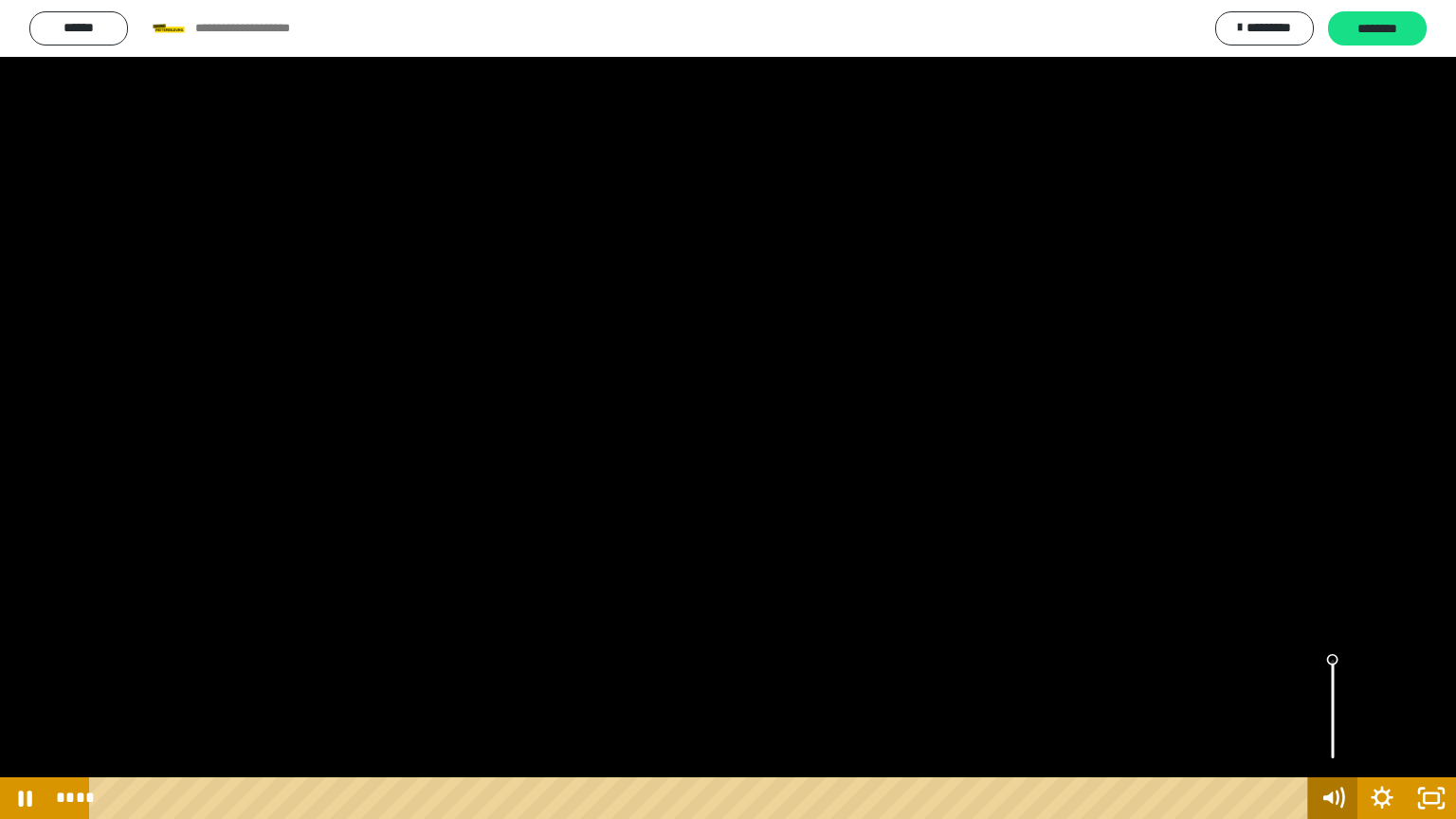 click 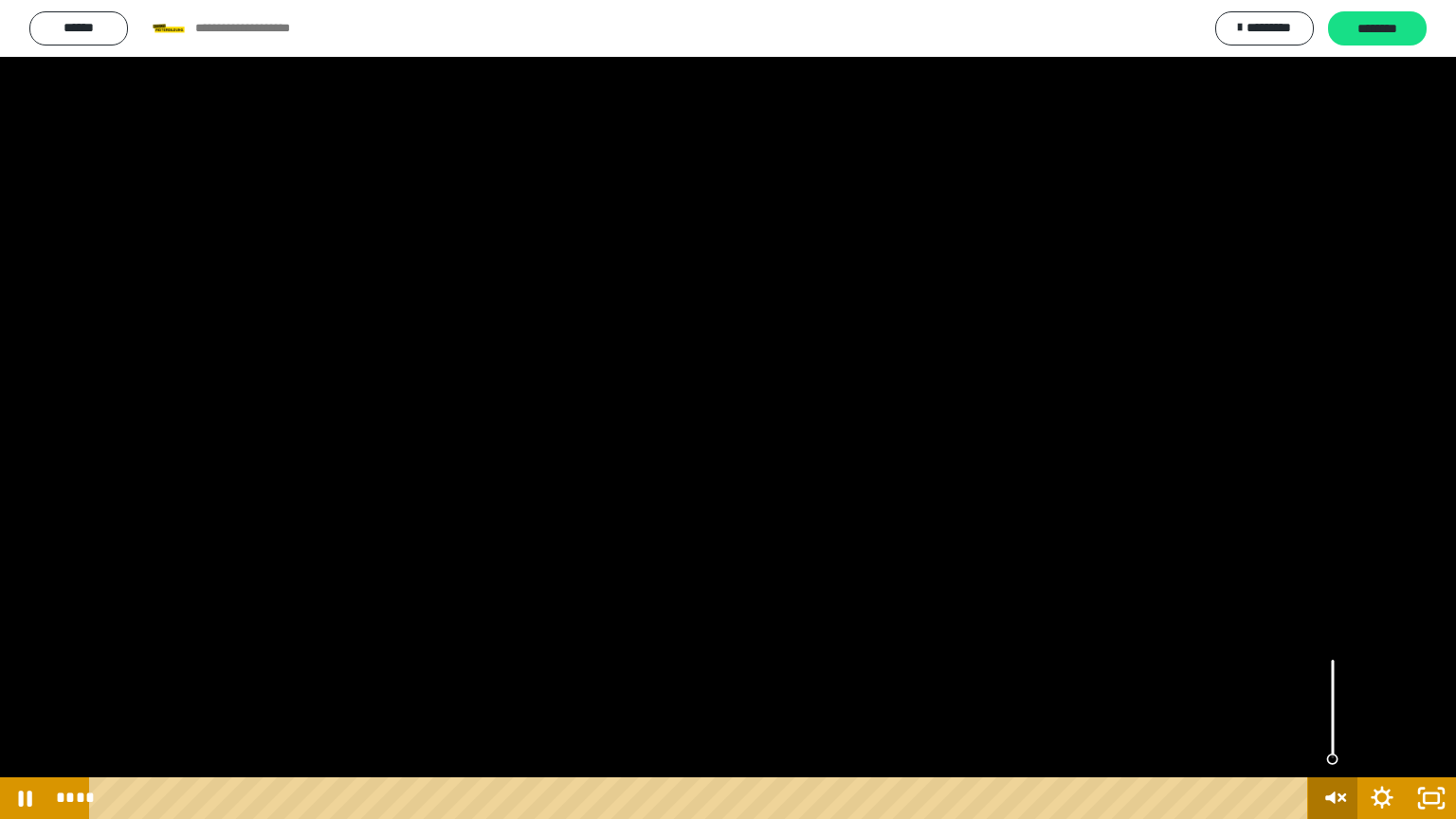 click 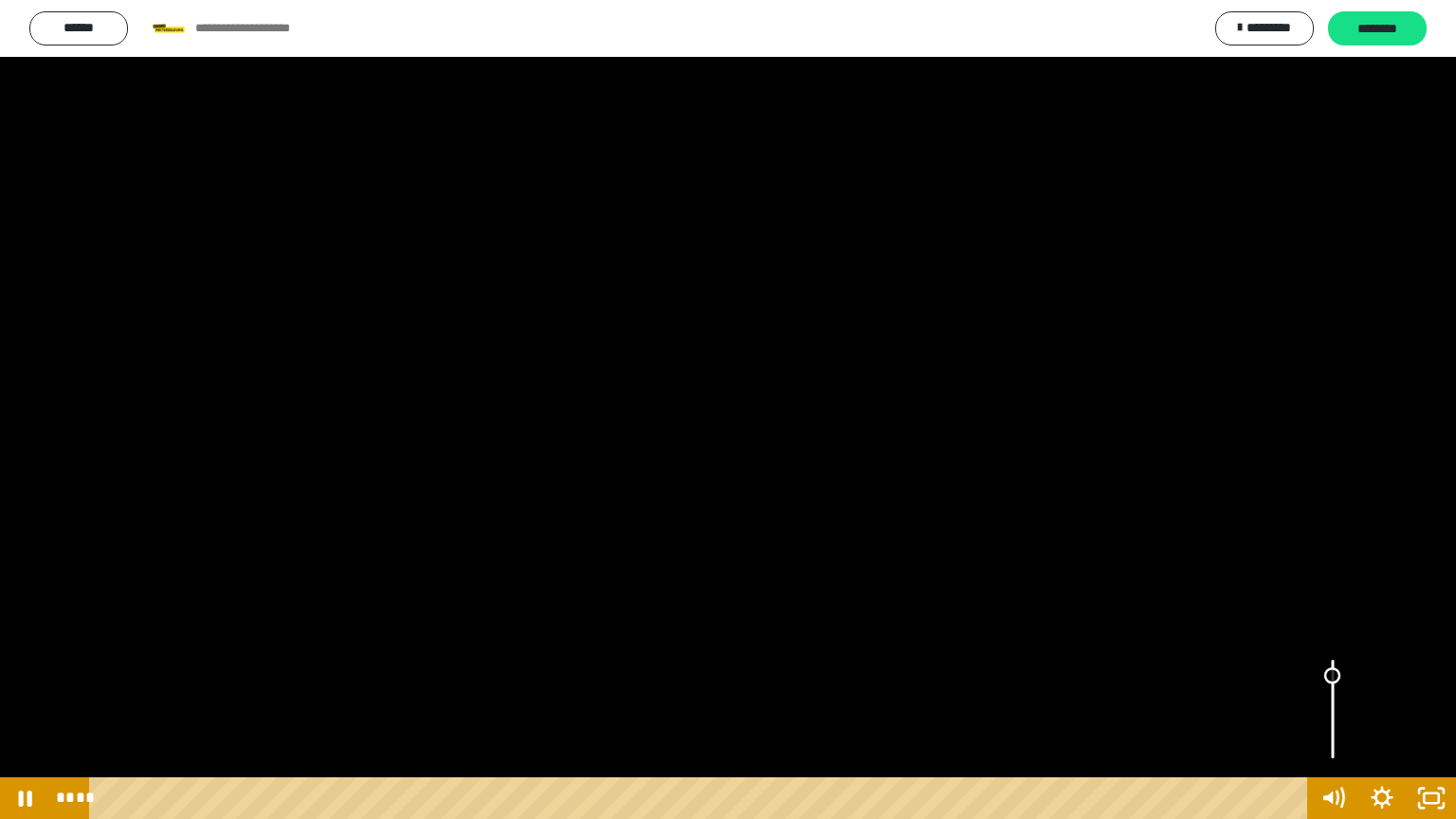 drag, startPoint x: 1331, startPoint y: 660, endPoint x: 1331, endPoint y: 676, distance: 16 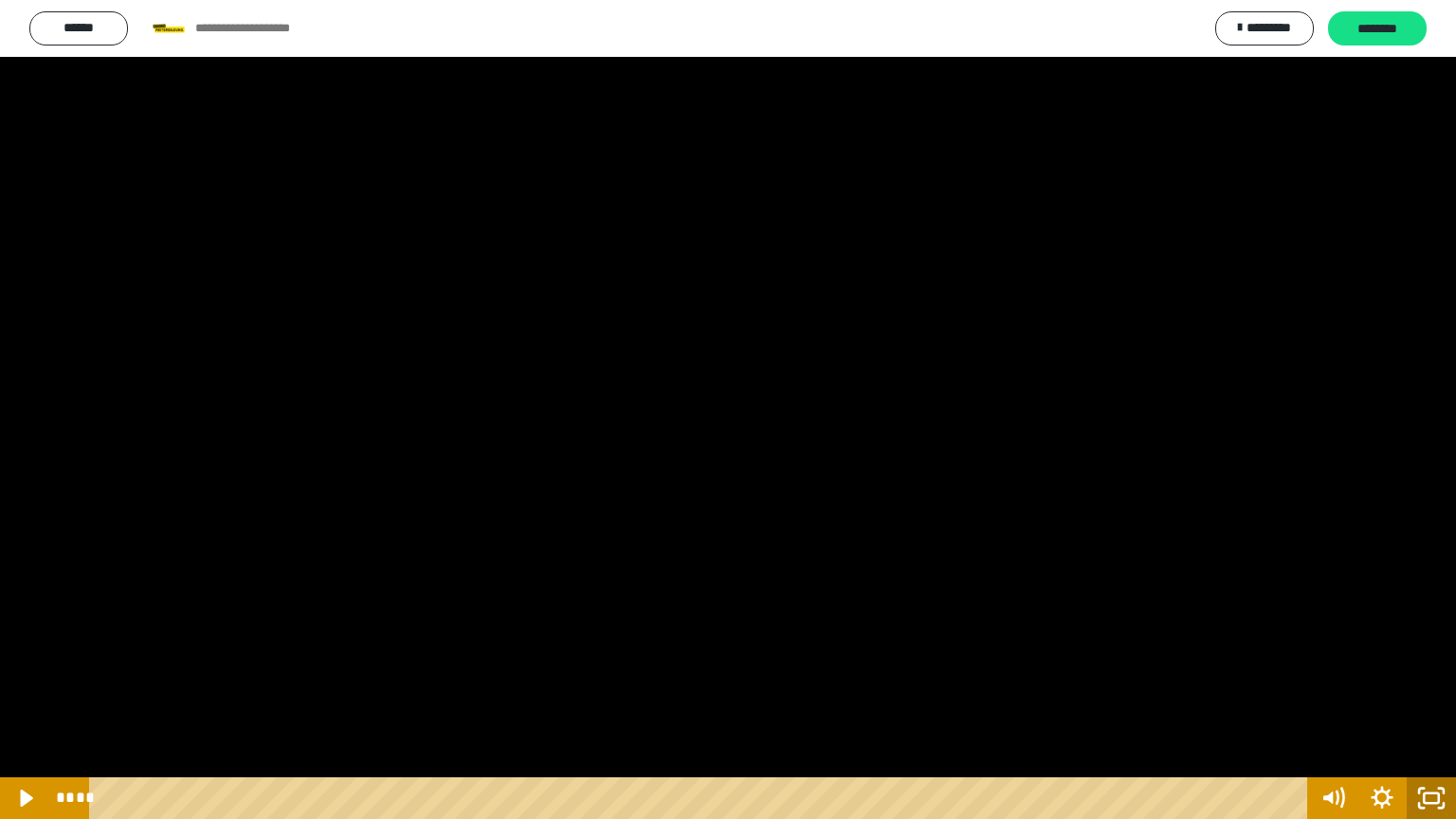 click 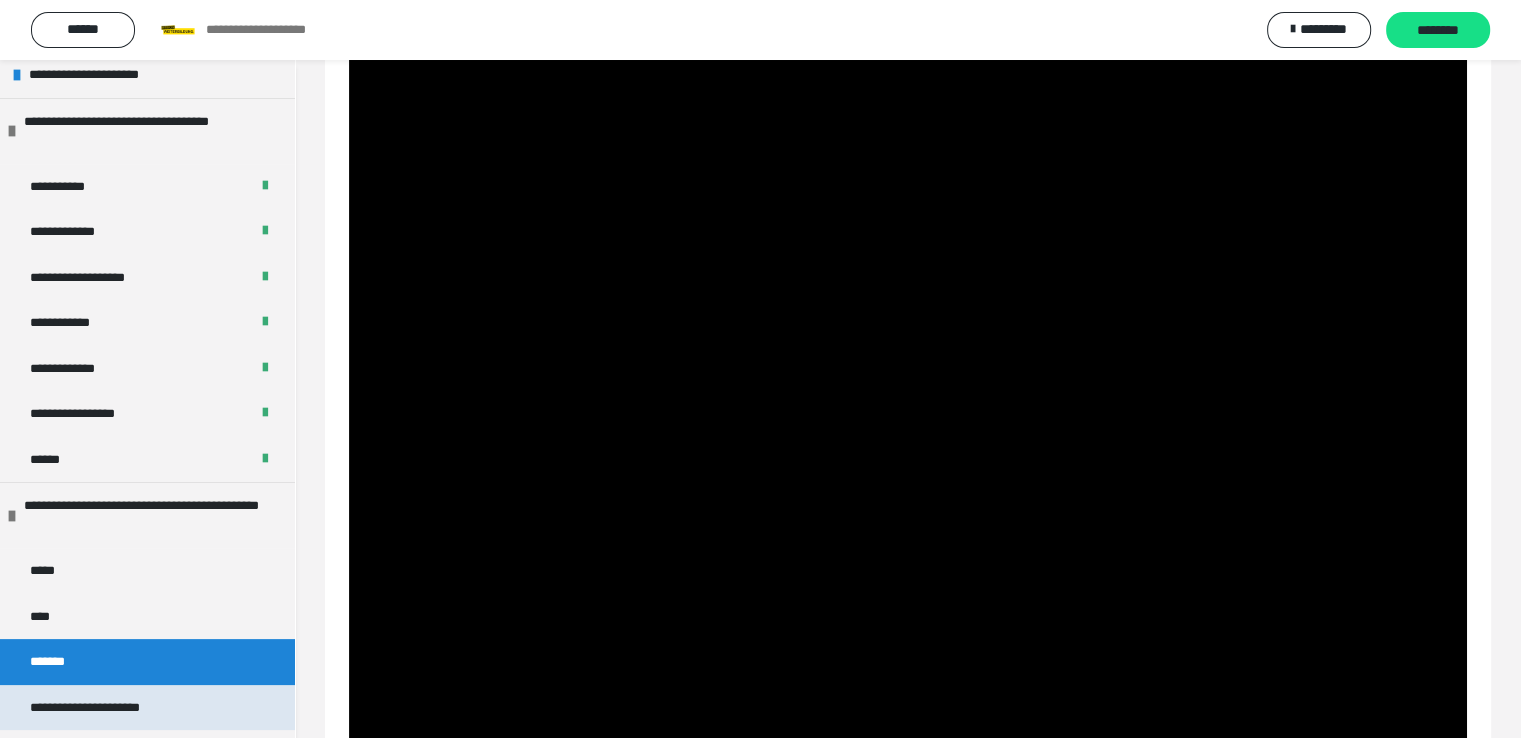 click on "**********" at bounding box center [113, 708] 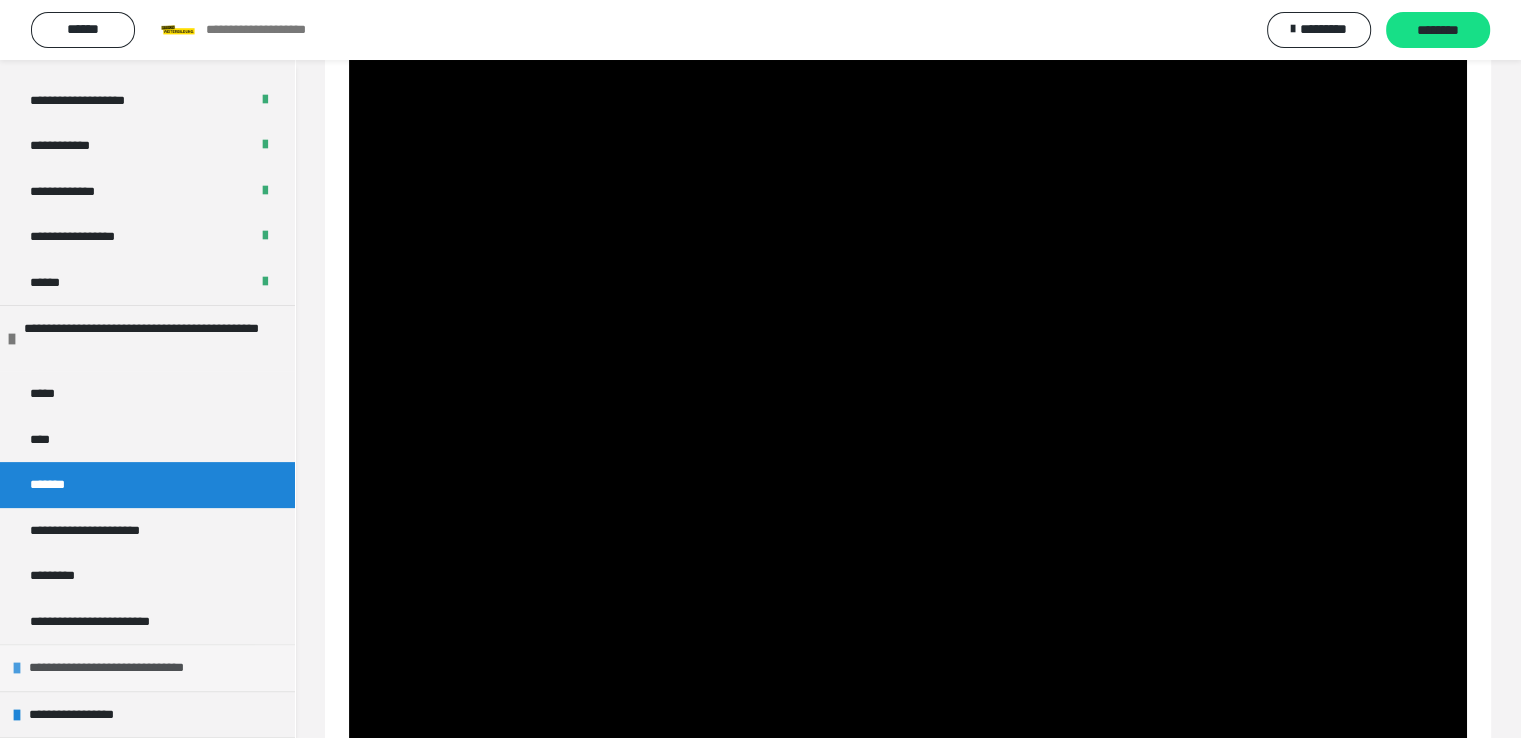 scroll, scrollTop: 483, scrollLeft: 0, axis: vertical 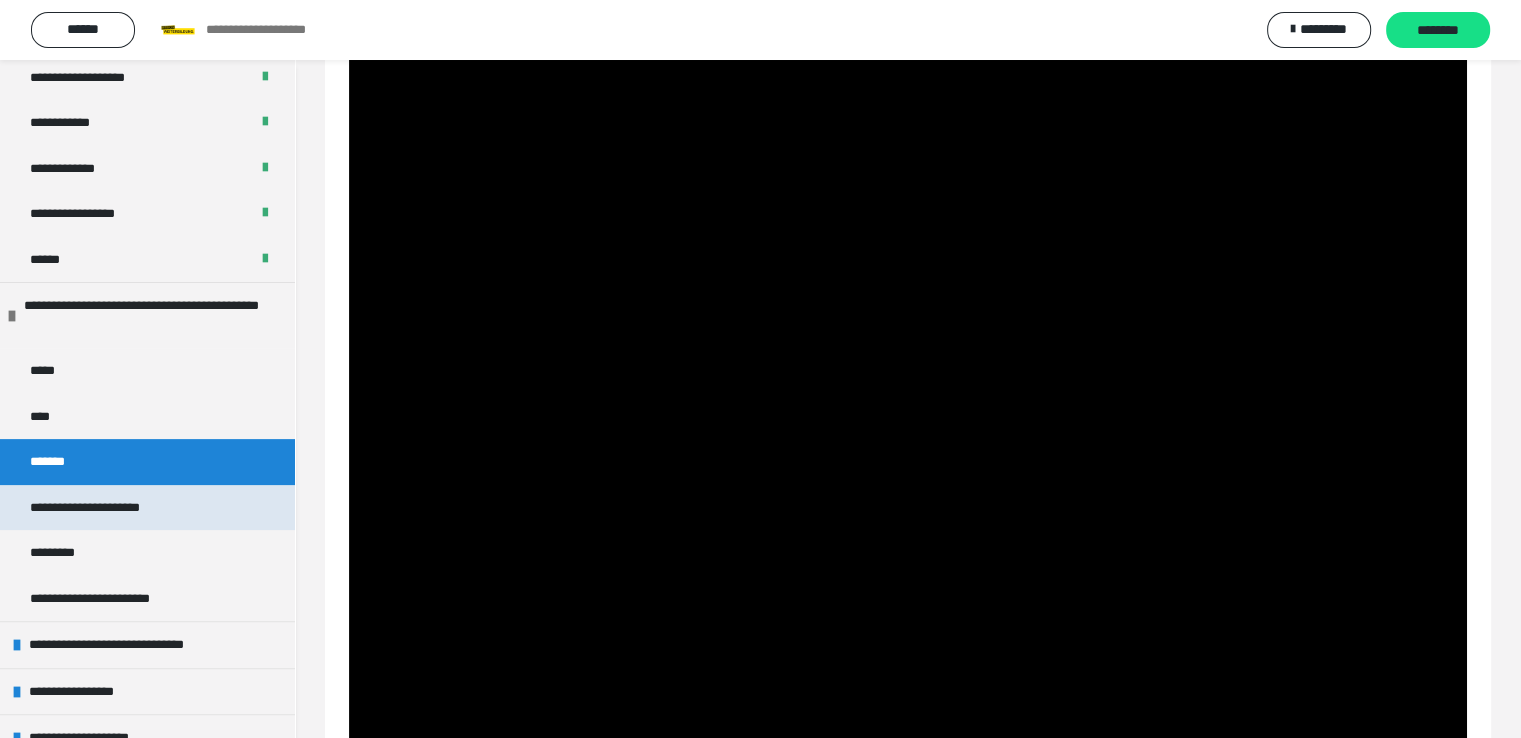 click on "**********" at bounding box center (113, 508) 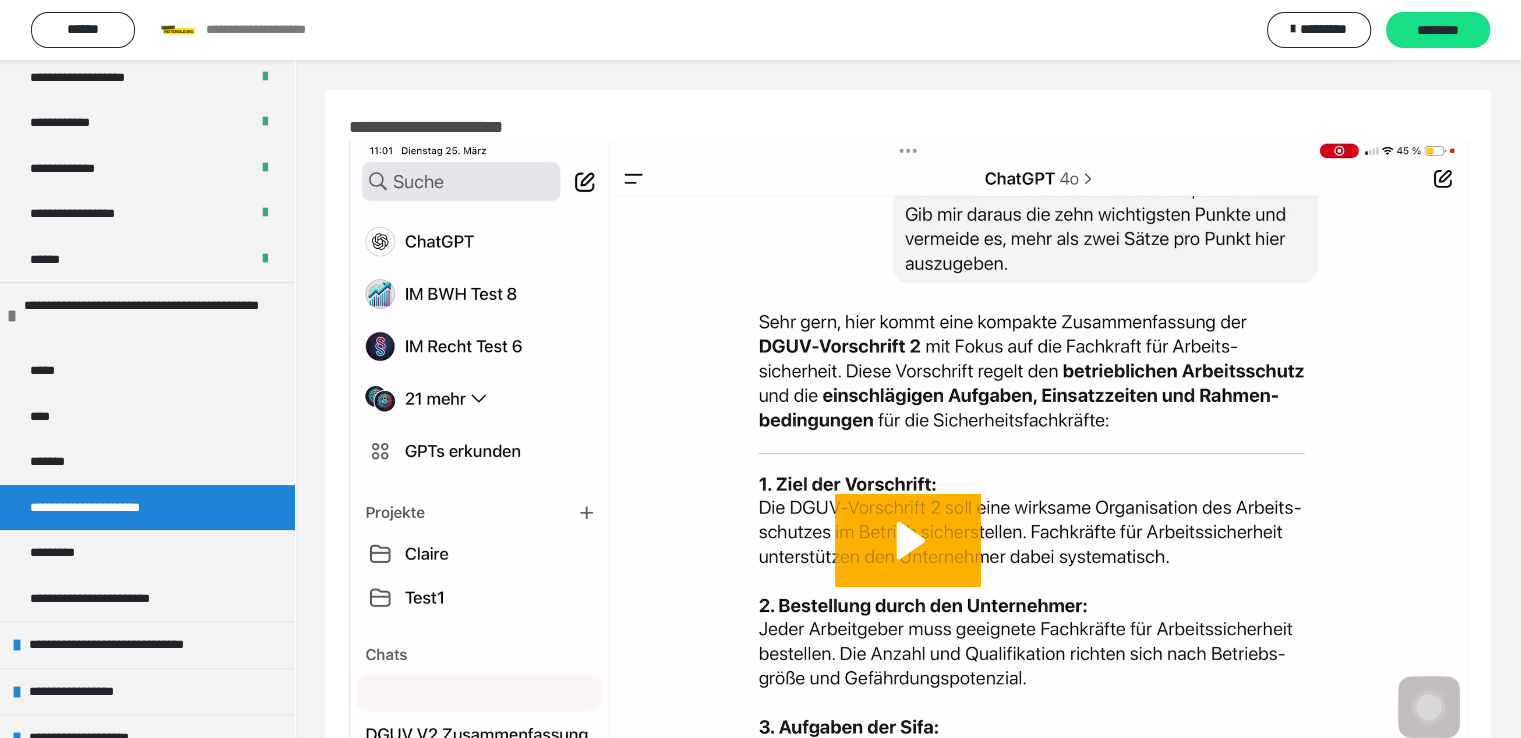 scroll, scrollTop: 296, scrollLeft: 0, axis: vertical 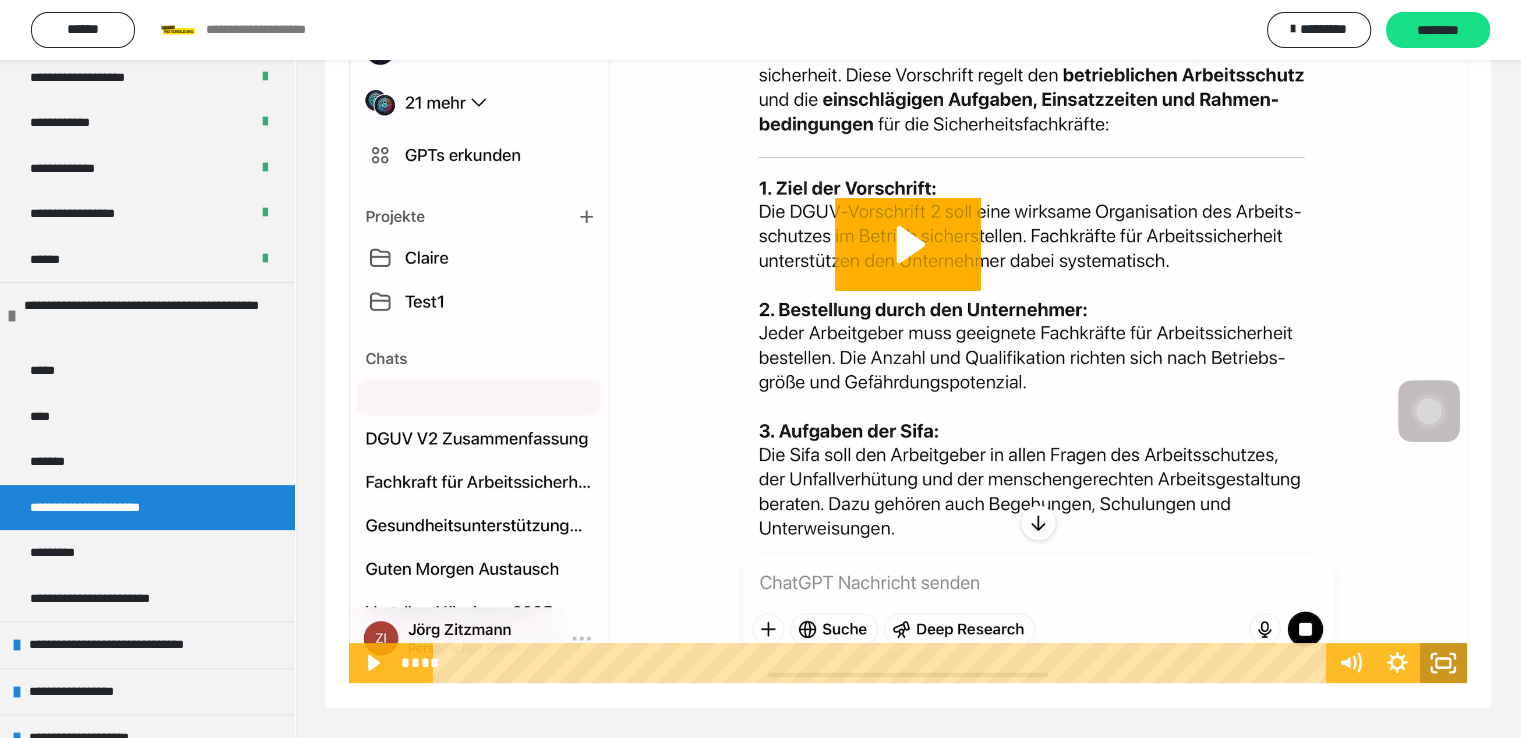 click 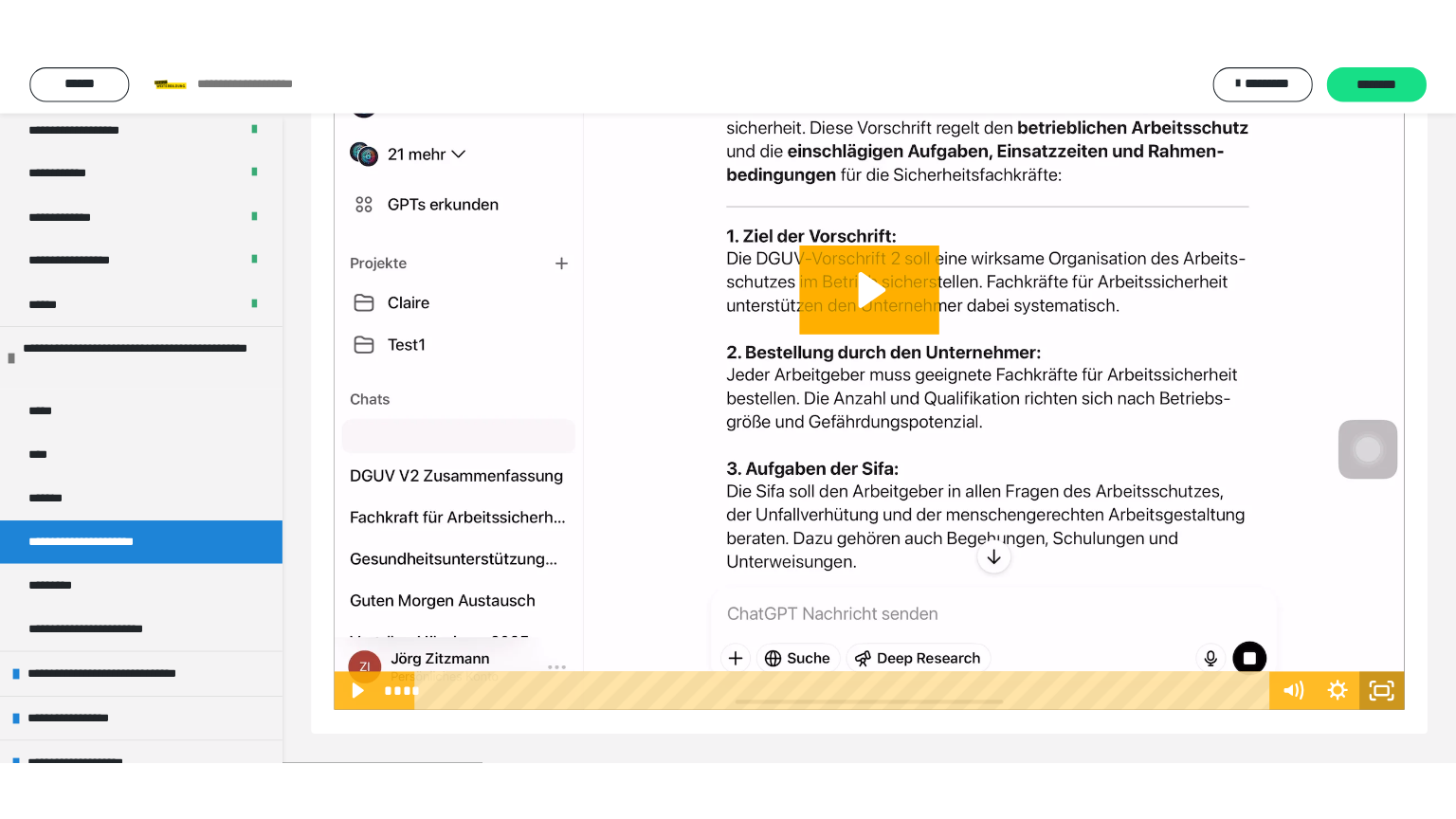 scroll, scrollTop: 171, scrollLeft: 0, axis: vertical 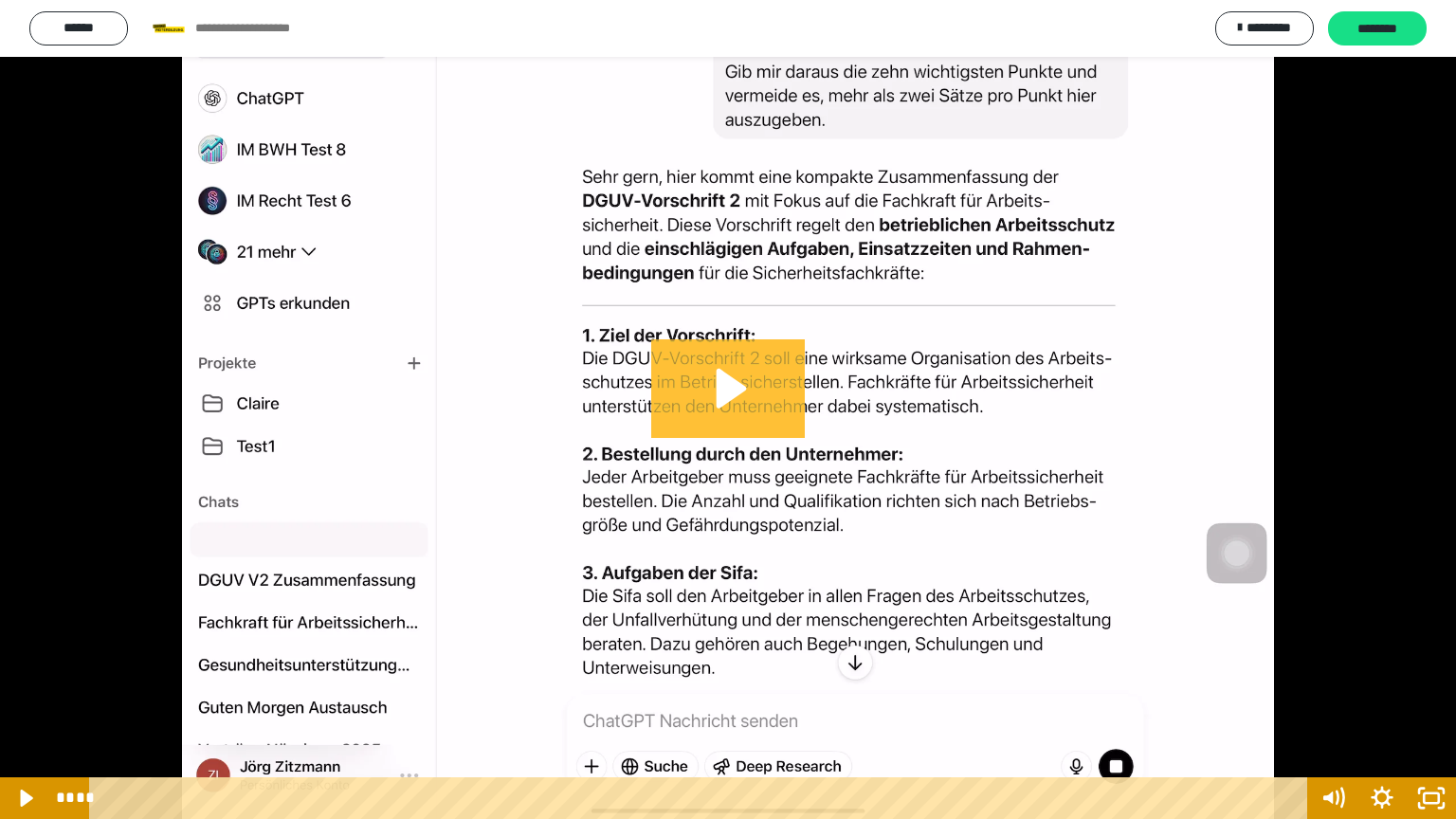 click 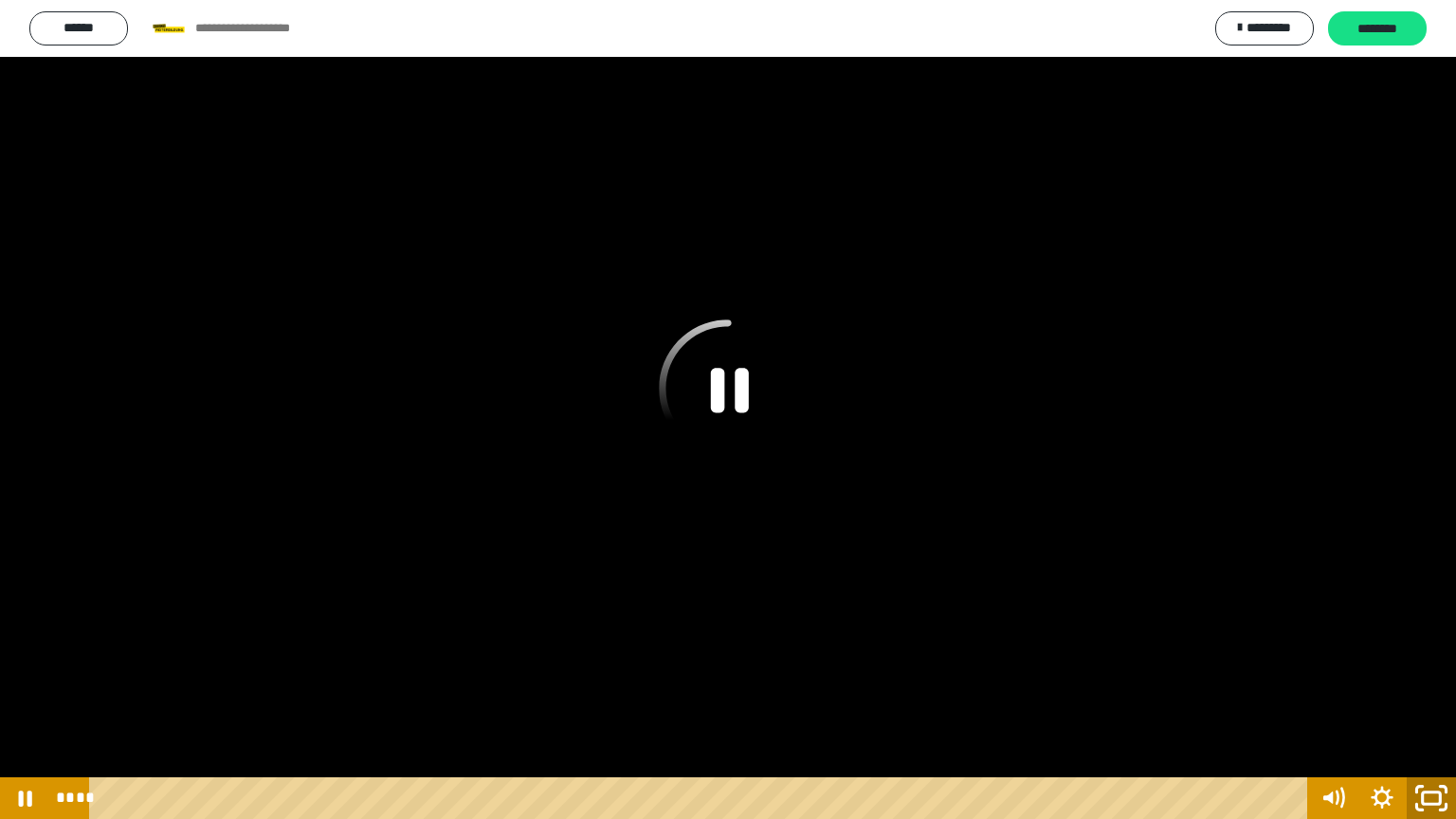 drag, startPoint x: 1441, startPoint y: 789, endPoint x: 1433, endPoint y: 689, distance: 100.31949 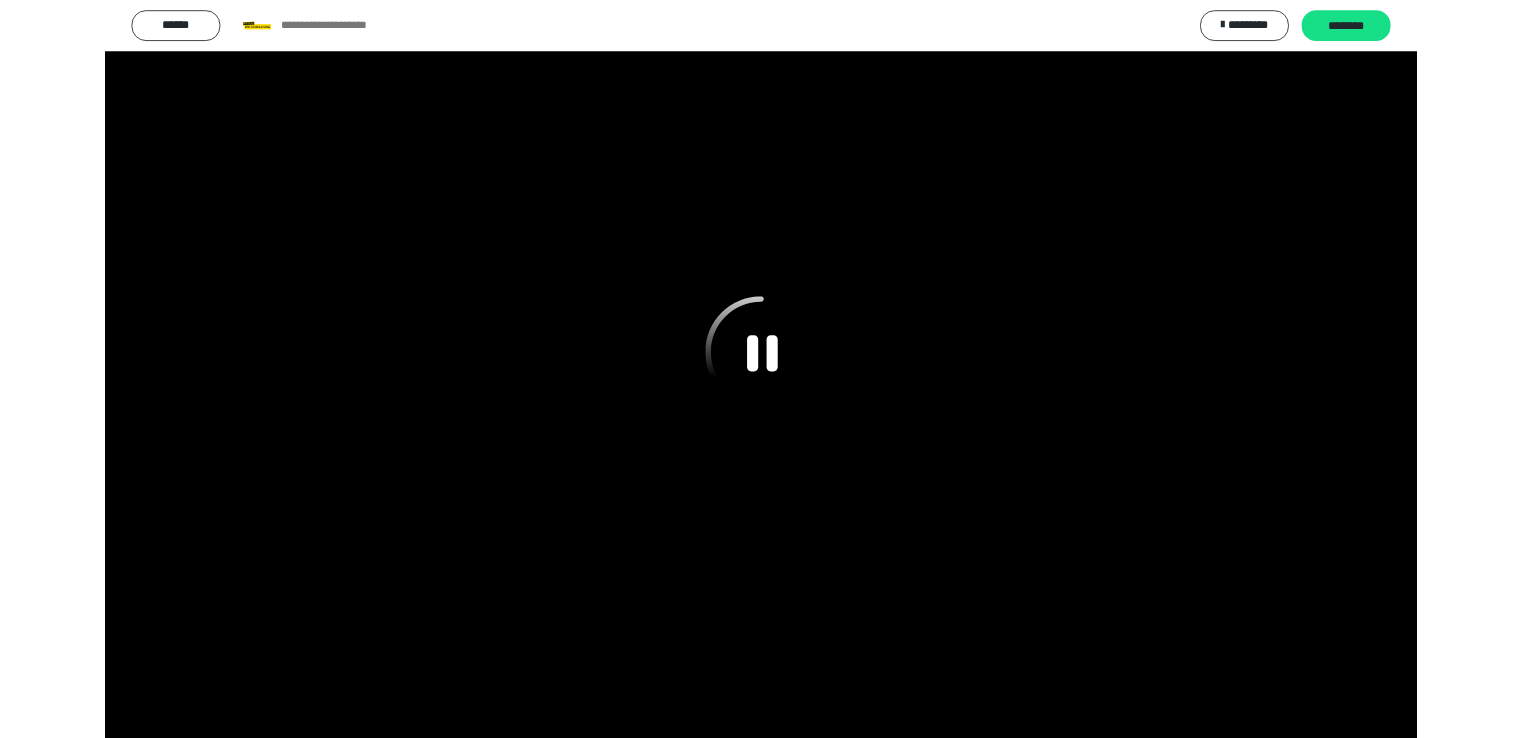 scroll, scrollTop: 483, scrollLeft: 0, axis: vertical 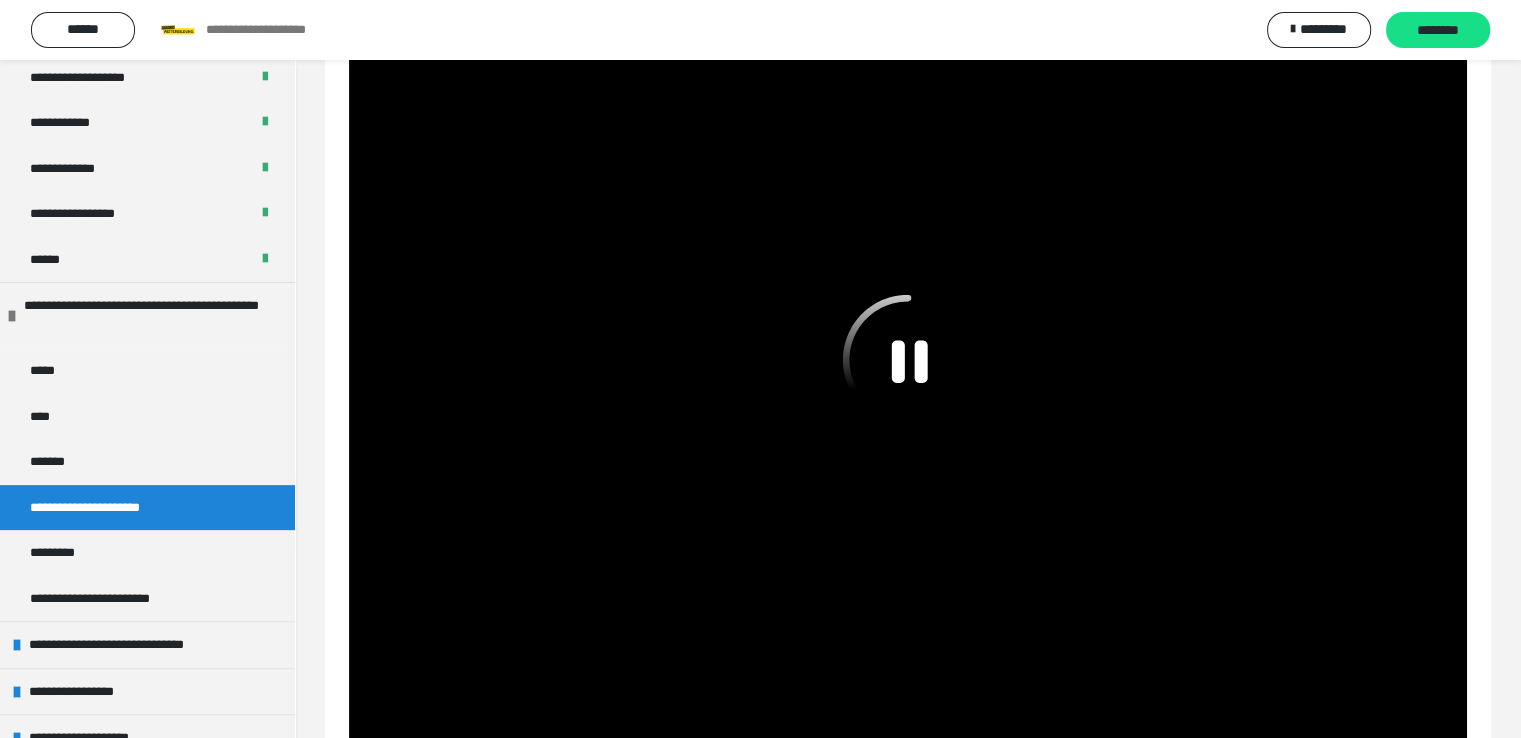 click at bounding box center [908, 380] 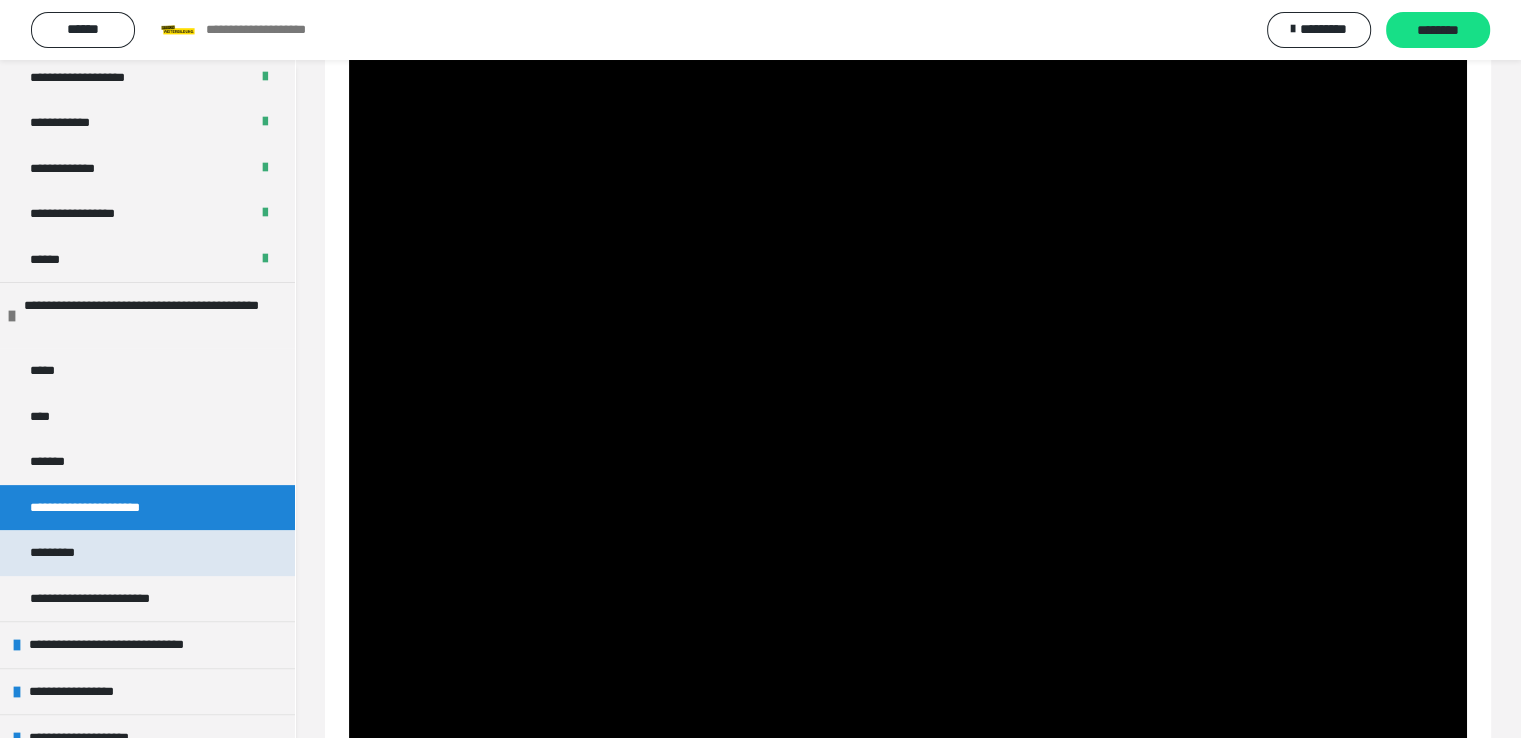 click on "*********" at bounding box center (147, 553) 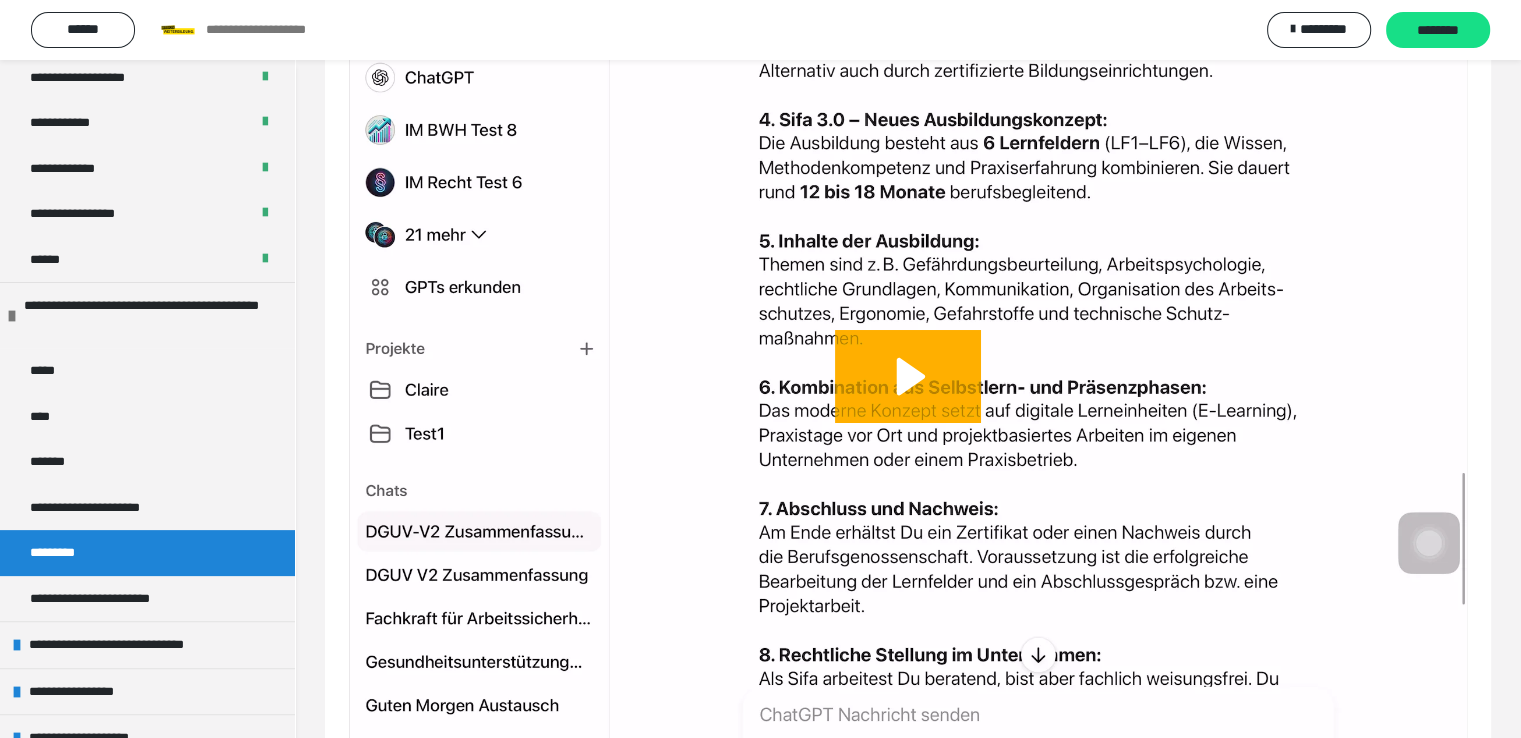 scroll, scrollTop: 296, scrollLeft: 0, axis: vertical 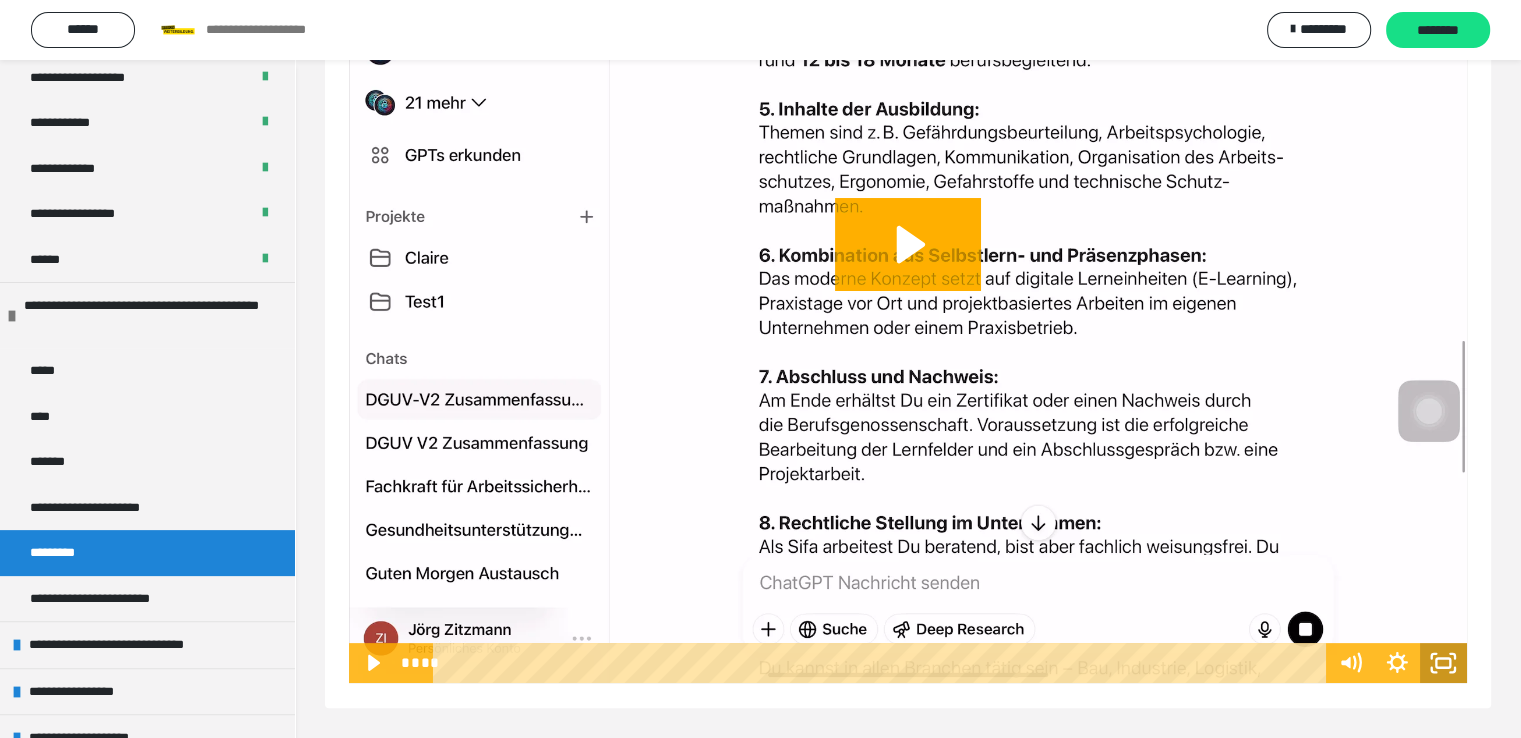 click 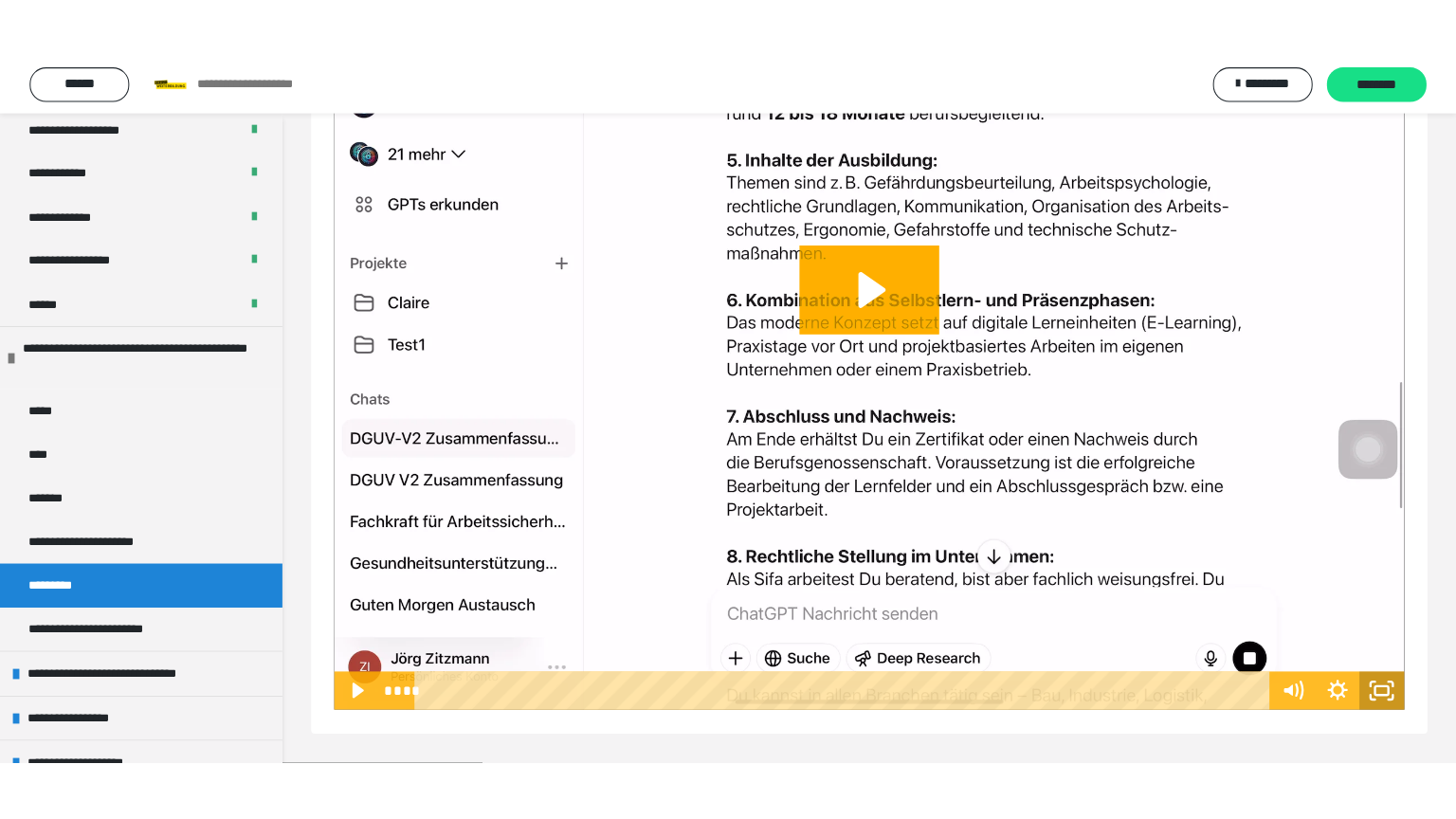 scroll, scrollTop: 171, scrollLeft: 0, axis: vertical 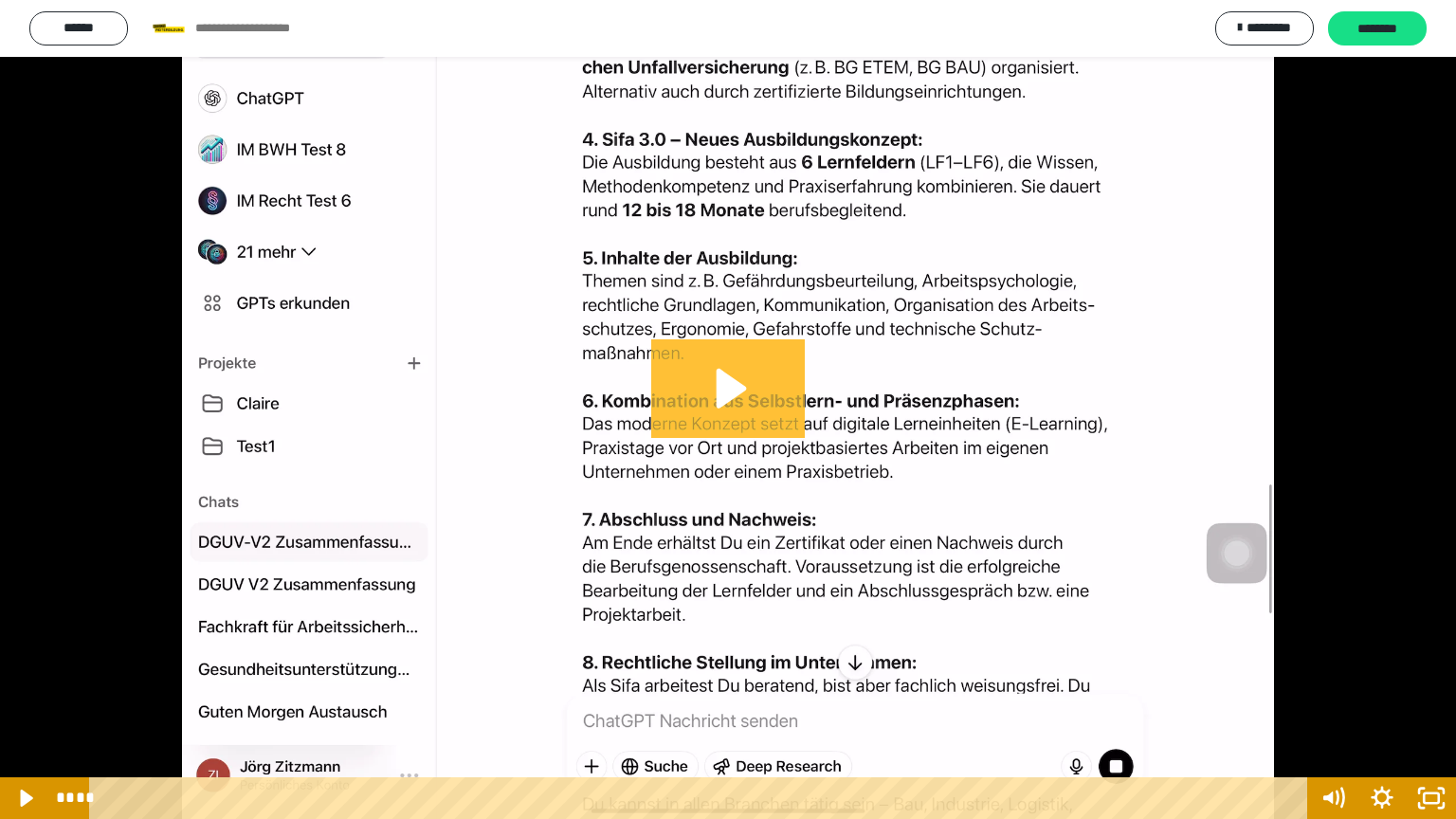 click 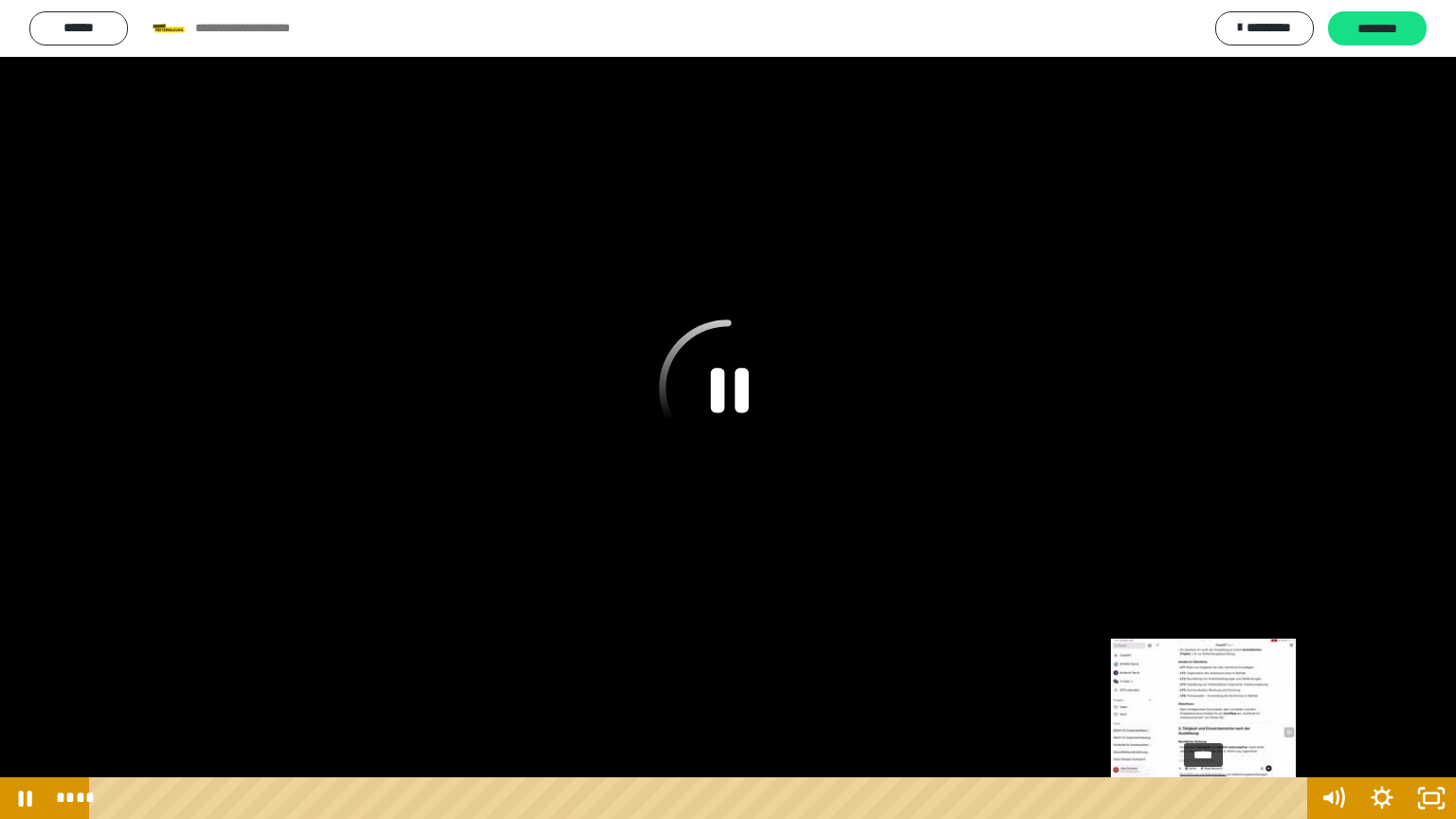 click on "****" at bounding box center (701, 798) 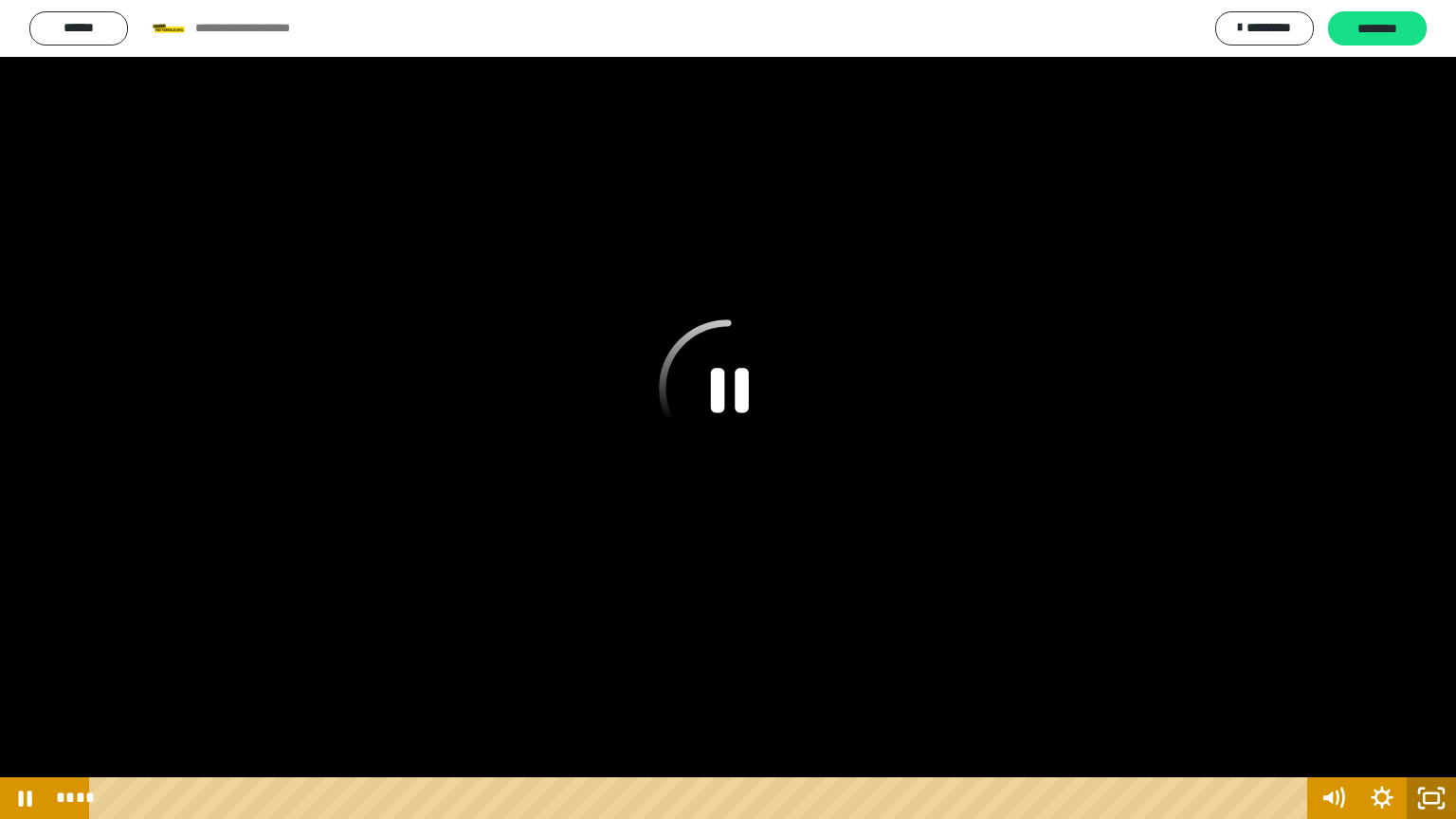 click 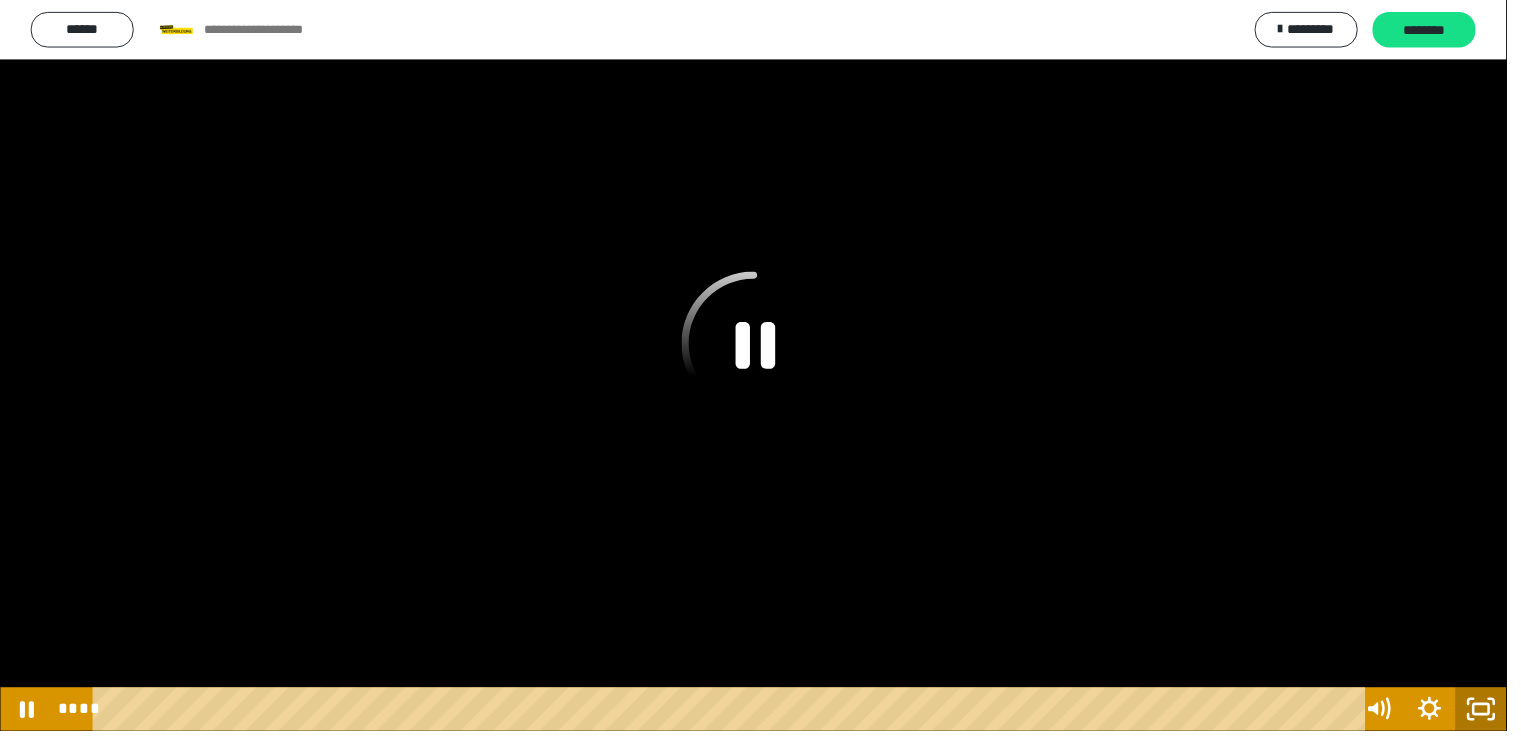 scroll, scrollTop: 483, scrollLeft: 0, axis: vertical 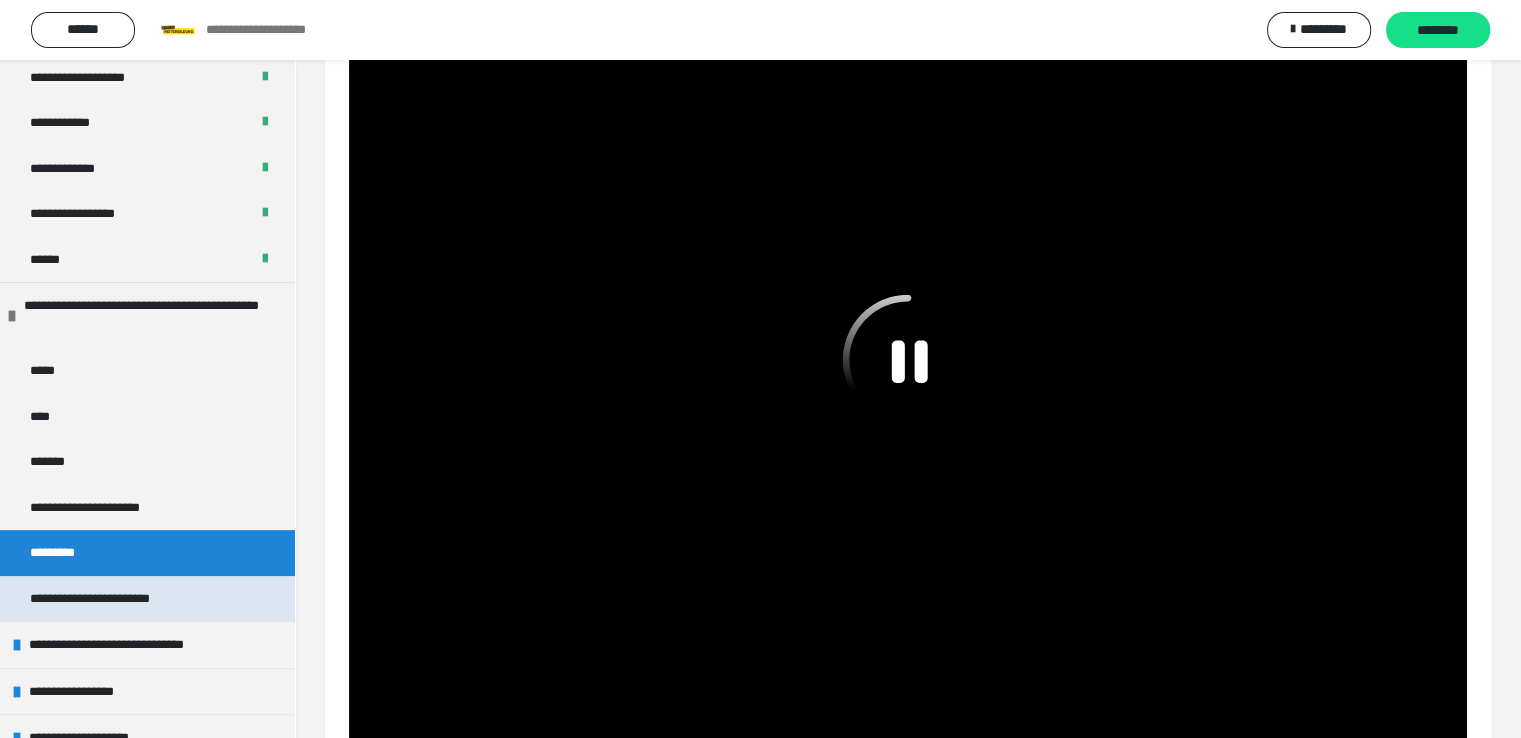 click on "**********" at bounding box center (117, 599) 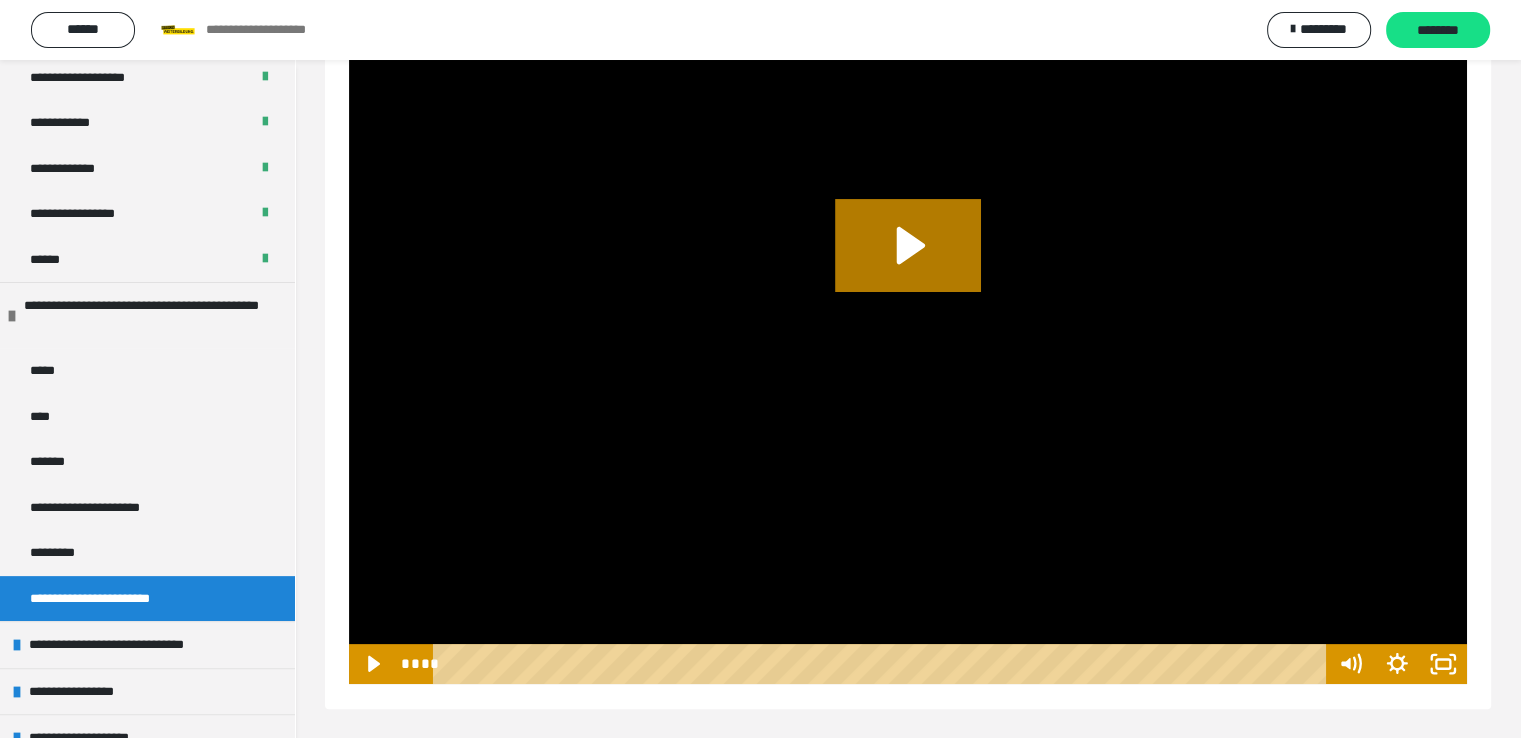scroll, scrollTop: 296, scrollLeft: 0, axis: vertical 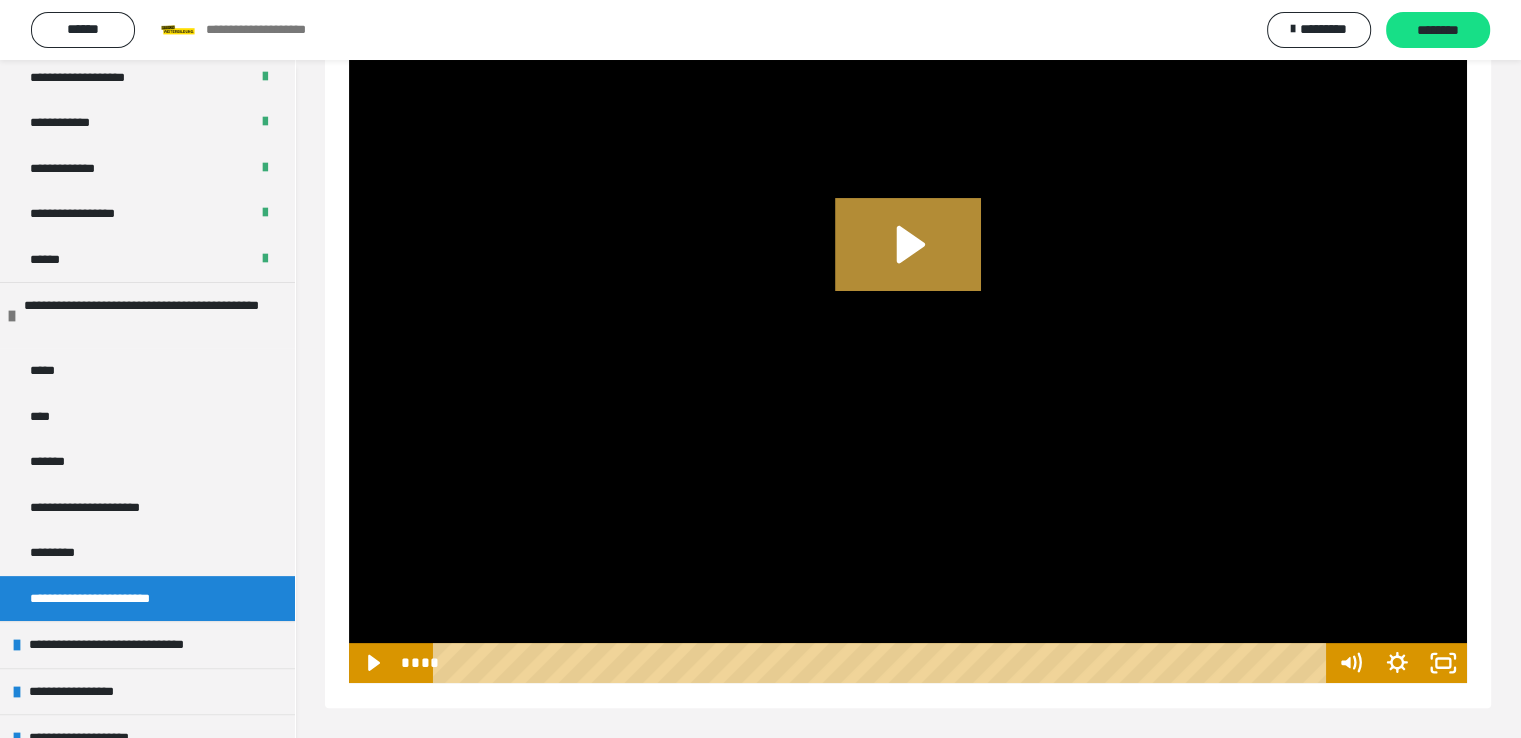 click on "**********" at bounding box center [908, 264] 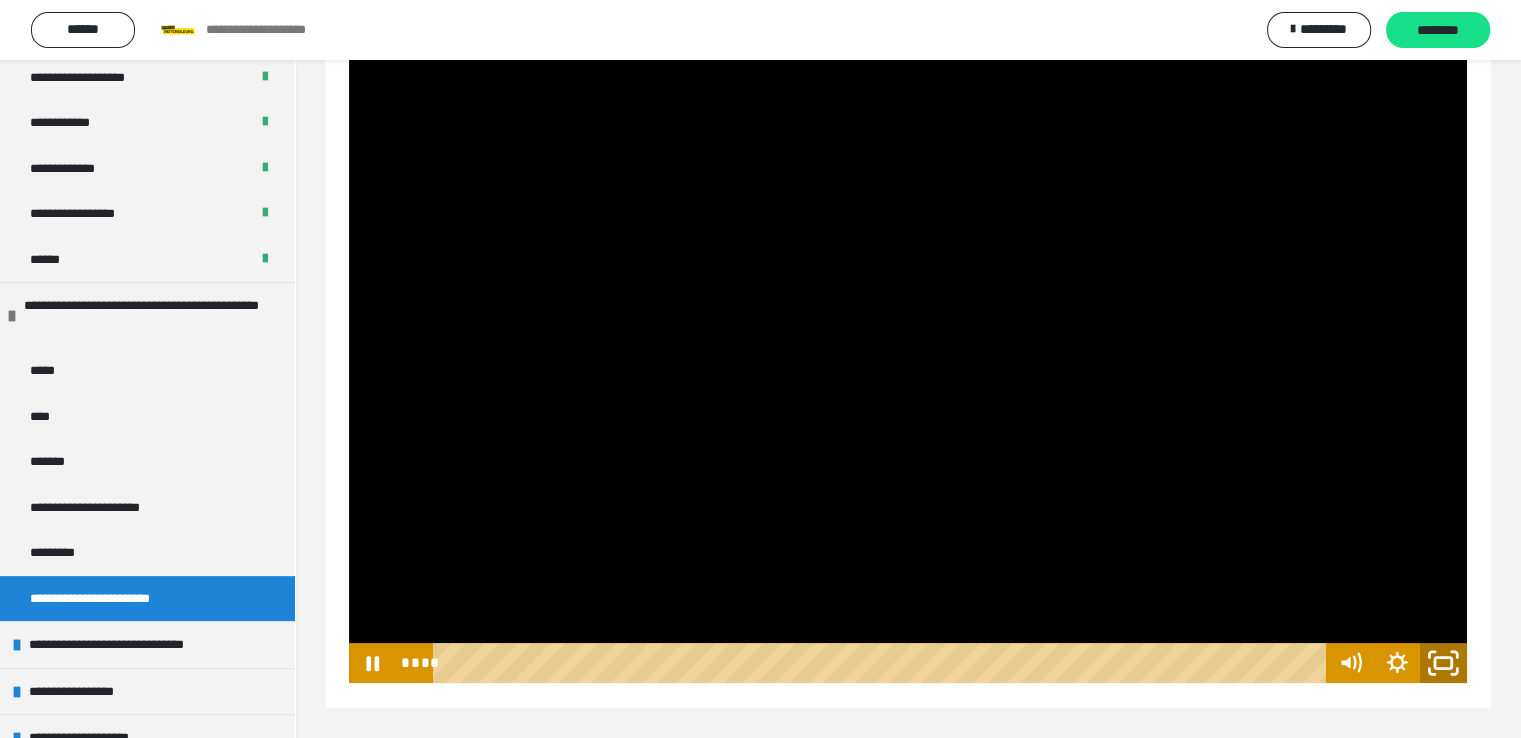 drag, startPoint x: 1443, startPoint y: 661, endPoint x: 1443, endPoint y: 748, distance: 87 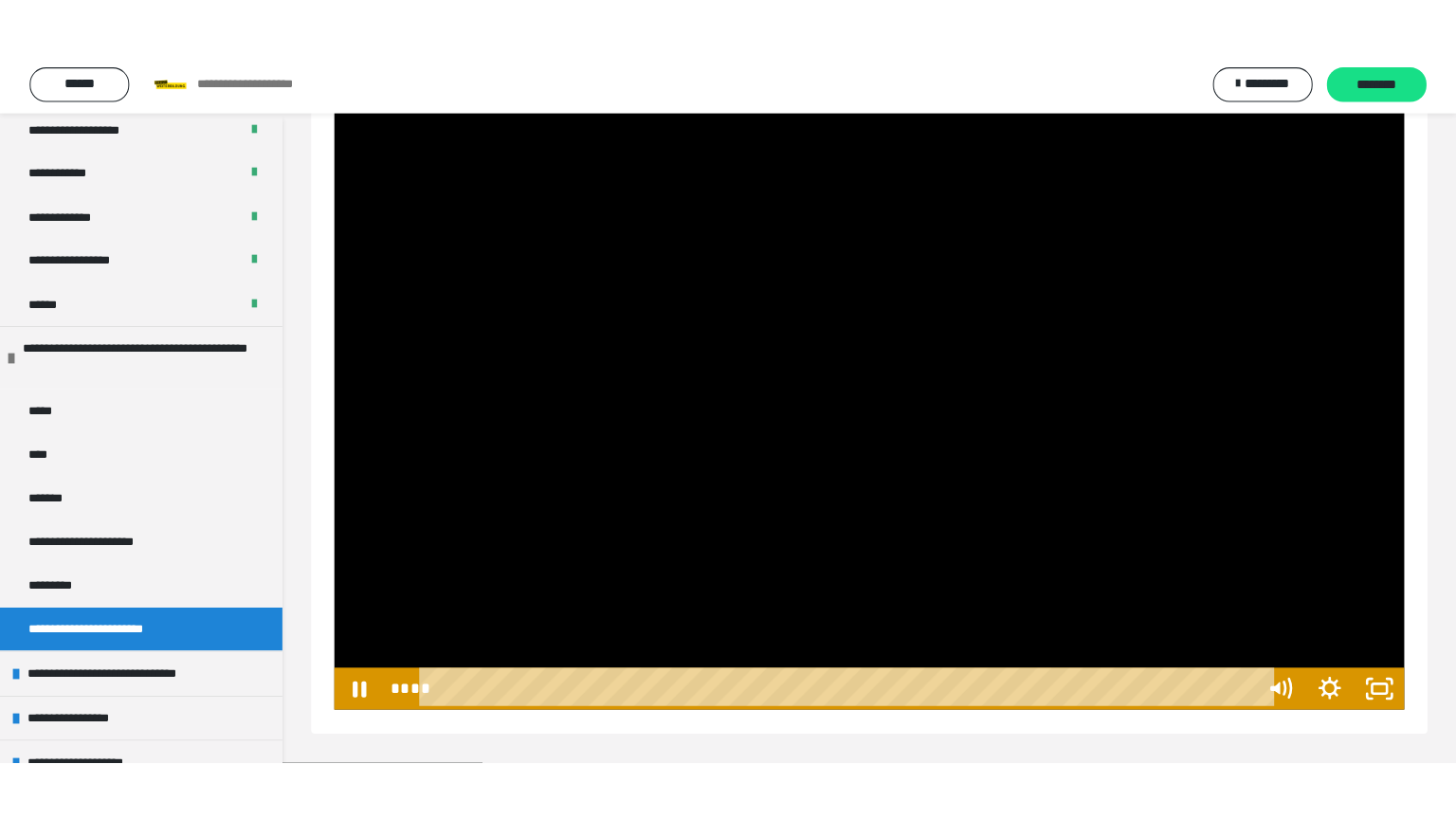 scroll, scrollTop: 171, scrollLeft: 0, axis: vertical 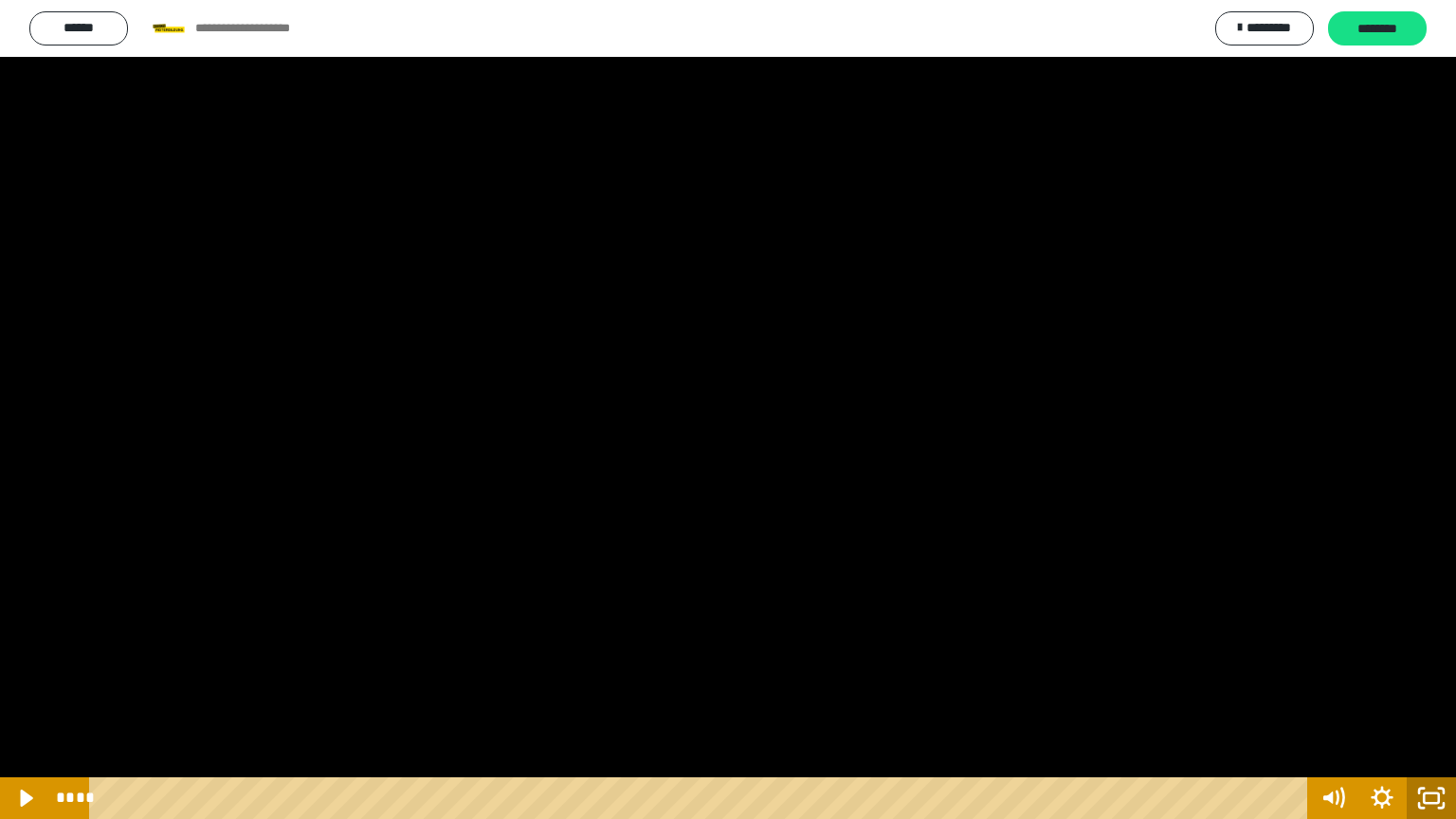 click 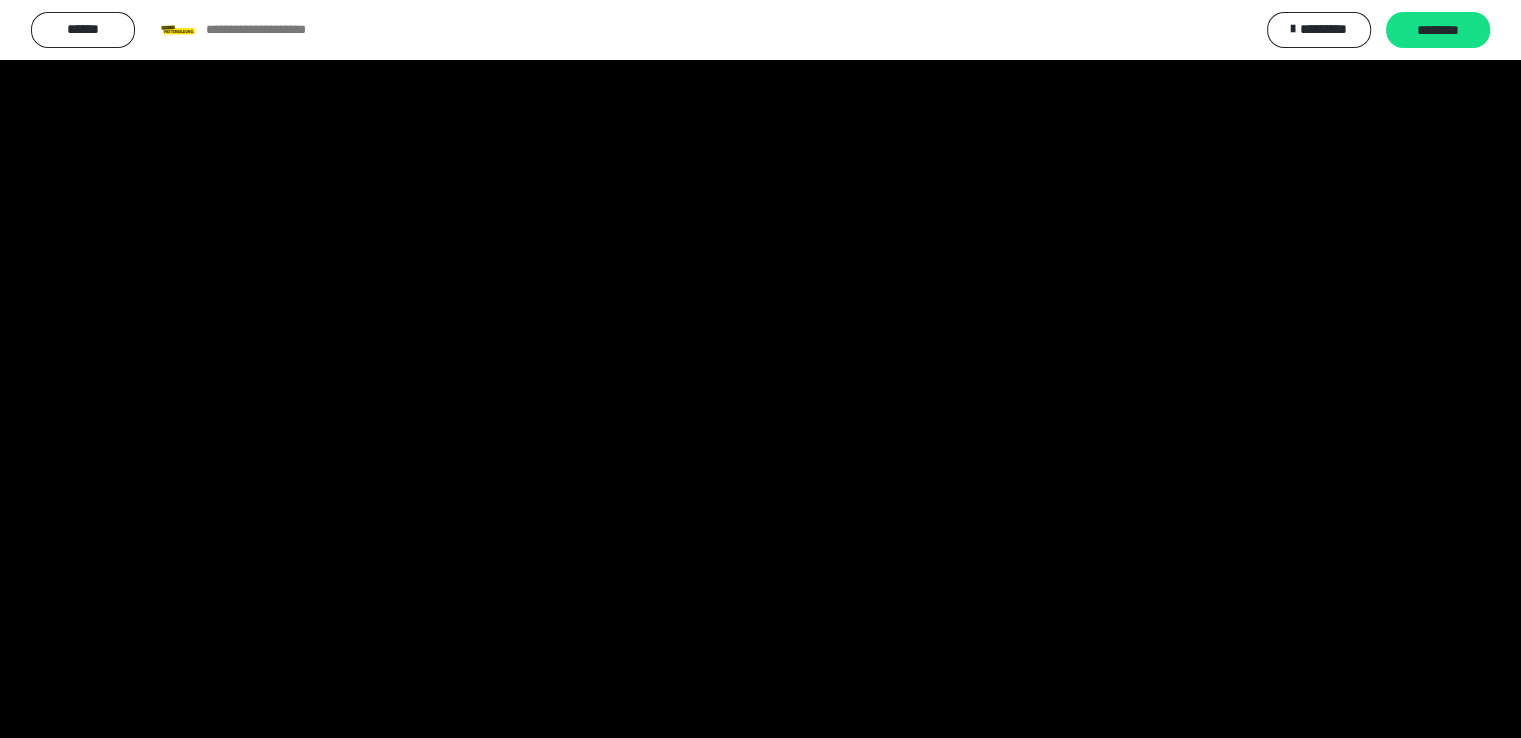 scroll, scrollTop: 556, scrollLeft: 0, axis: vertical 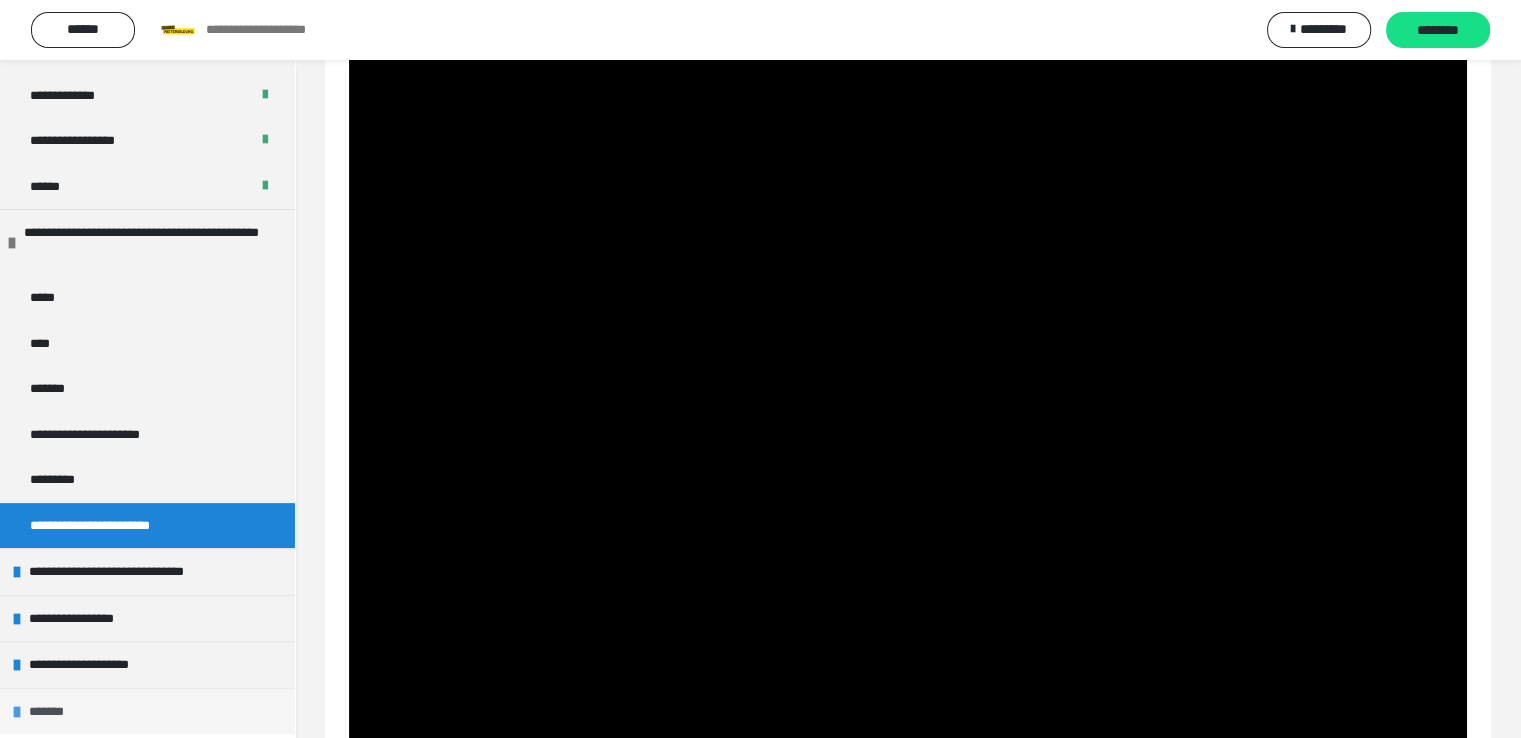 click on "*******" at bounding box center (55, 712) 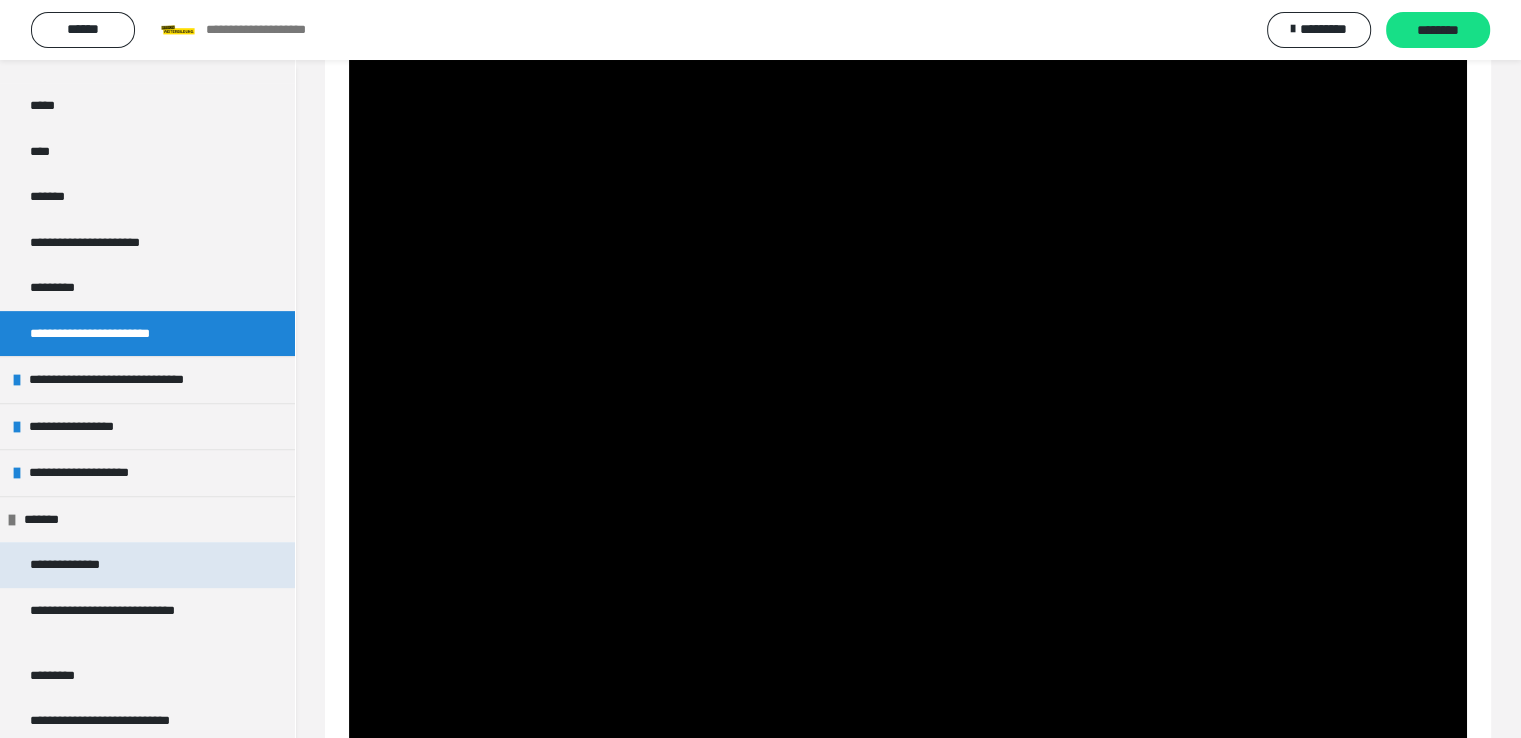 scroll, scrollTop: 757, scrollLeft: 0, axis: vertical 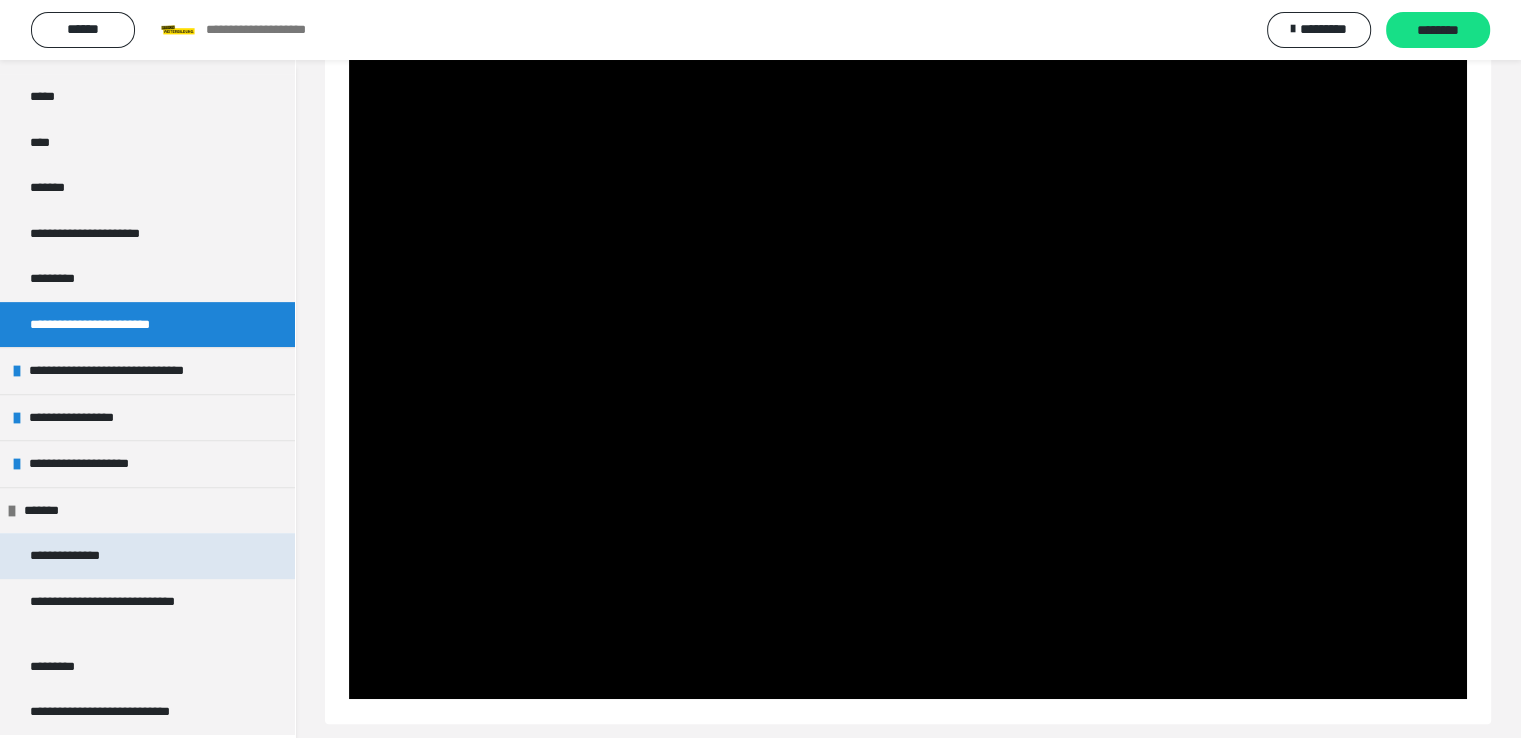 click on "**********" at bounding box center [75, 556] 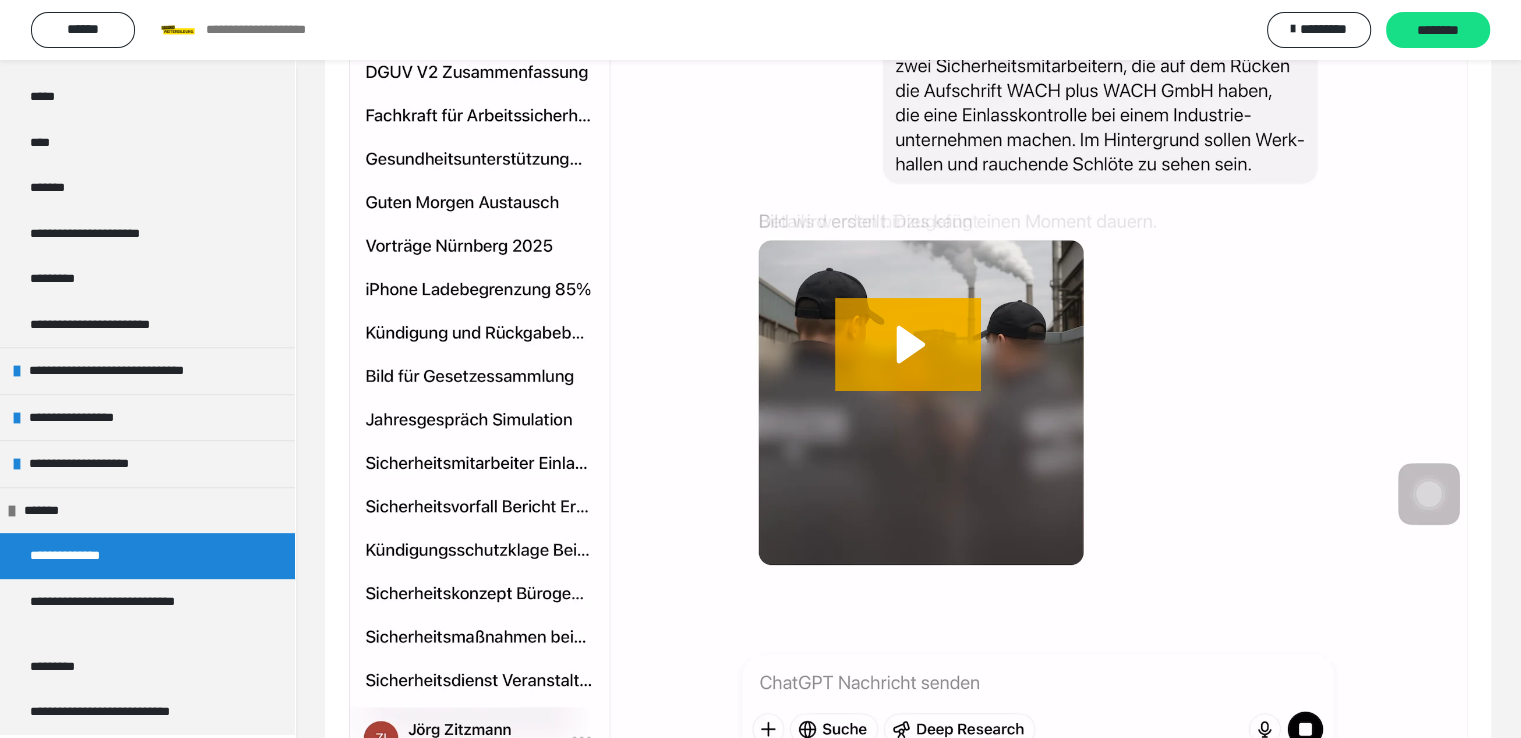 scroll, scrollTop: 296, scrollLeft: 0, axis: vertical 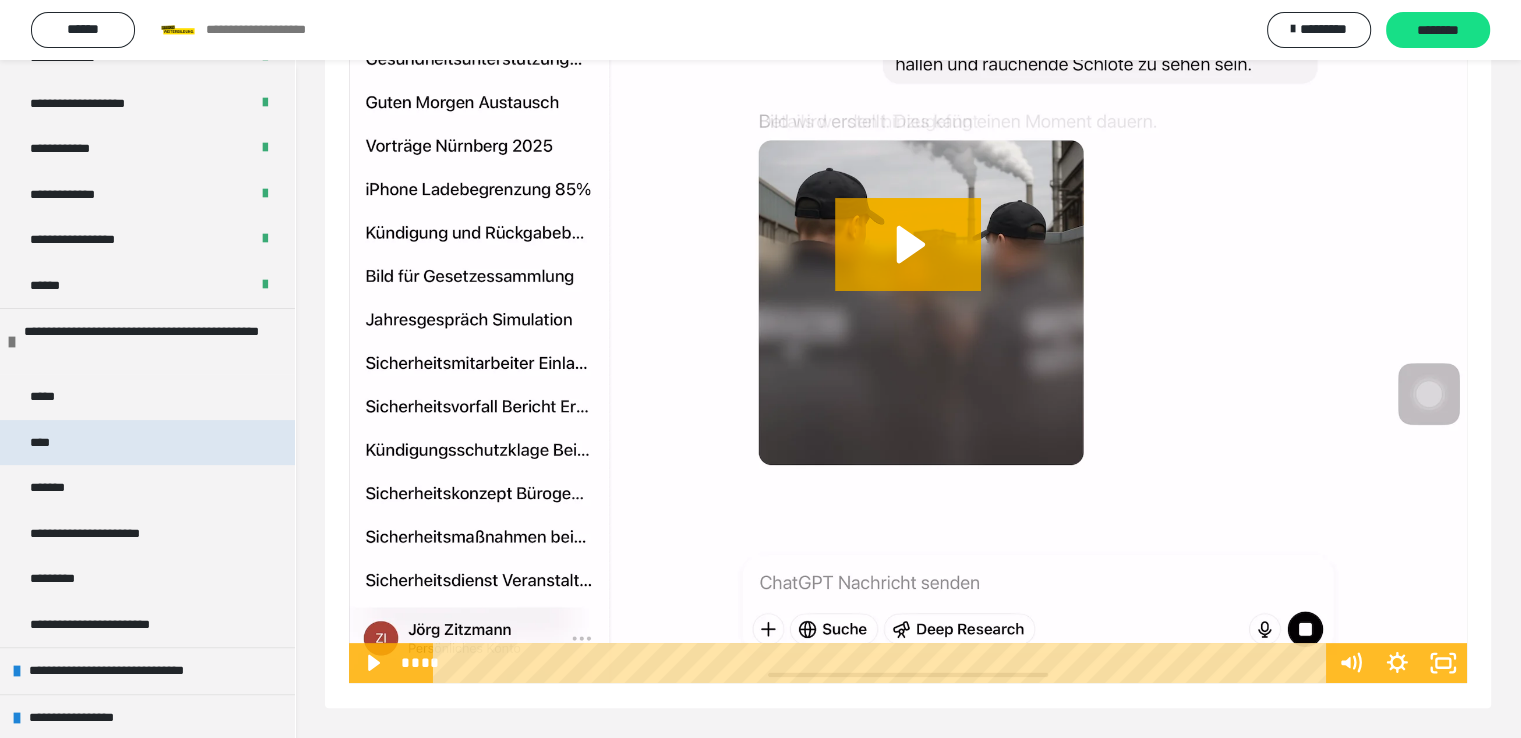 click on "****" at bounding box center (147, 443) 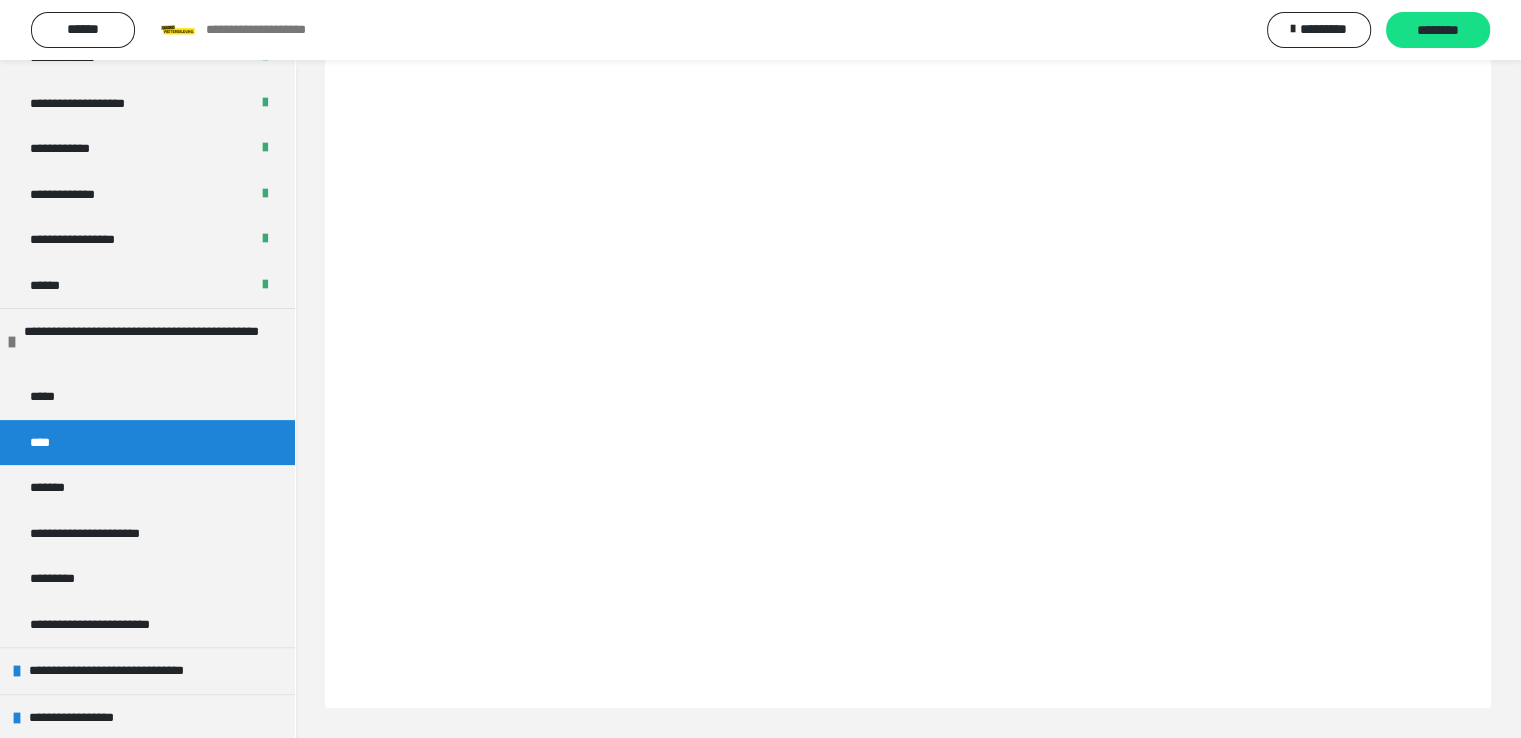scroll, scrollTop: 60, scrollLeft: 0, axis: vertical 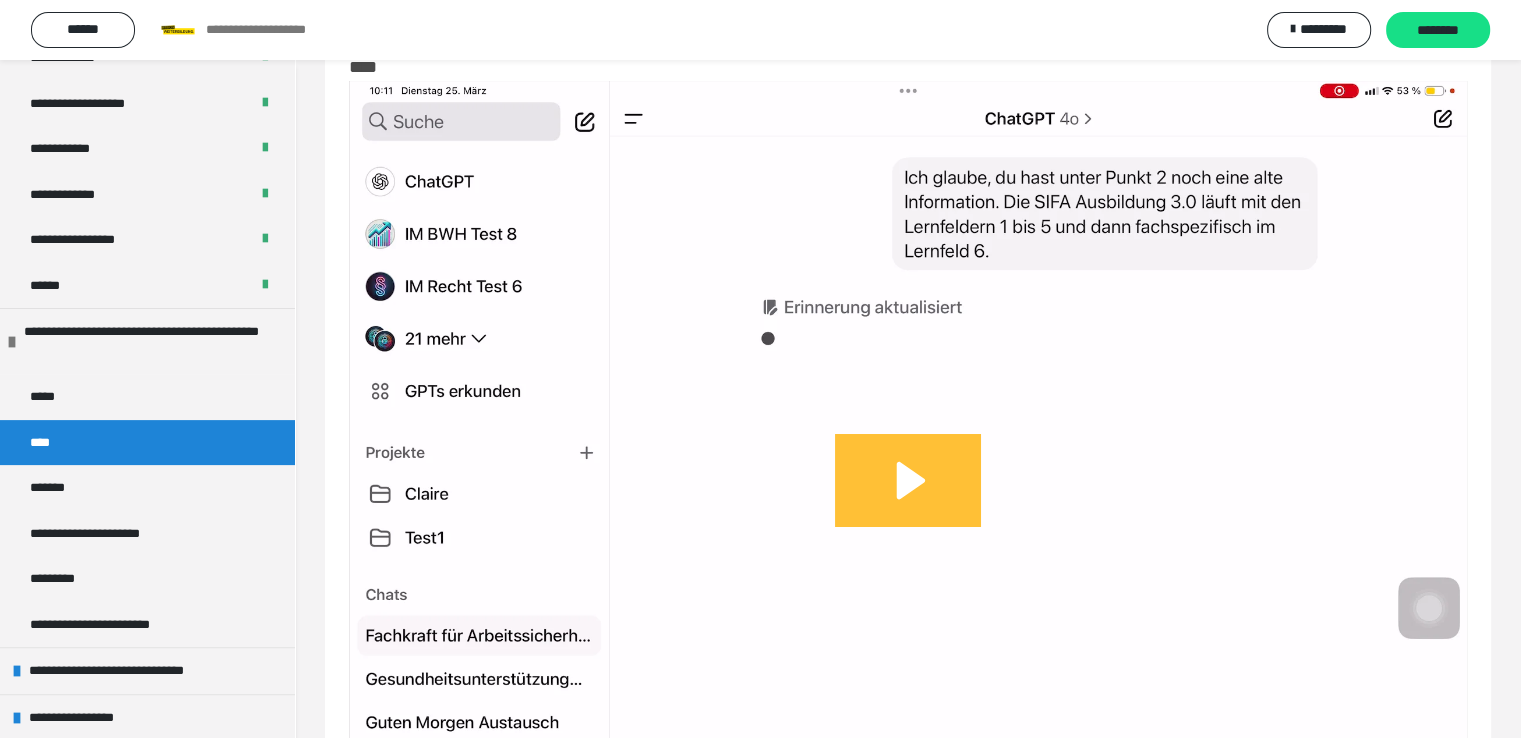 click 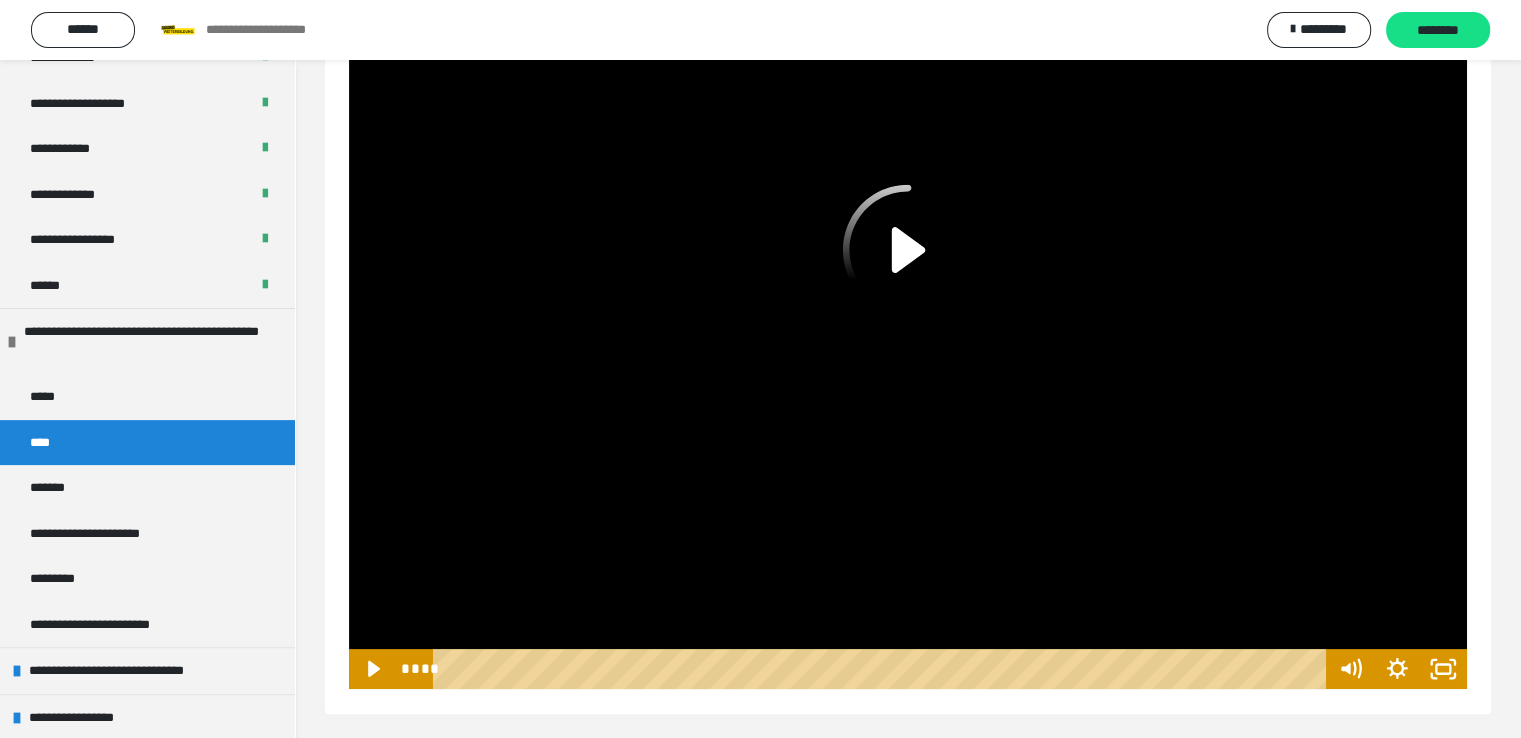 scroll, scrollTop: 296, scrollLeft: 0, axis: vertical 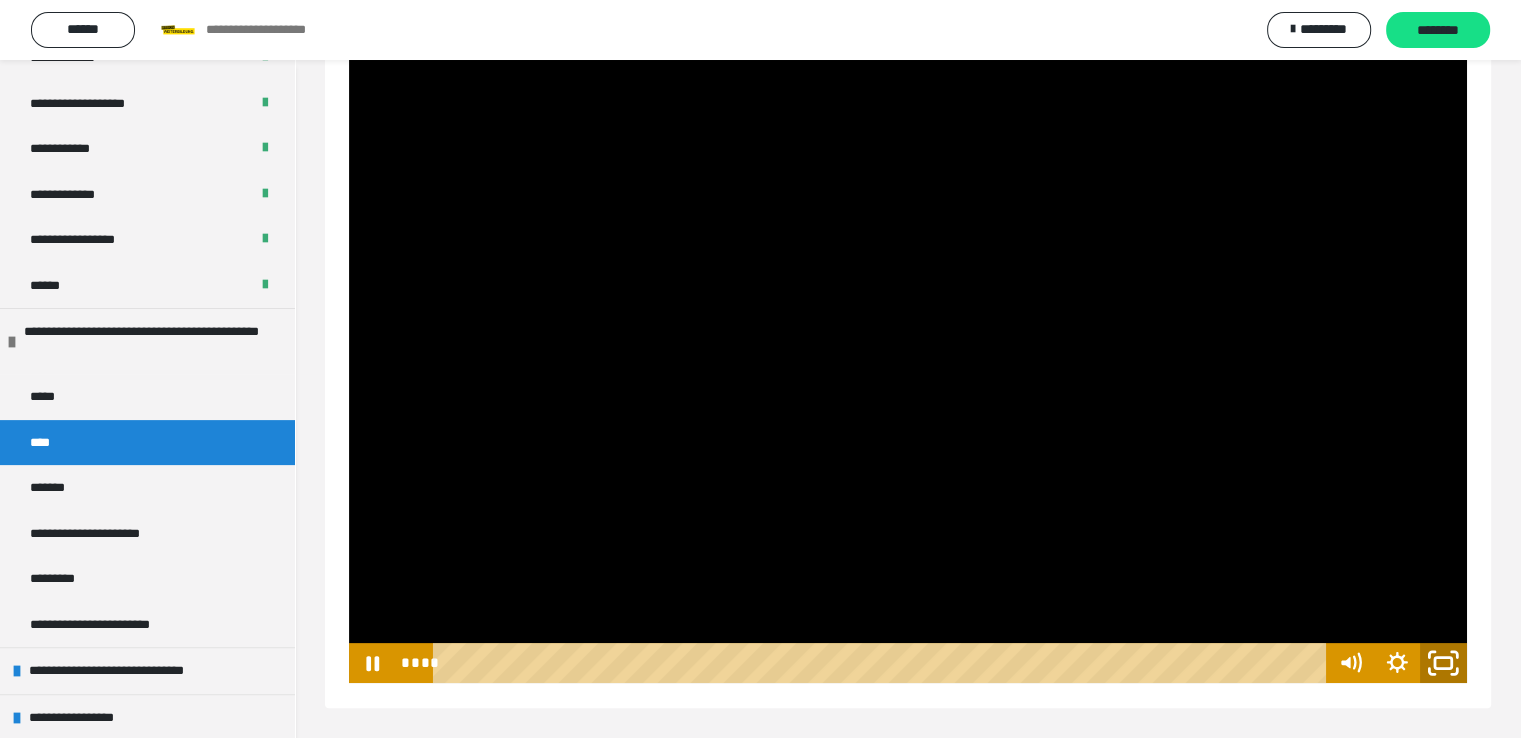 click 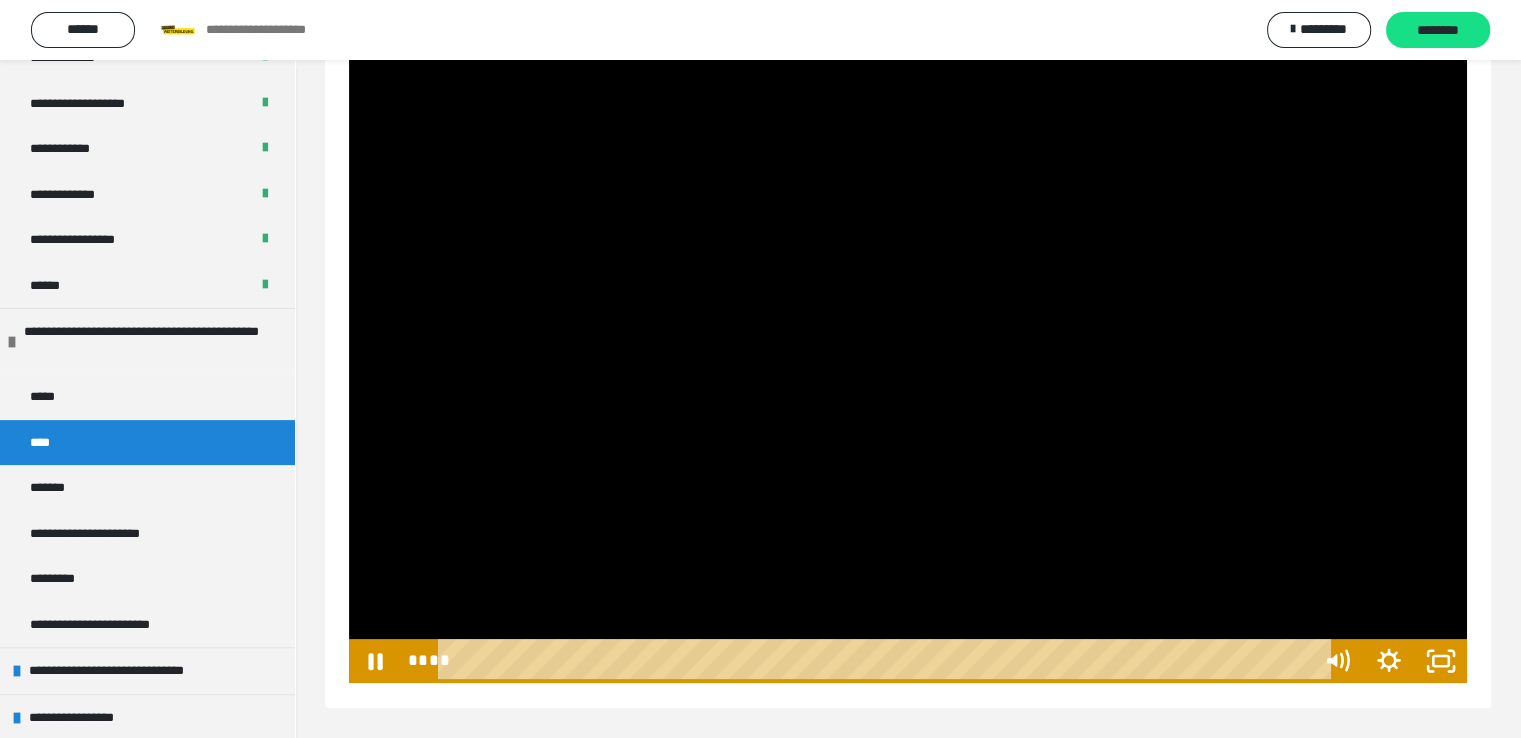 scroll, scrollTop: 180, scrollLeft: 0, axis: vertical 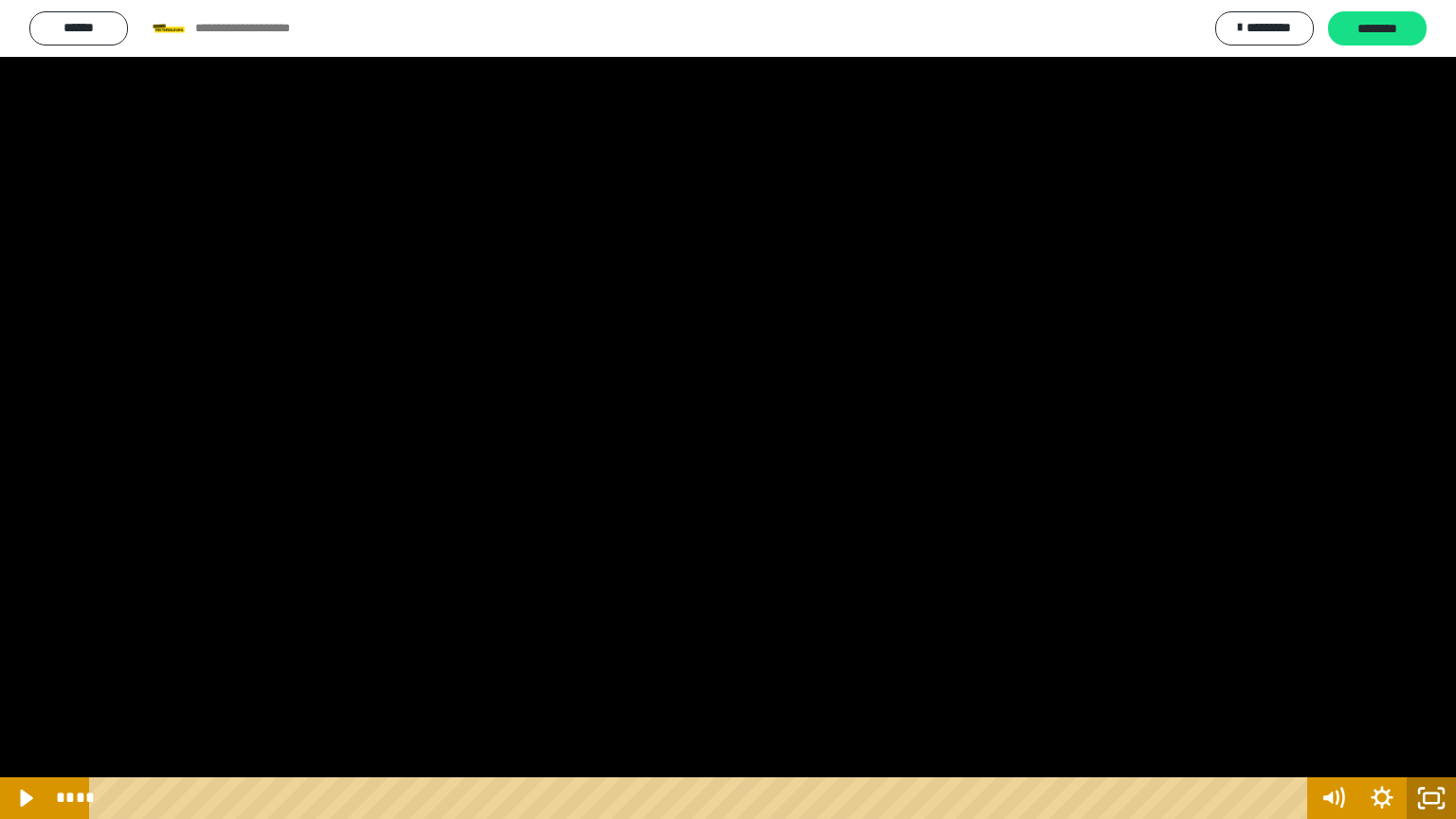 click 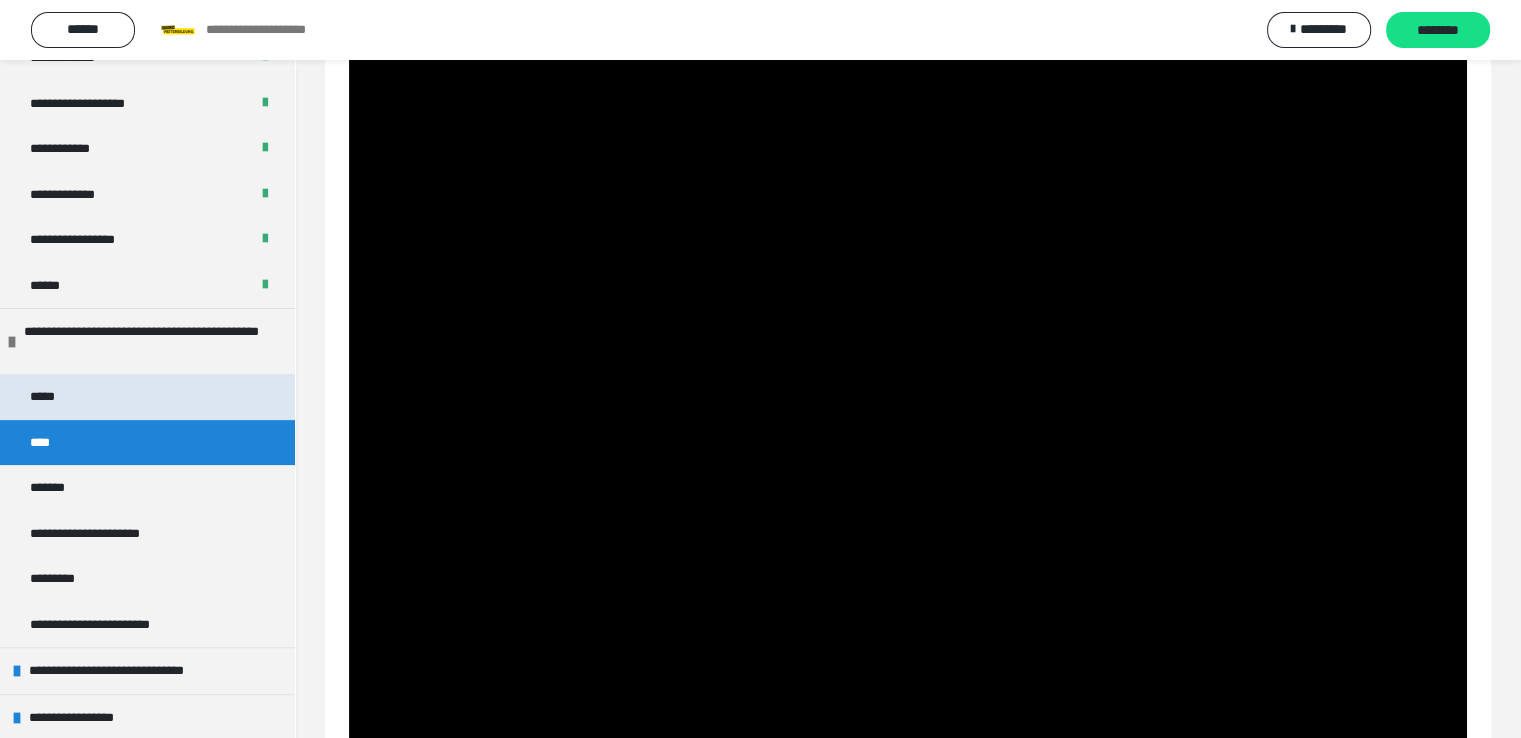 click on "*****" at bounding box center [147, 397] 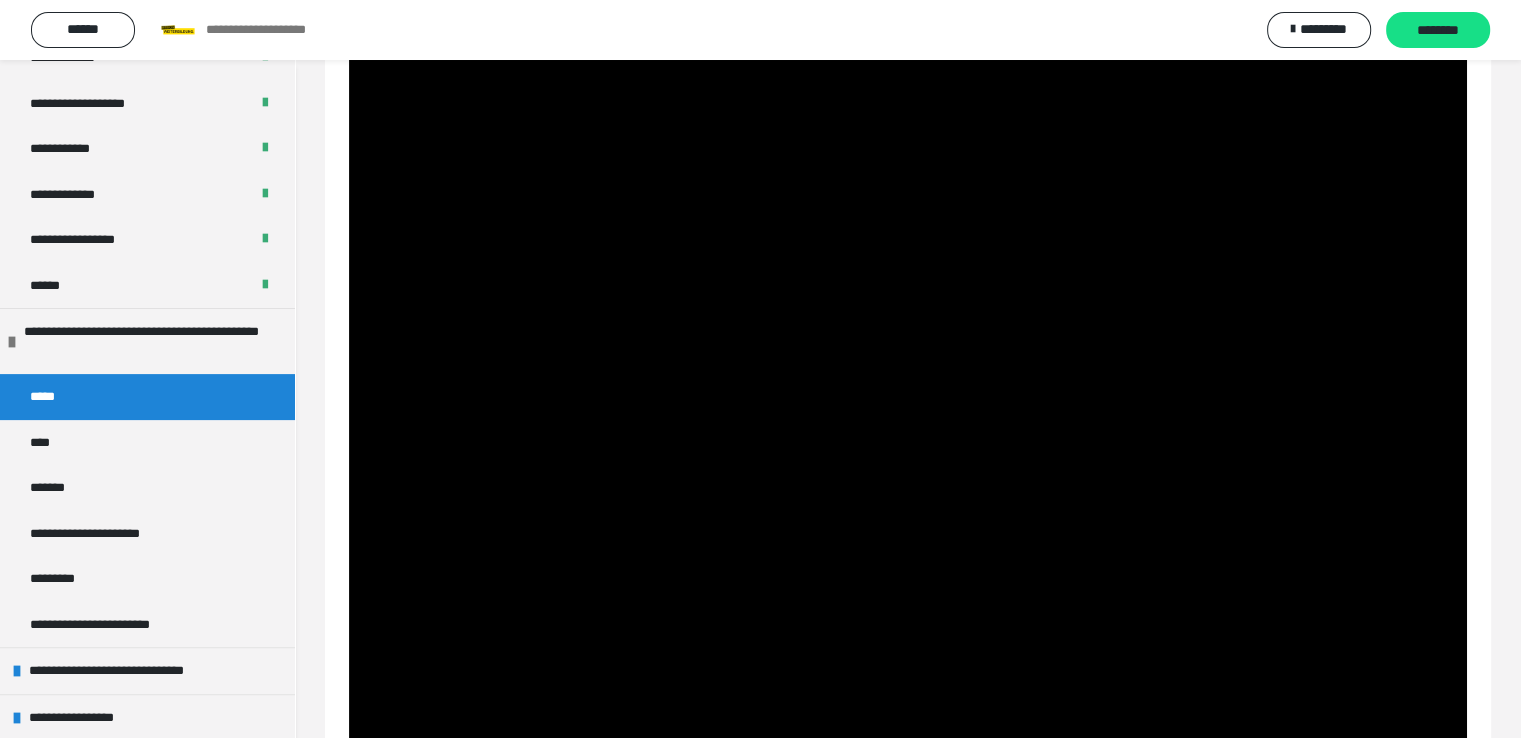 scroll, scrollTop: 60, scrollLeft: 0, axis: vertical 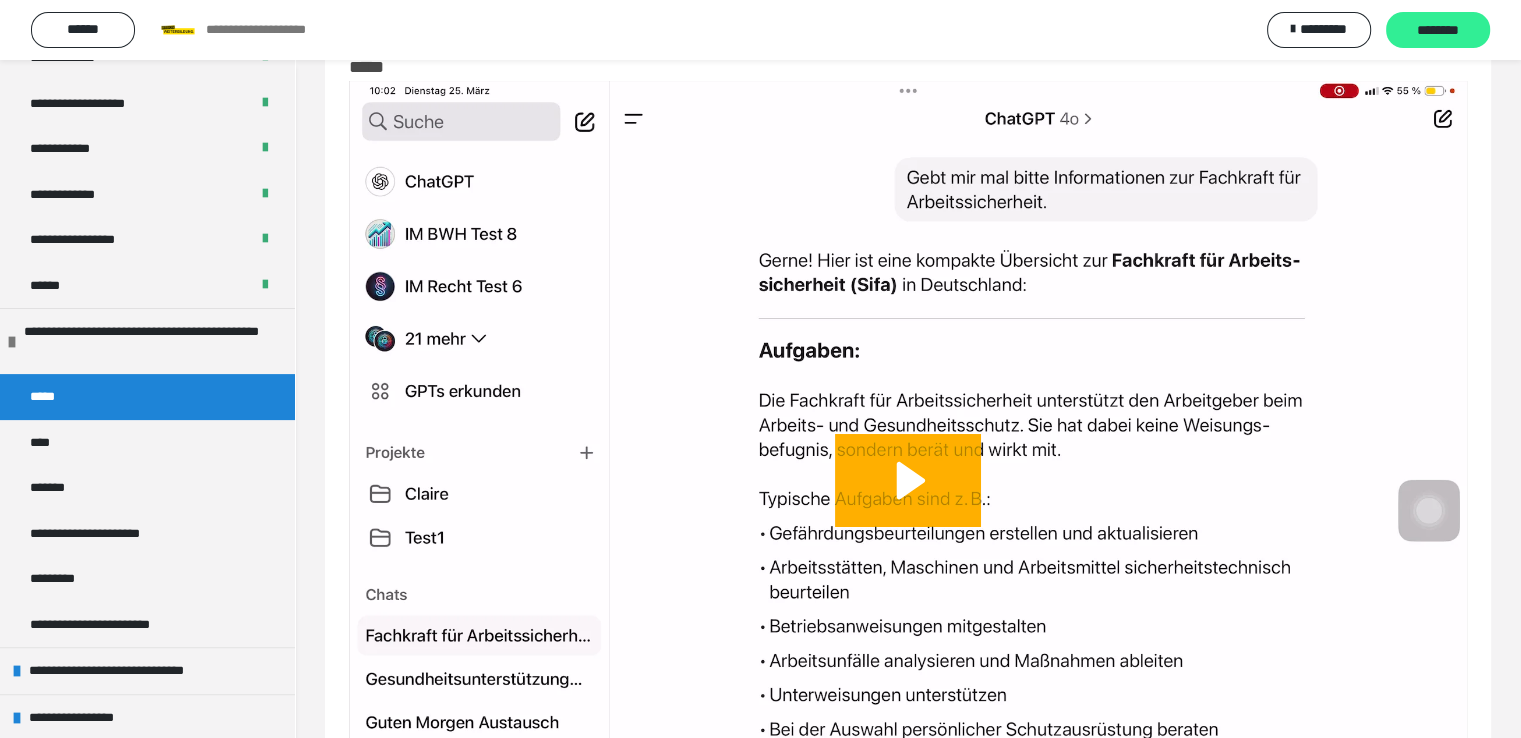click on "********" at bounding box center [1438, 31] 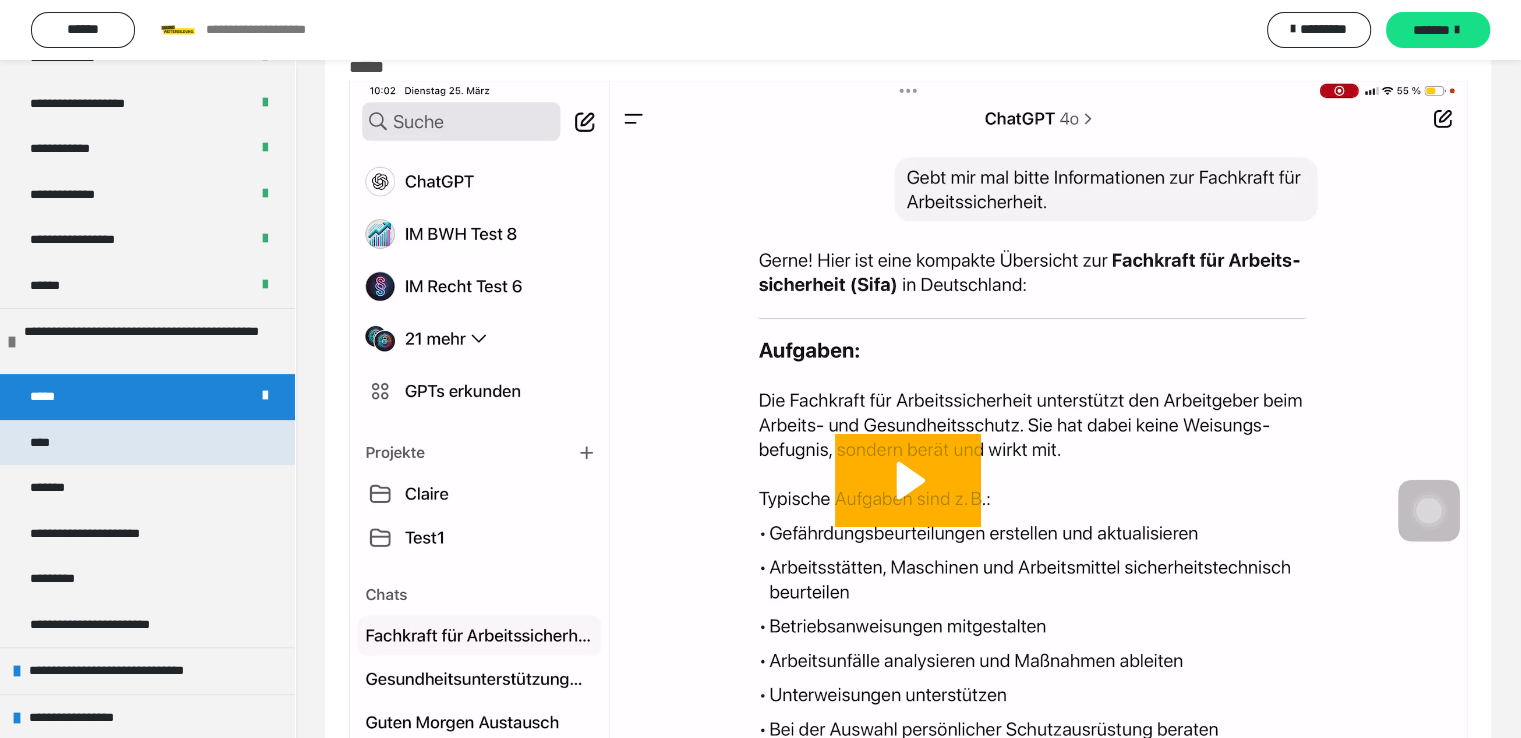 click on "****" at bounding box center (41, 443) 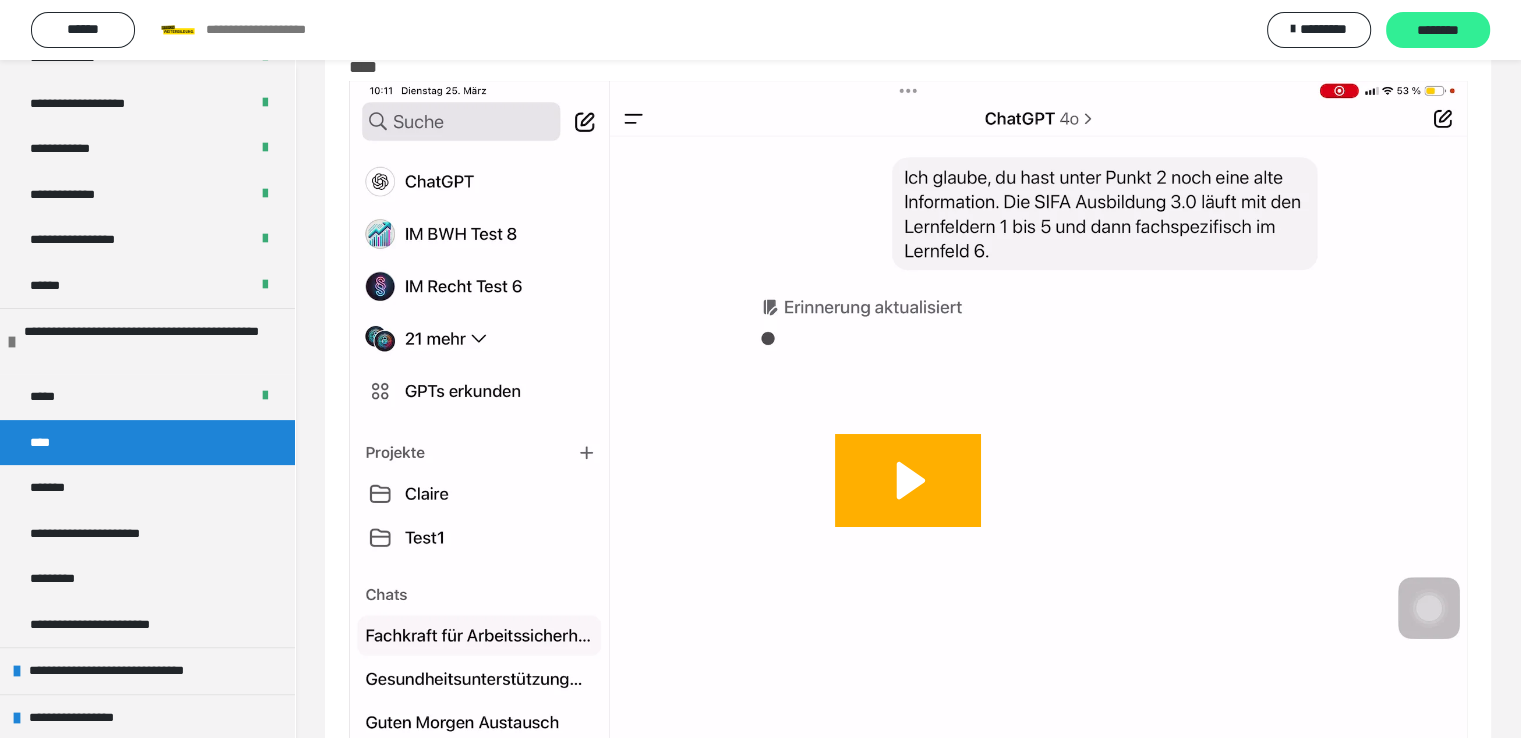 click on "********" at bounding box center [1438, 31] 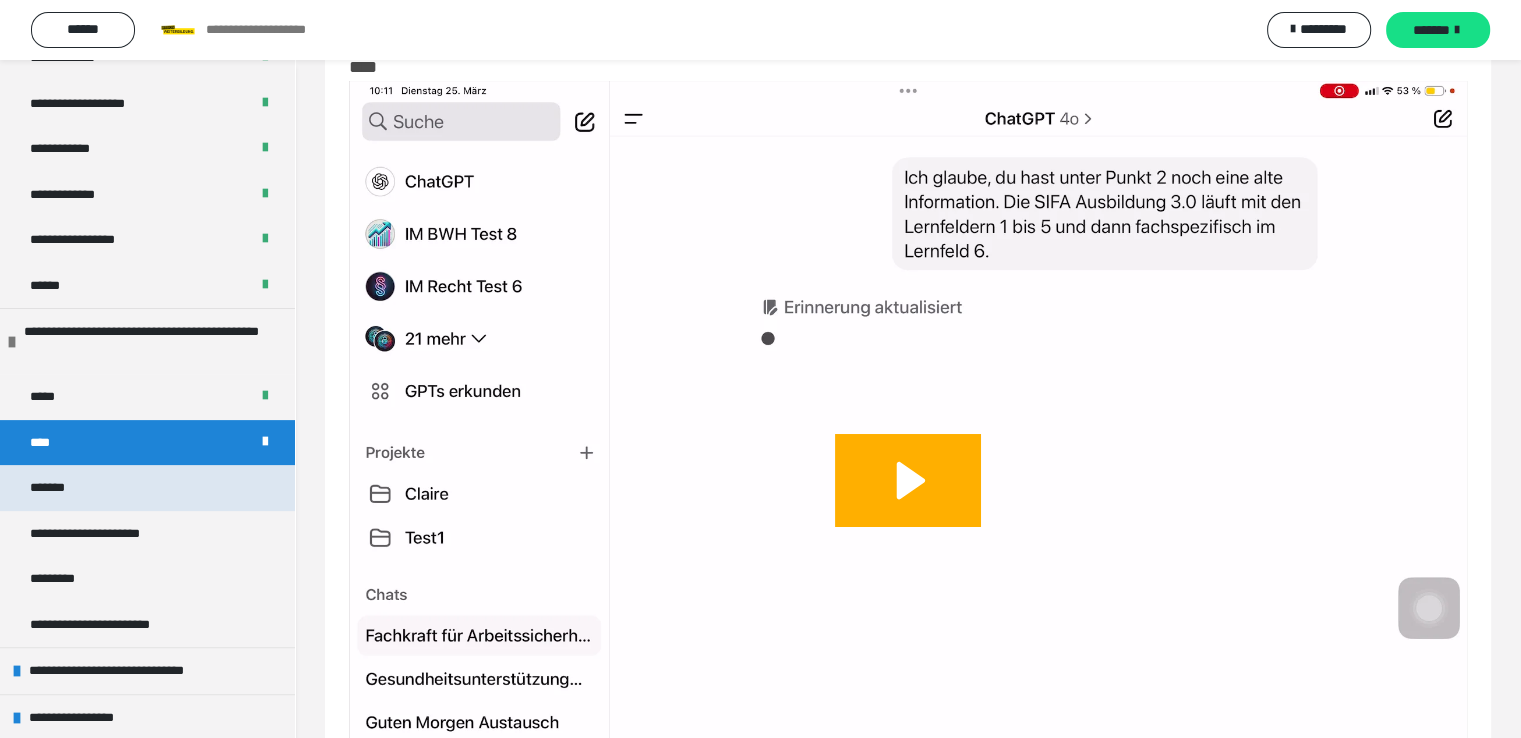 click on "*******" at bounding box center [57, 488] 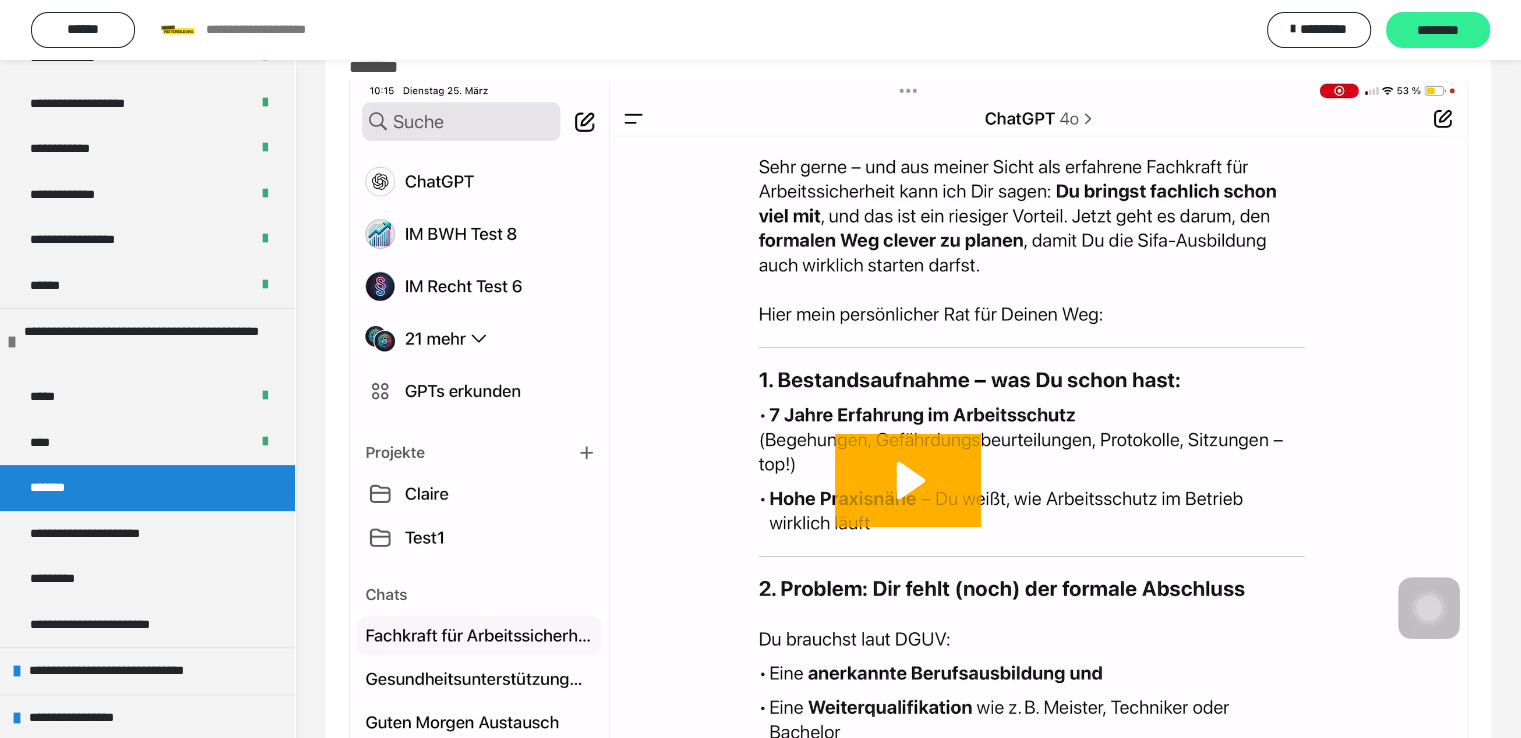 click on "********" at bounding box center [1438, 31] 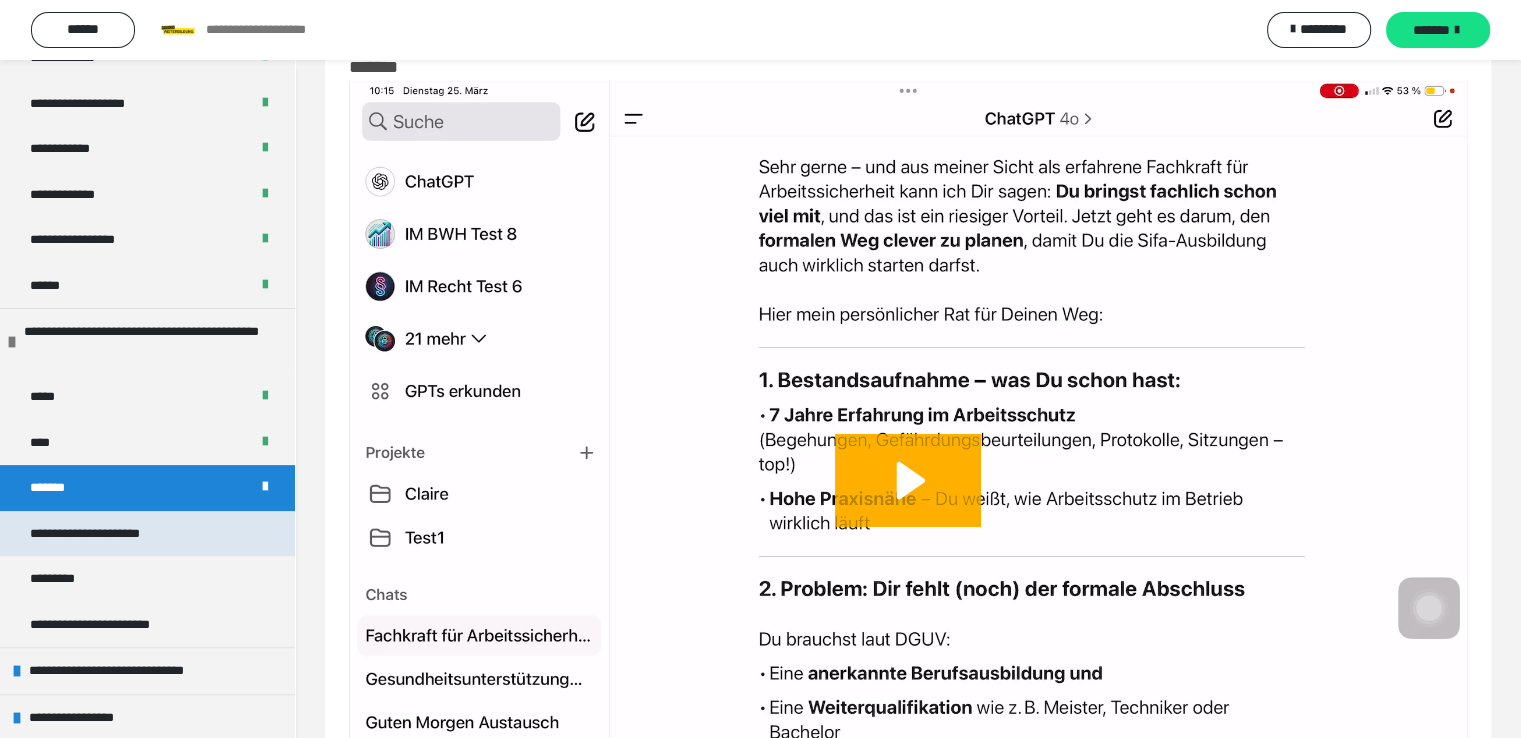 click on "**********" at bounding box center [113, 534] 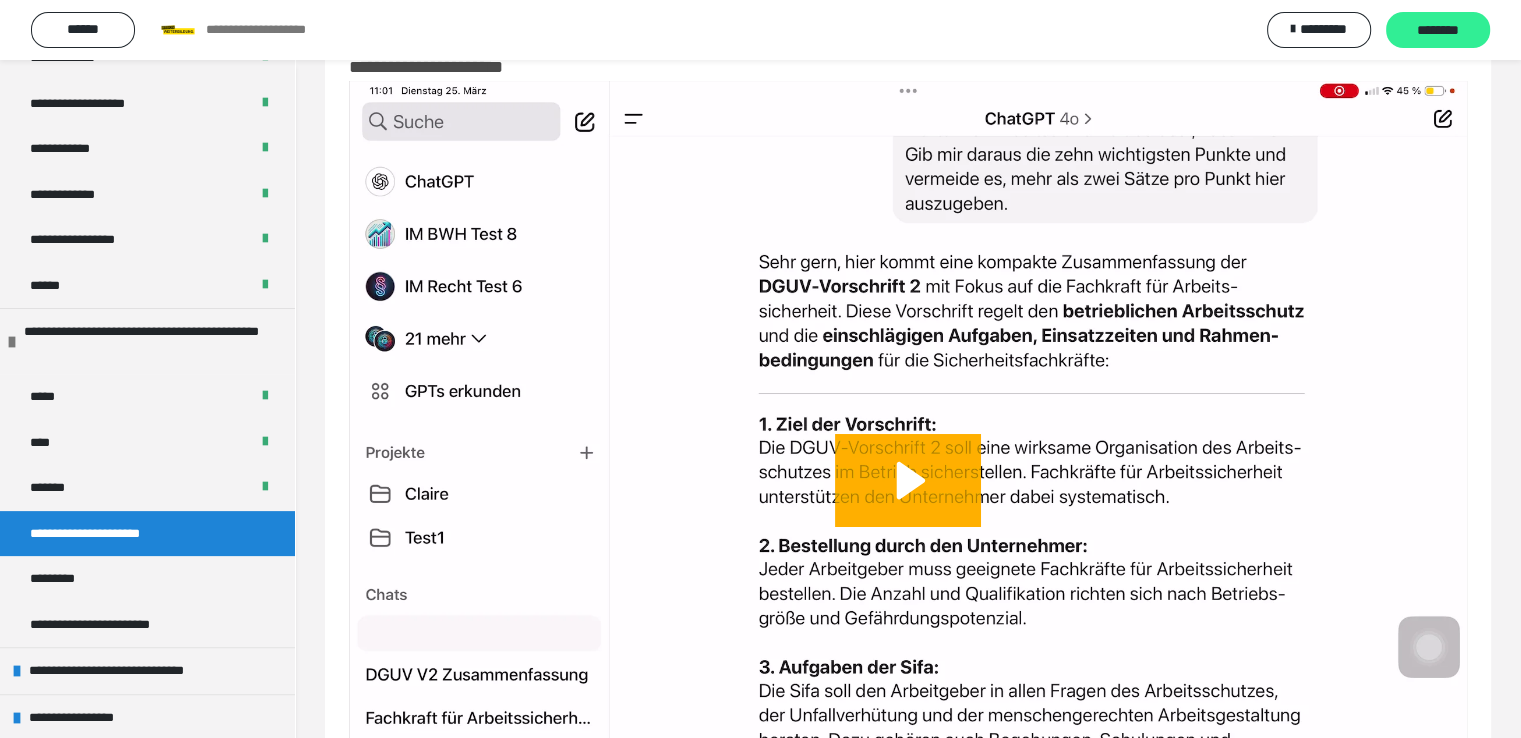 drag, startPoint x: 1443, startPoint y: 29, endPoint x: 1424, endPoint y: 35, distance: 19.924858 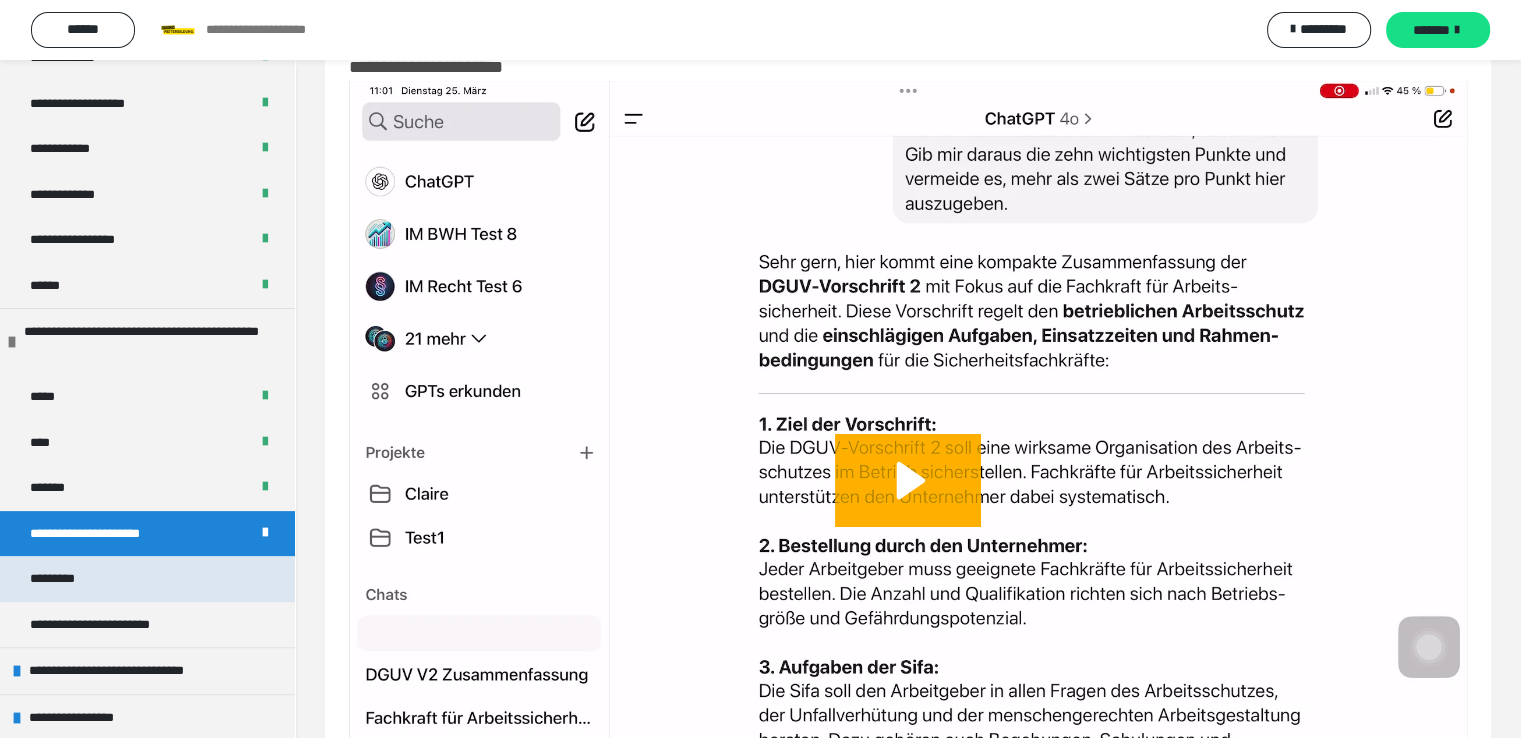 click on "*********" at bounding box center (62, 579) 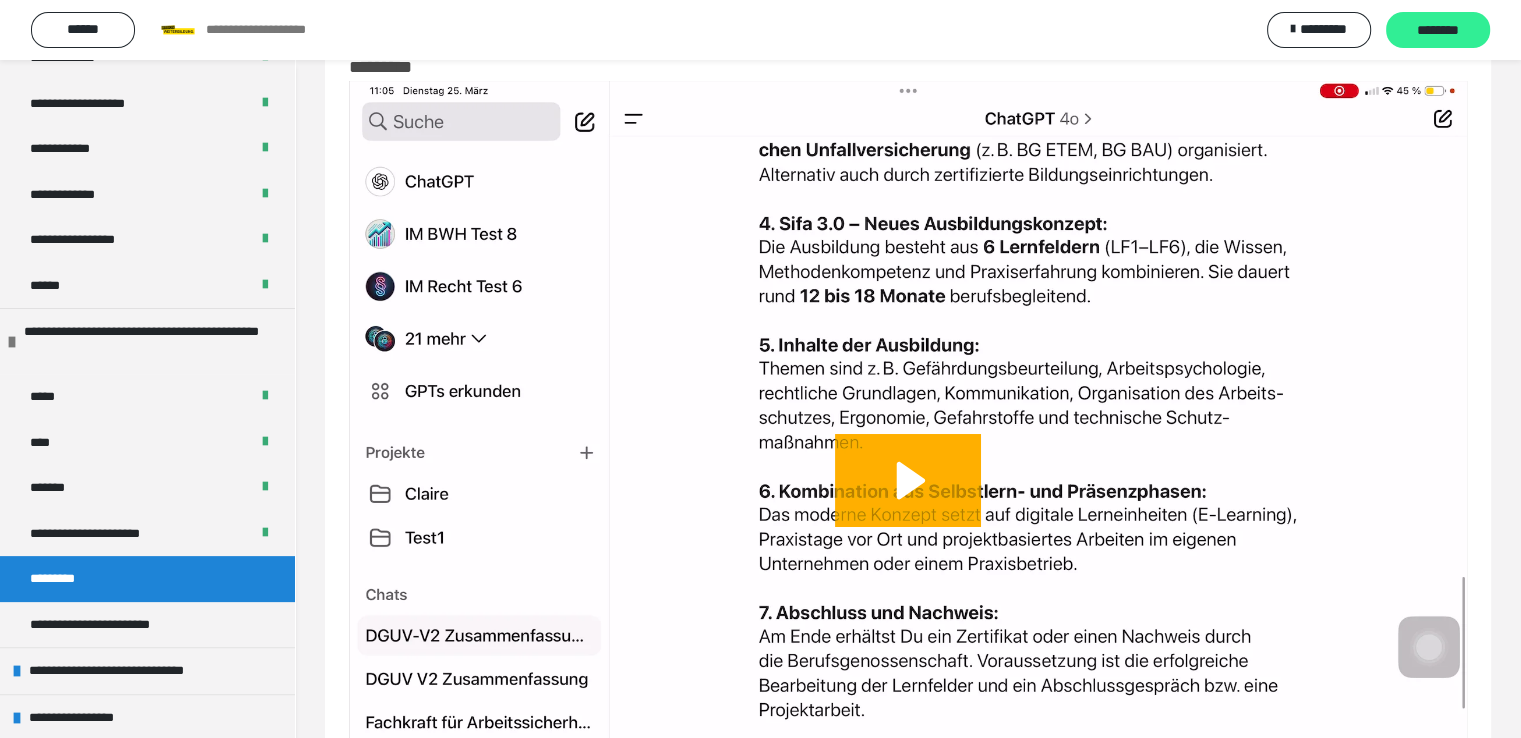 drag, startPoint x: 1435, startPoint y: 23, endPoint x: 1409, endPoint y: 37, distance: 29.529646 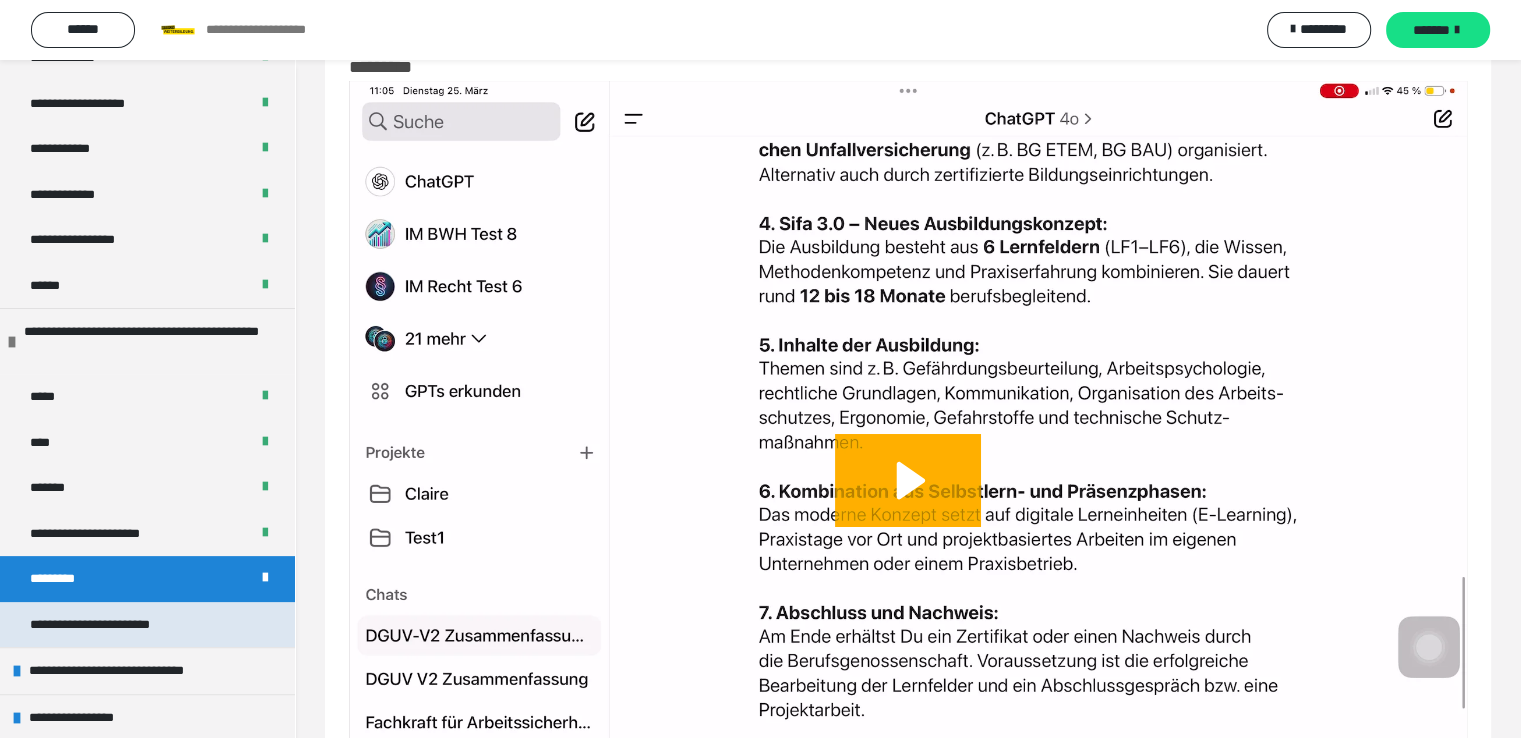 click on "**********" at bounding box center (117, 625) 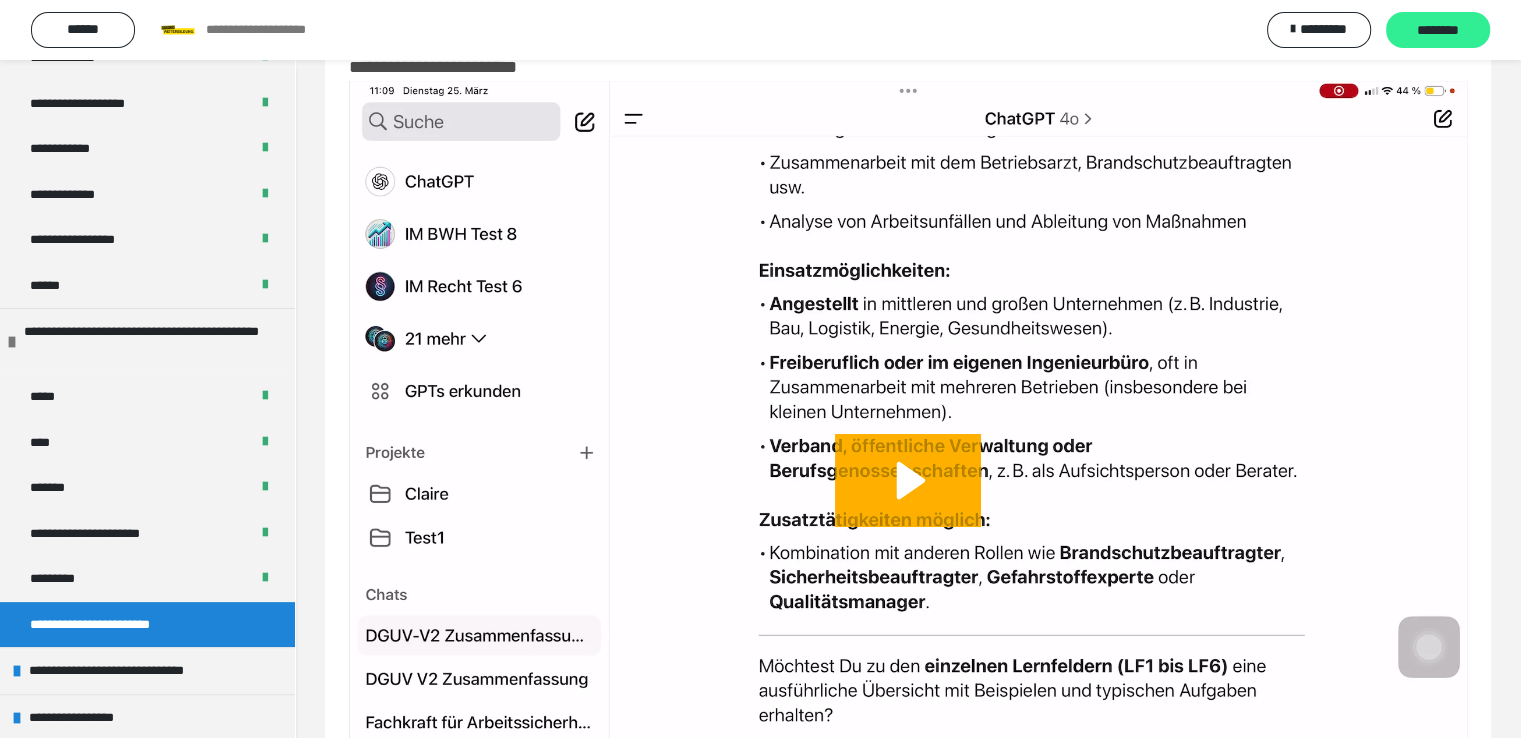 drag, startPoint x: 1468, startPoint y: 36, endPoint x: 1454, endPoint y: 36, distance: 14 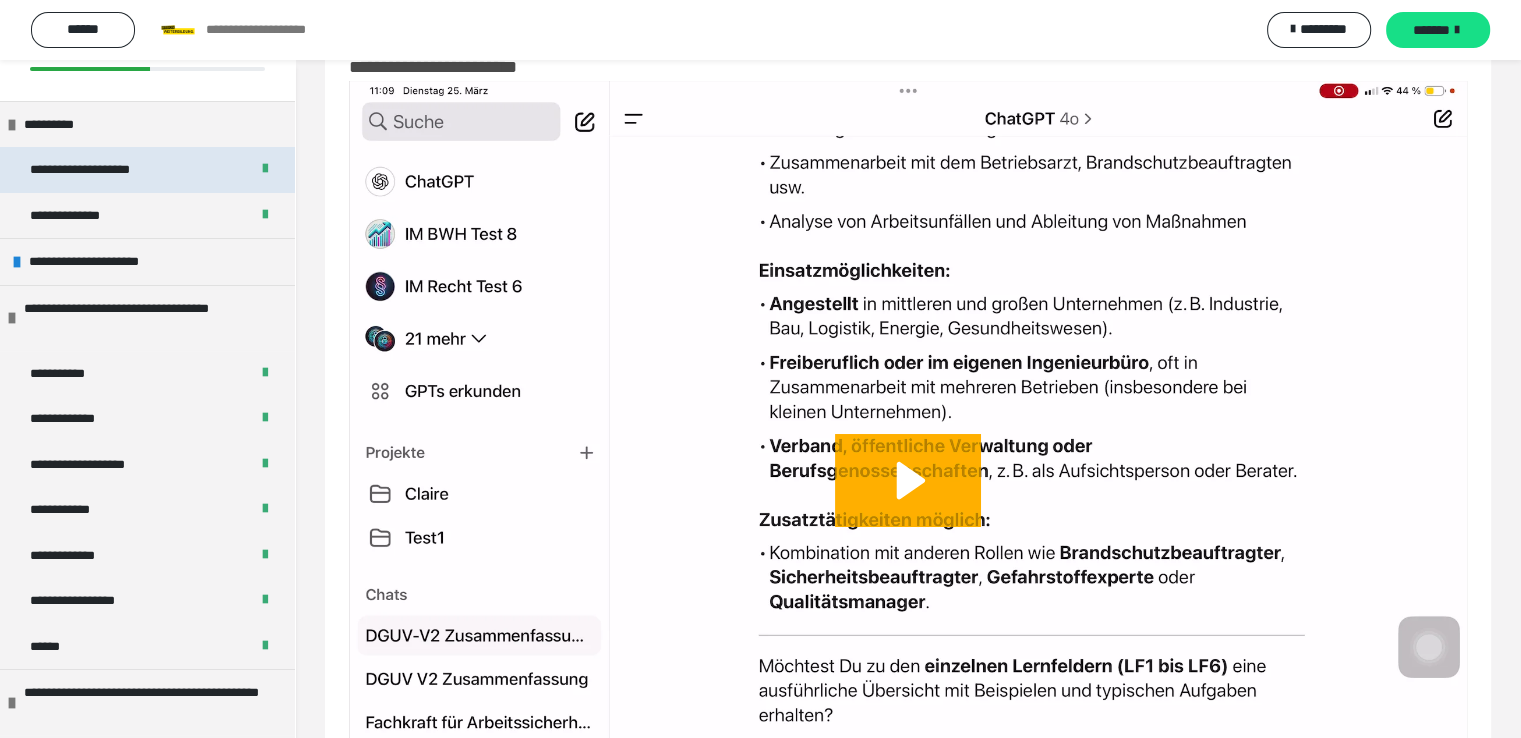 scroll, scrollTop: 0, scrollLeft: 0, axis: both 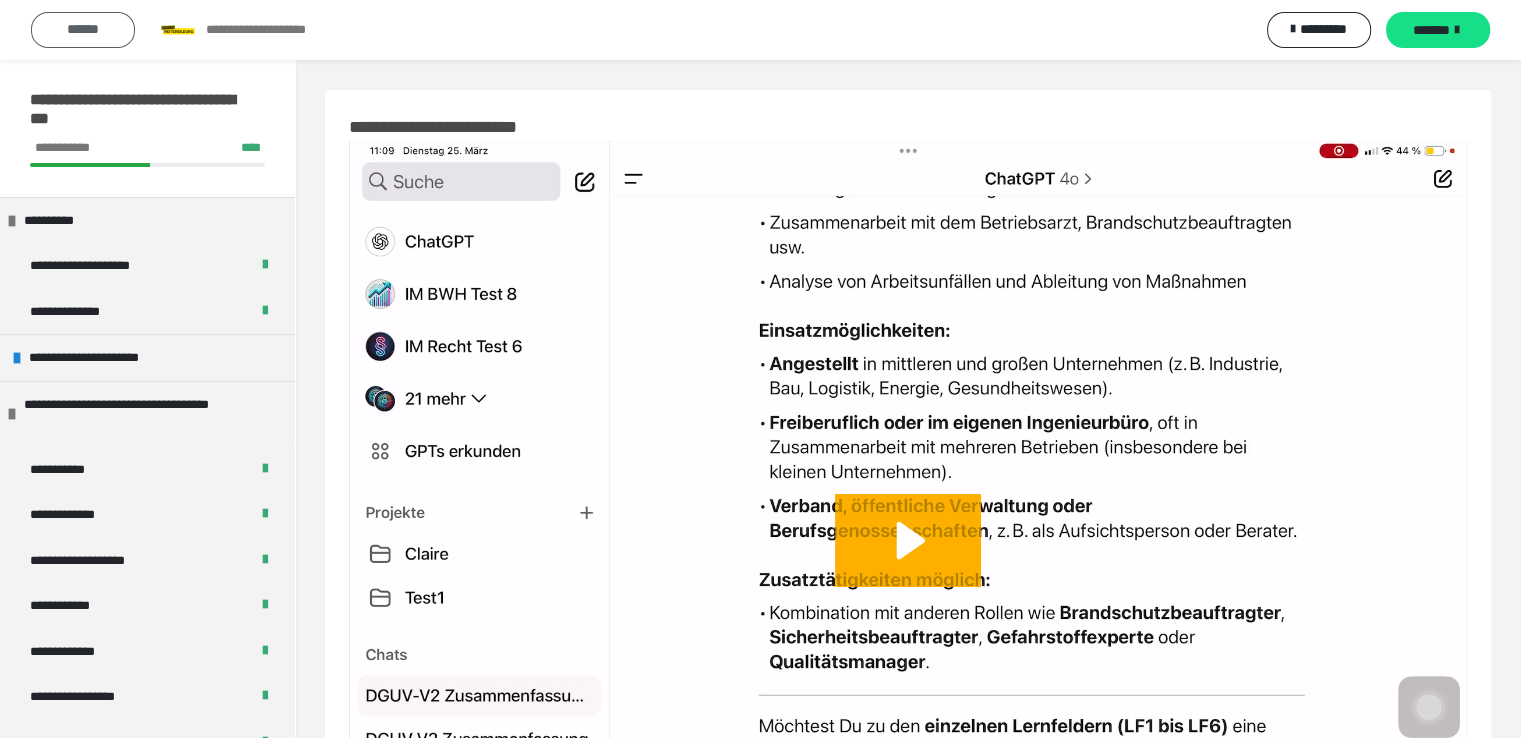 click on "******" at bounding box center (83, 29) 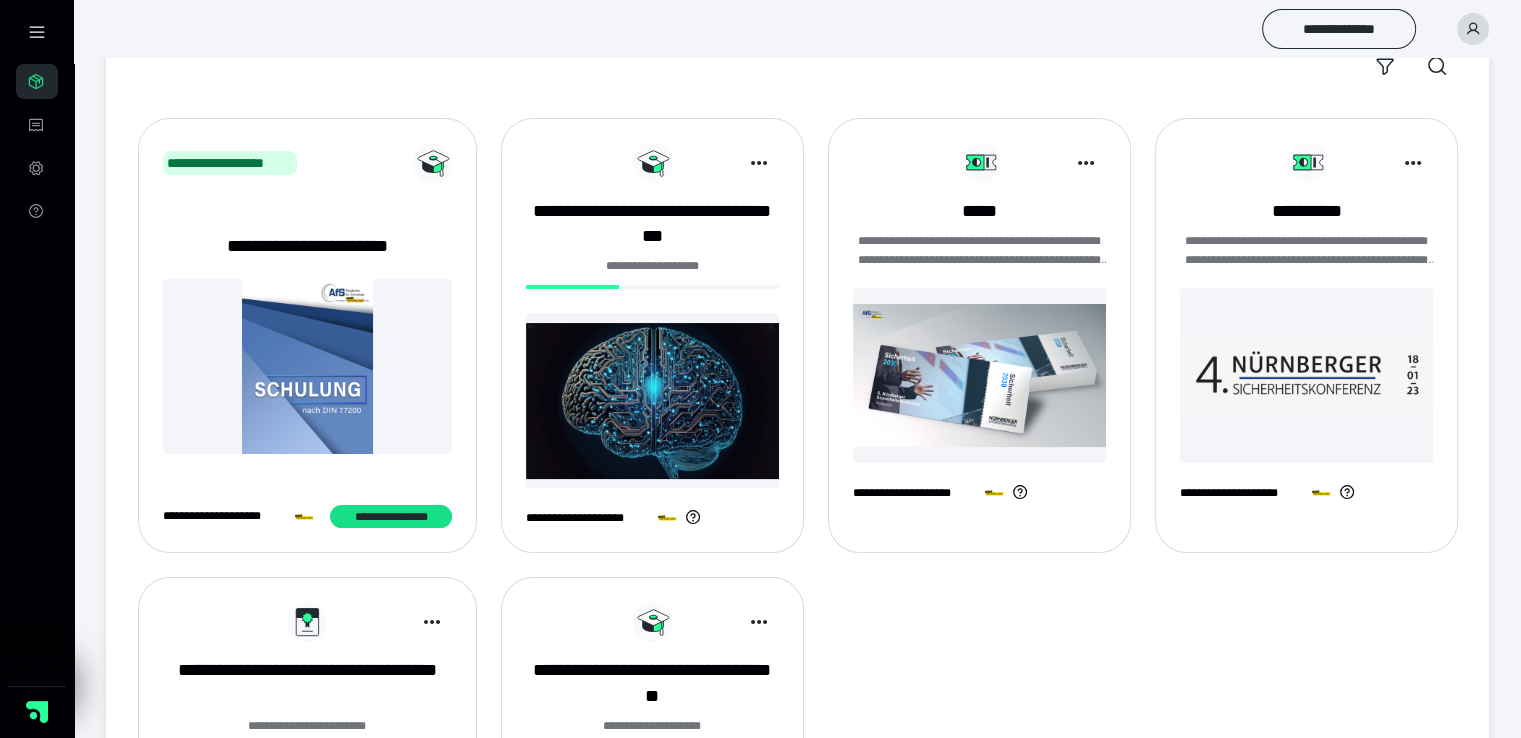 scroll, scrollTop: 198, scrollLeft: 0, axis: vertical 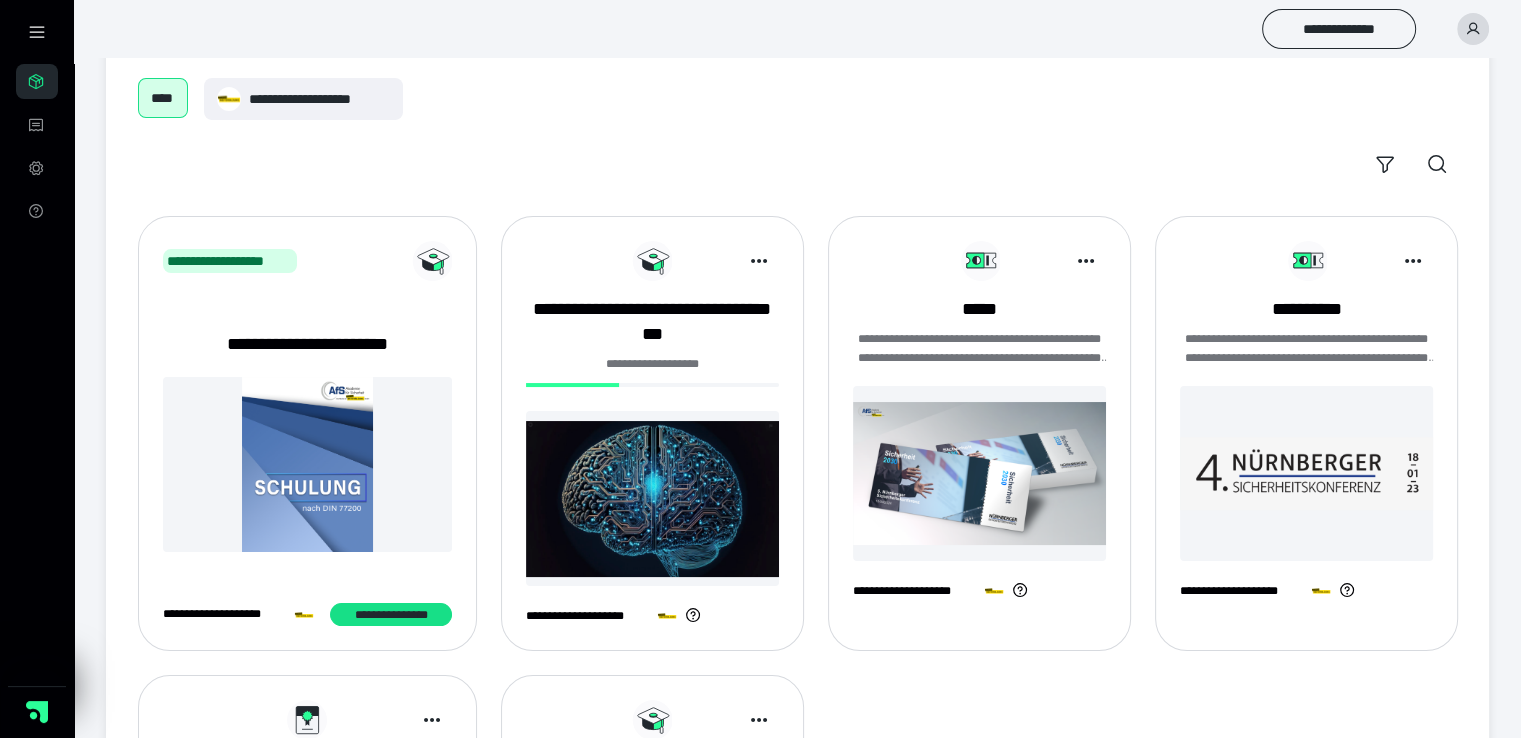 click at bounding box center [307, 464] 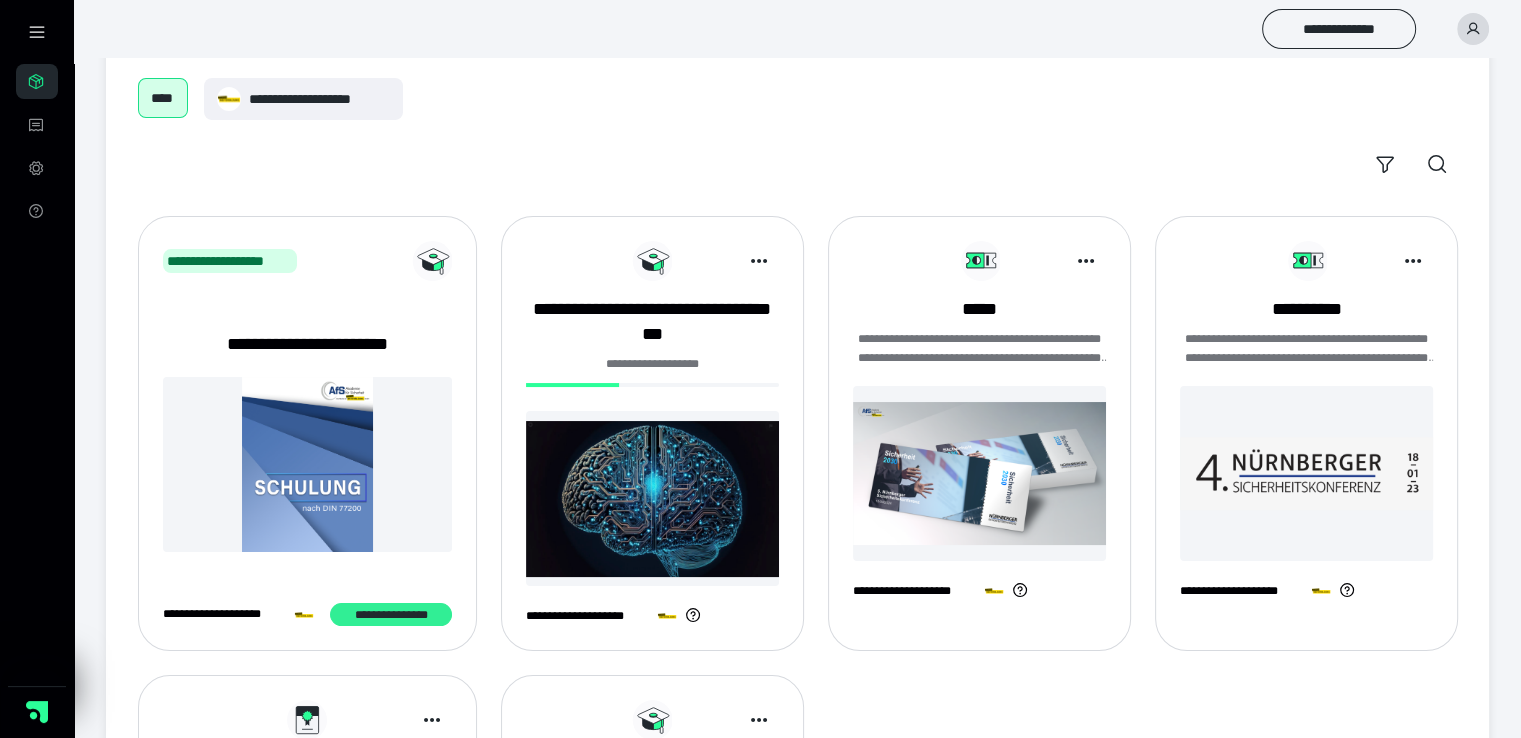 click on "**********" at bounding box center (390, 615) 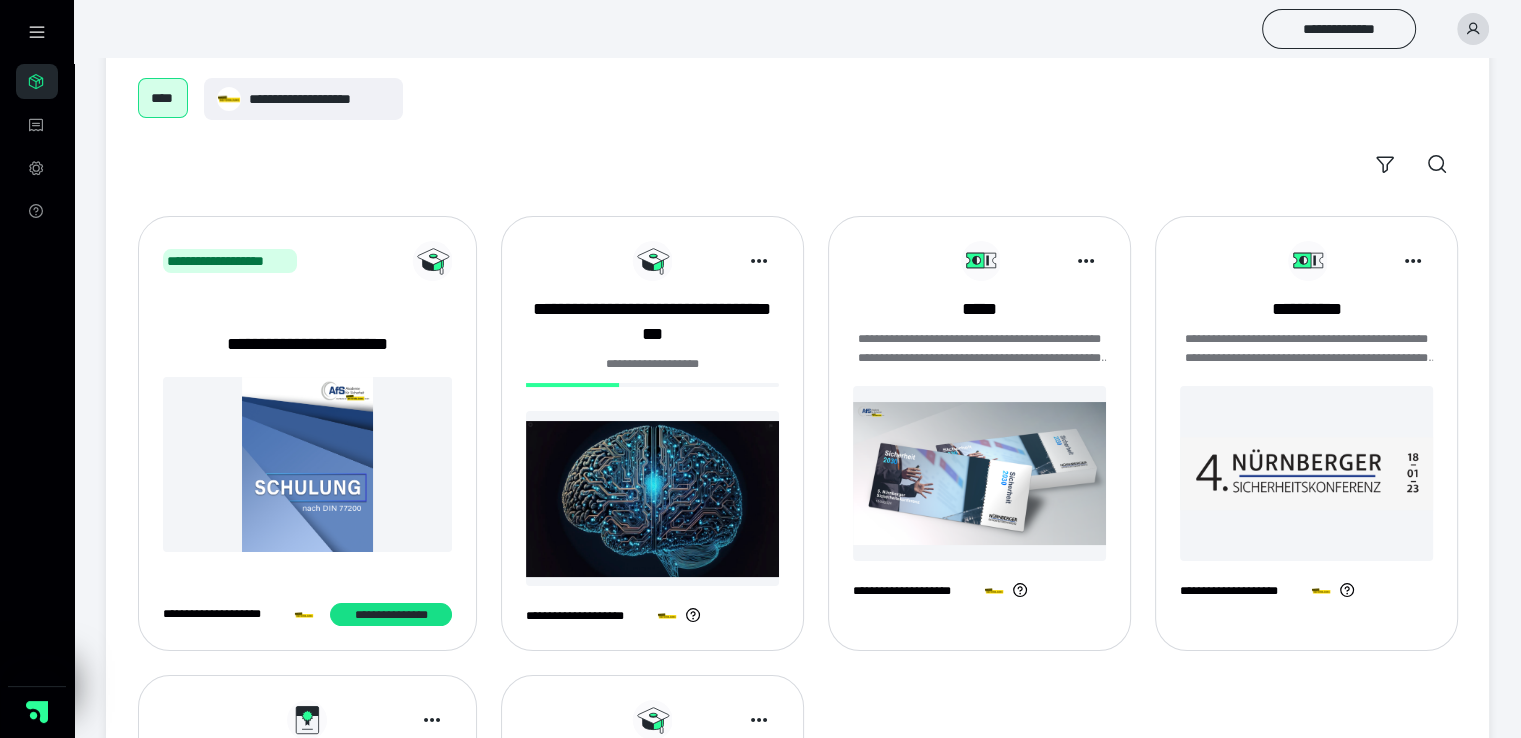 click 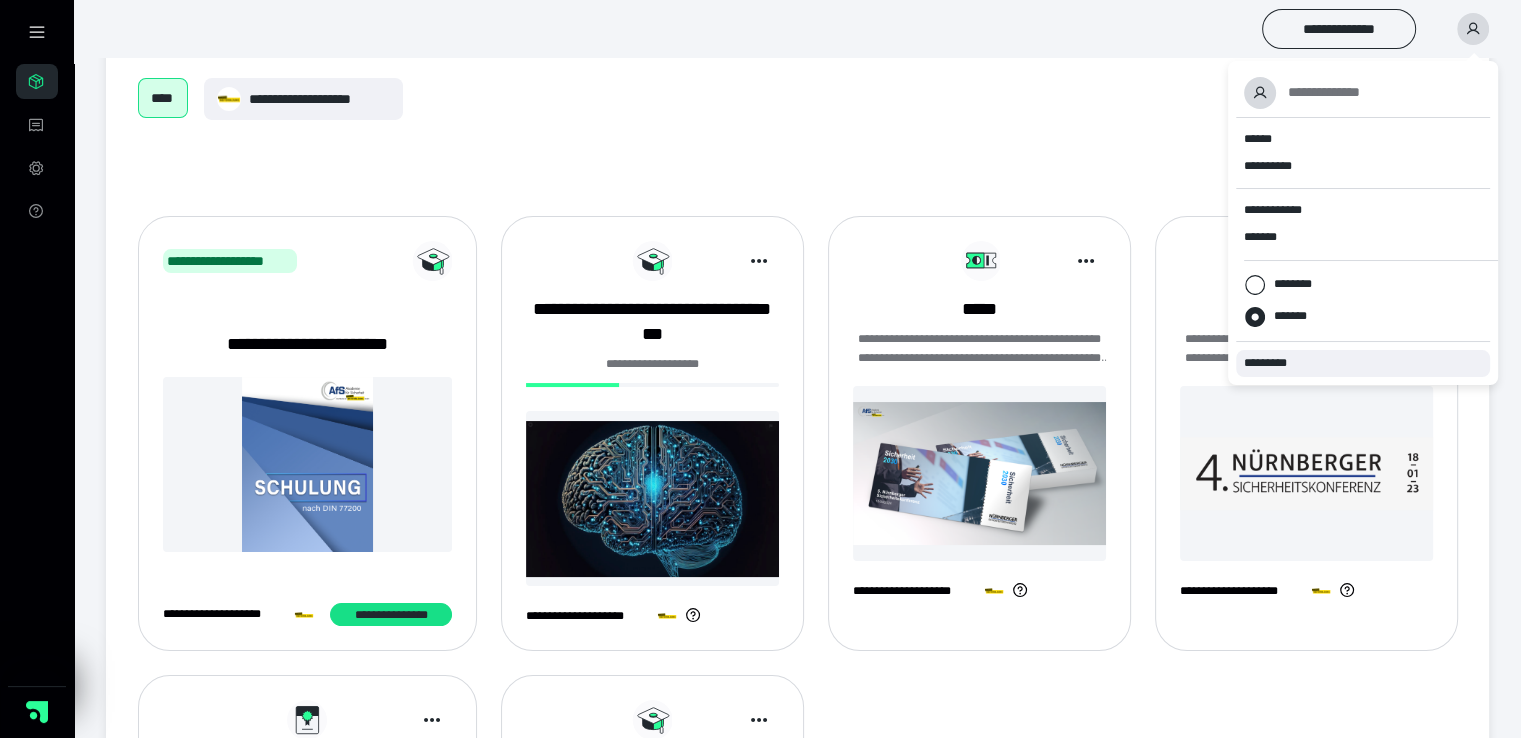 click on "*********" at bounding box center (1274, 363) 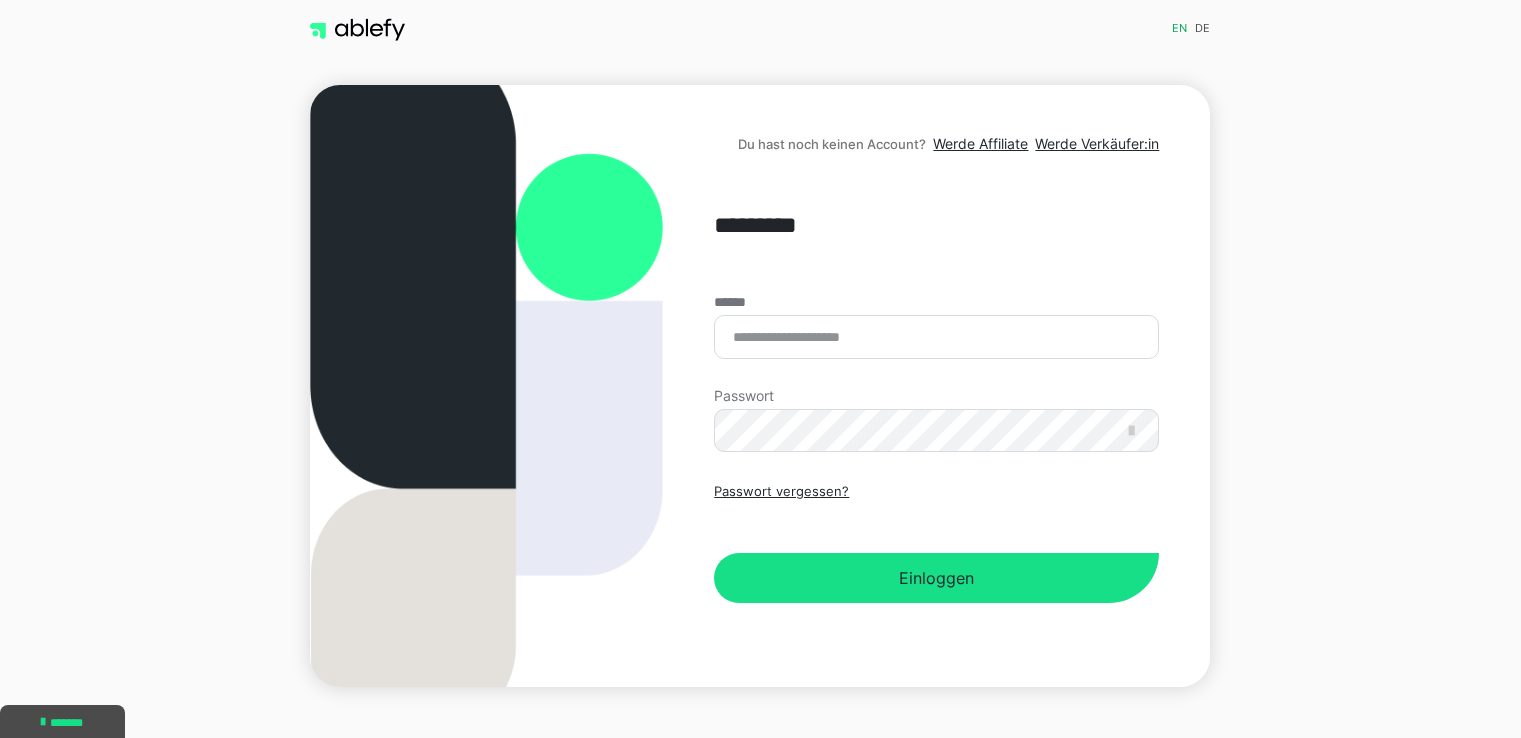 scroll, scrollTop: 0, scrollLeft: 0, axis: both 